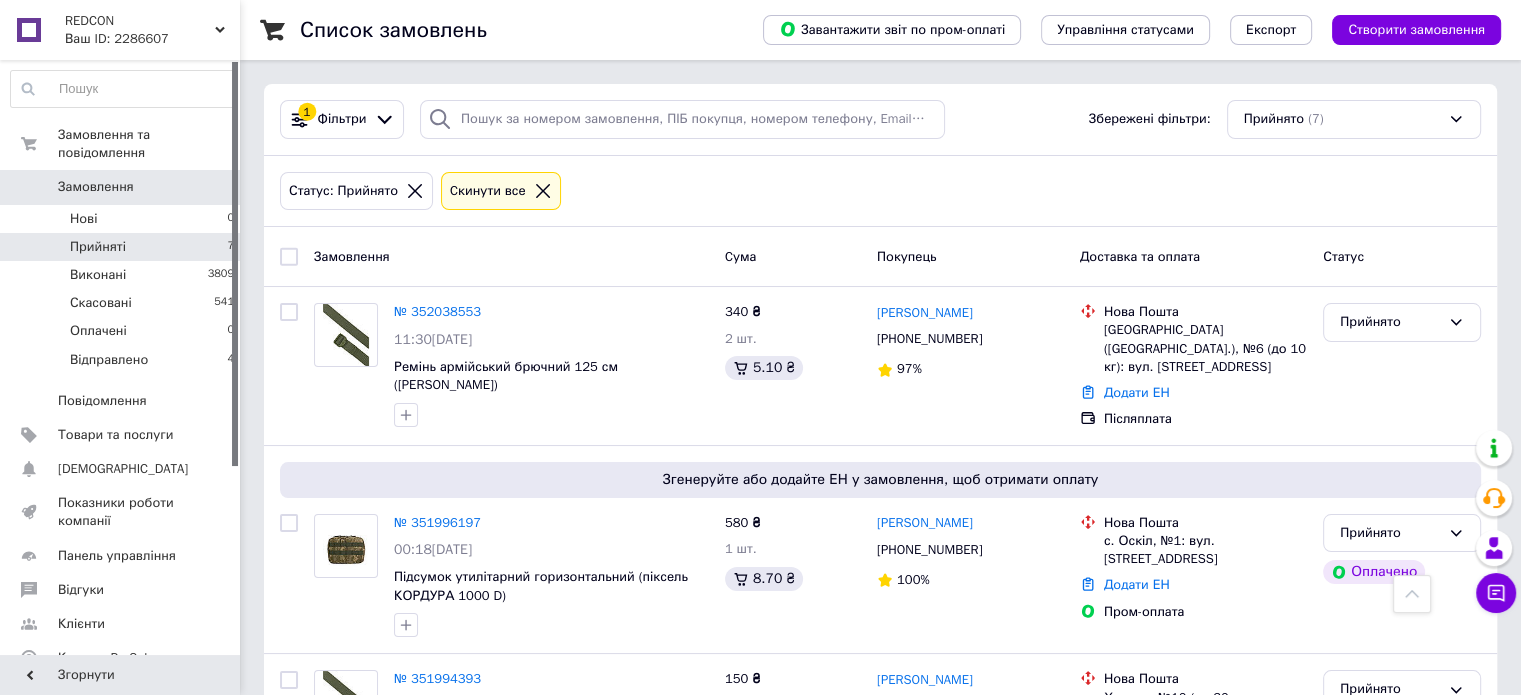scroll, scrollTop: 0, scrollLeft: 0, axis: both 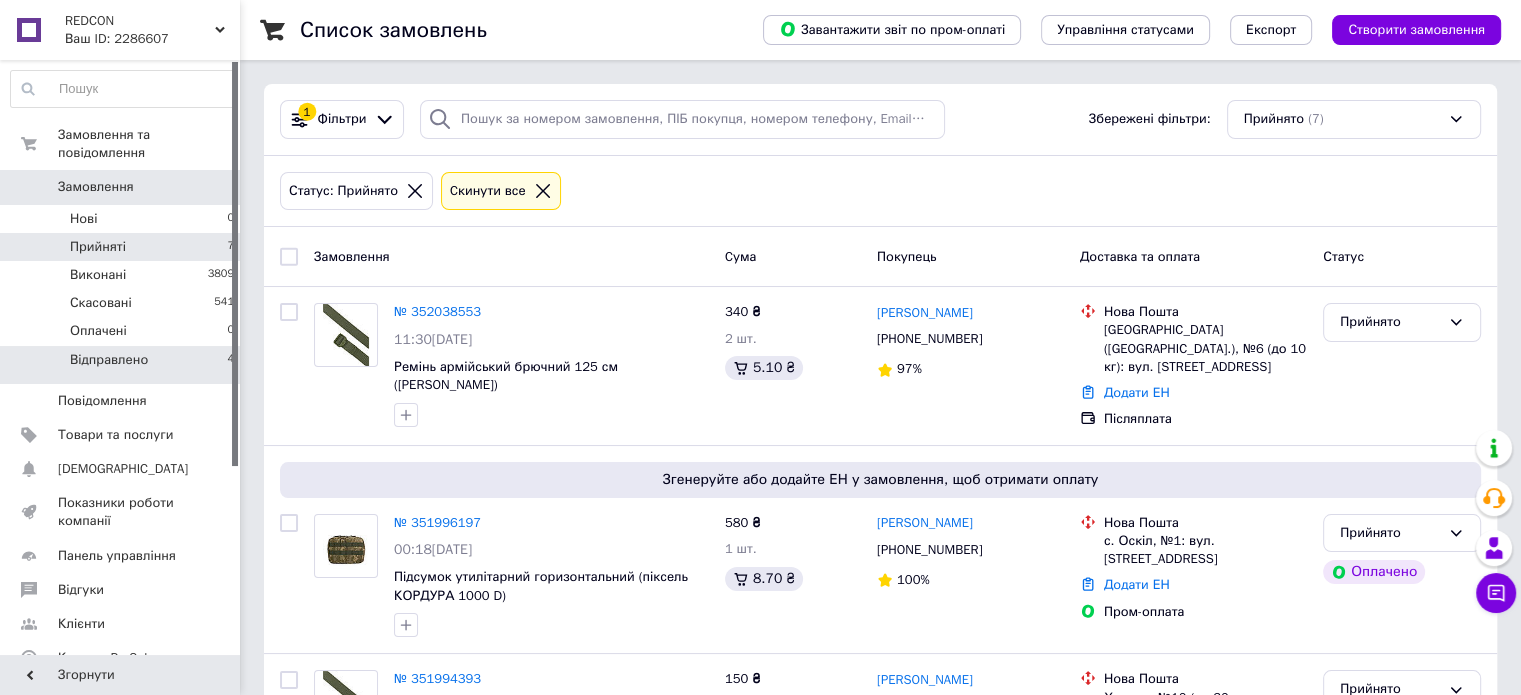 click on "Відправлено" at bounding box center [109, 360] 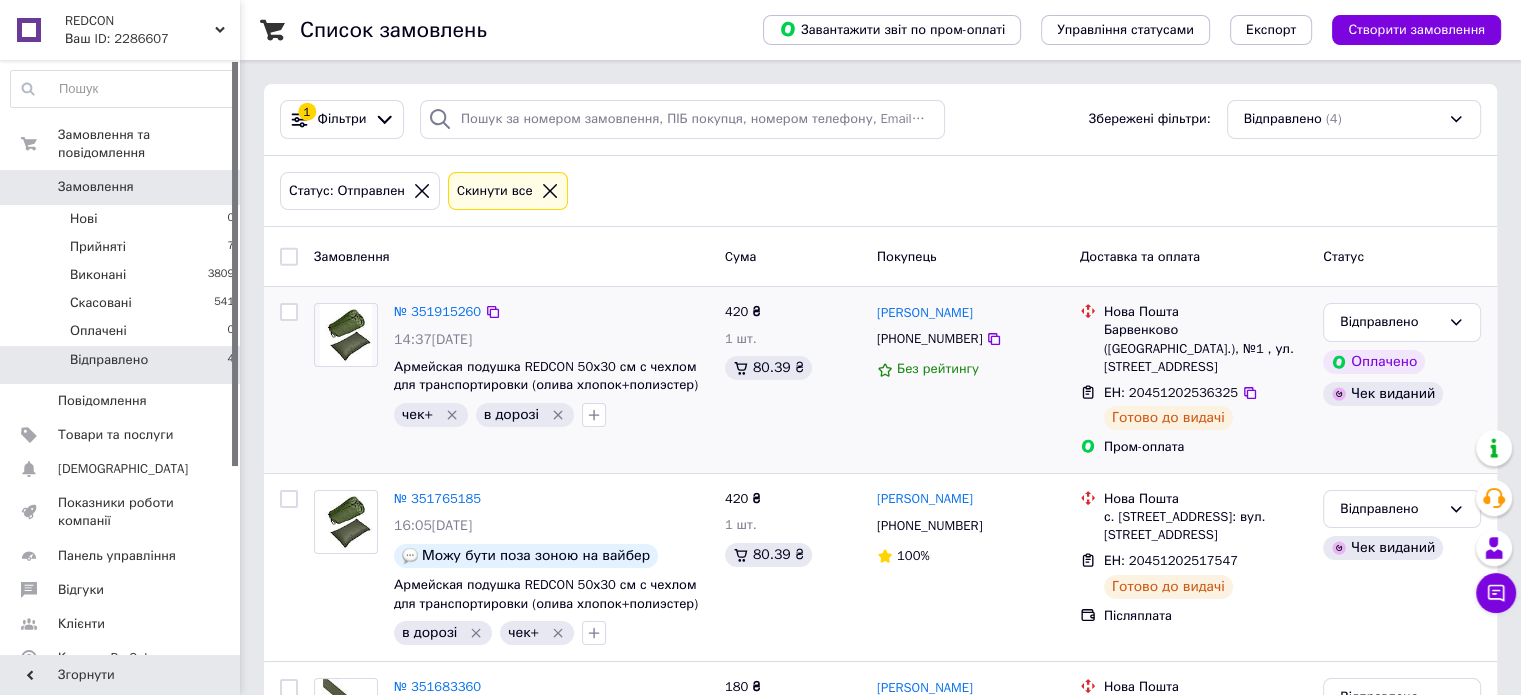 click 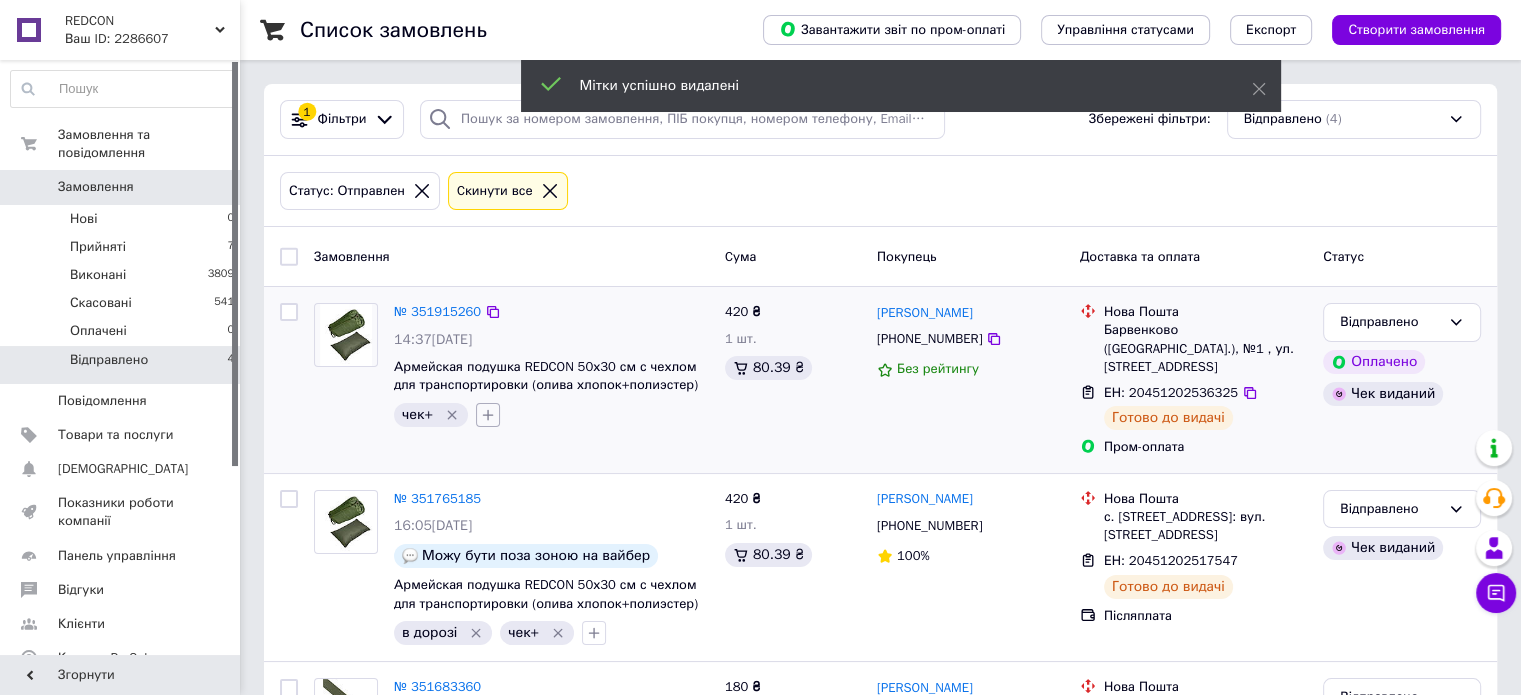 click 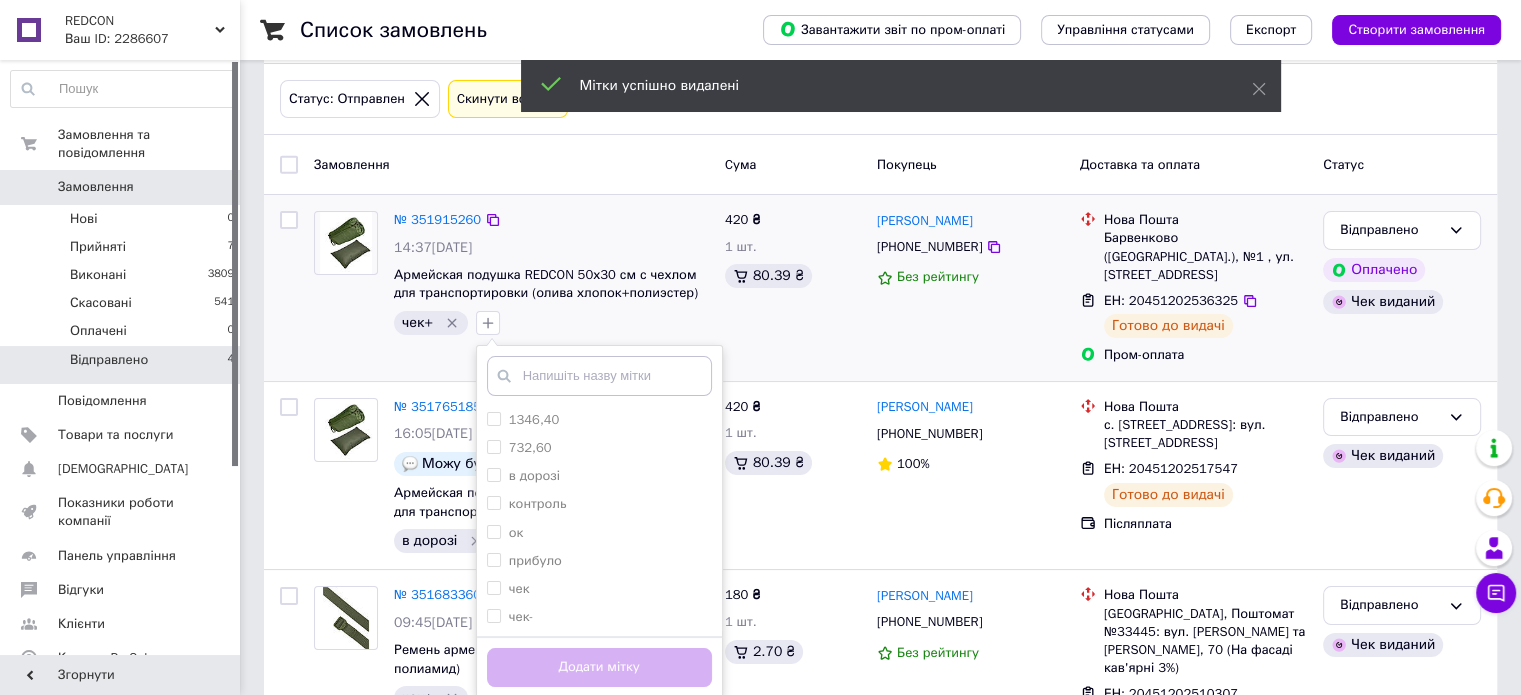 scroll, scrollTop: 325, scrollLeft: 0, axis: vertical 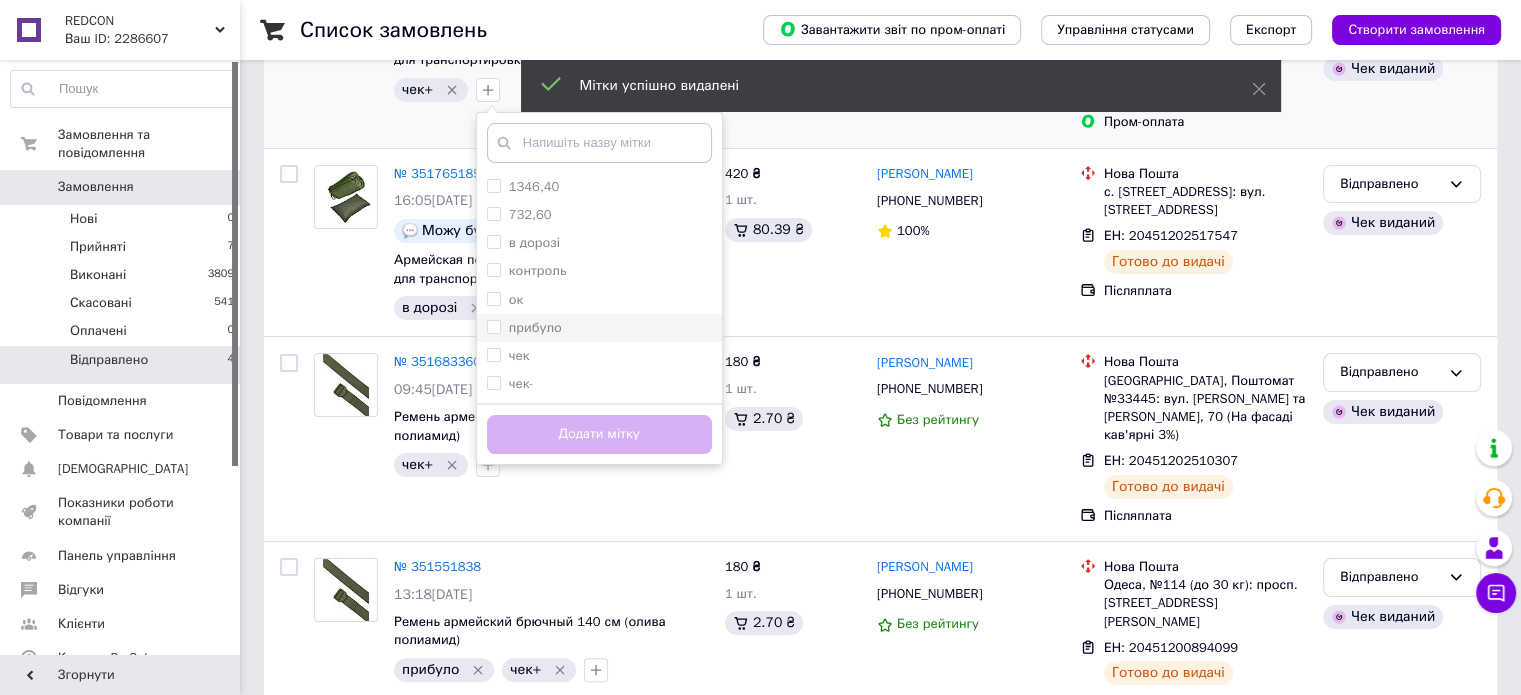 click on "прибуло" at bounding box center [599, 328] 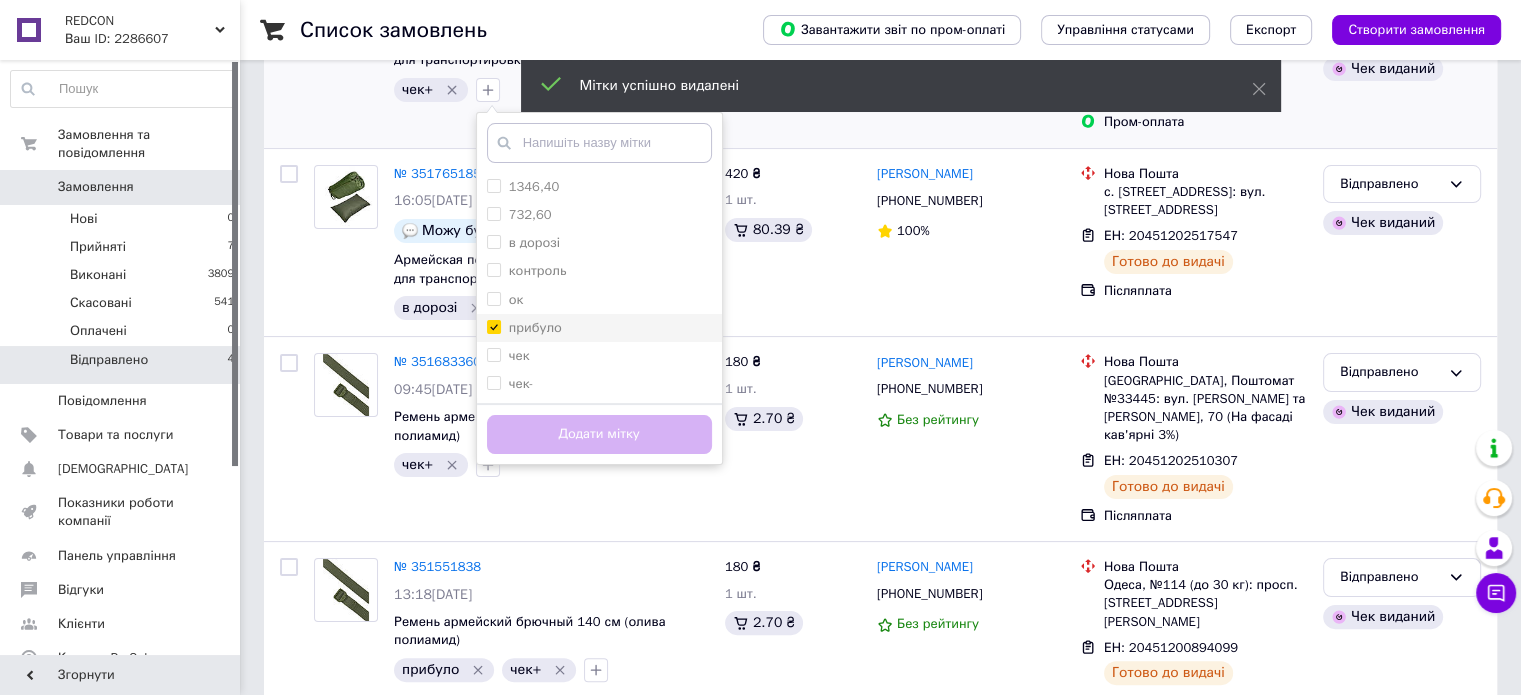 checkbox on "true" 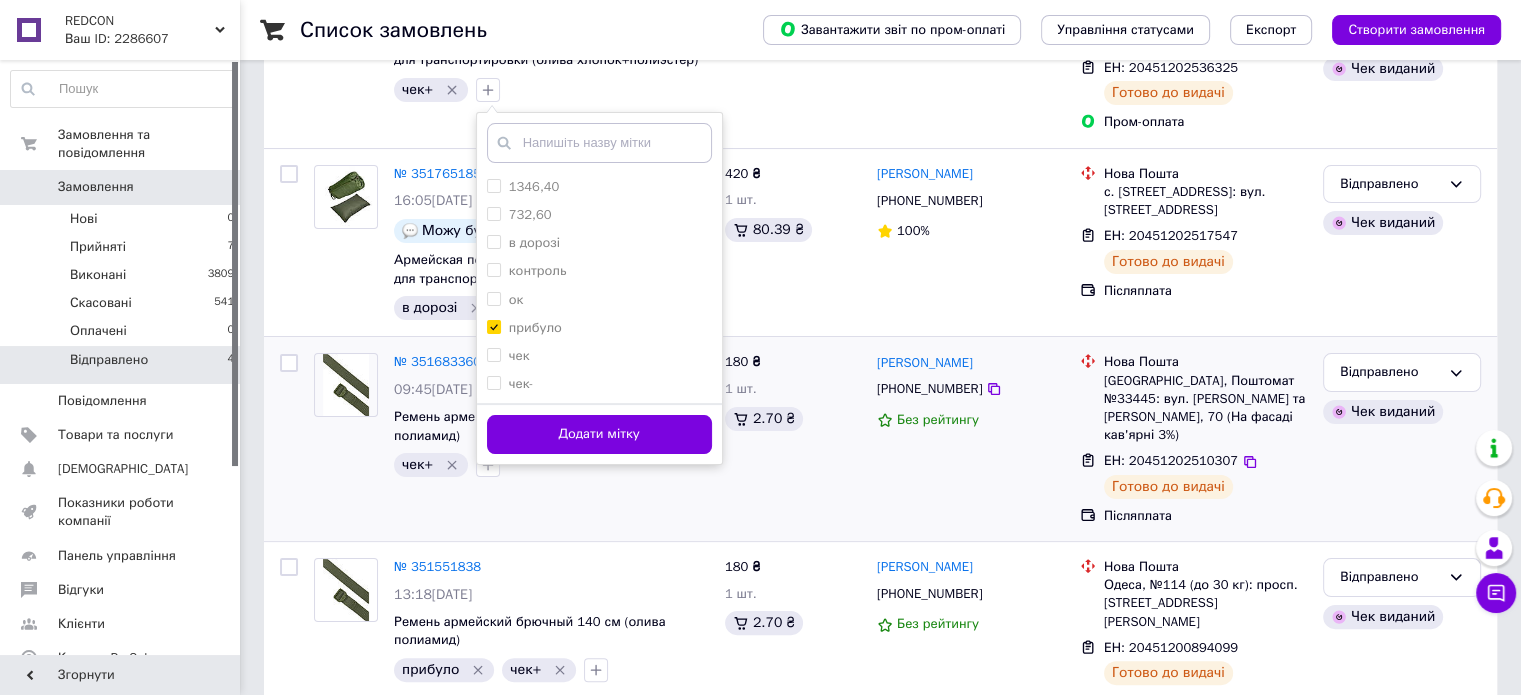 drag, startPoint x: 602, startPoint y: 425, endPoint x: 592, endPoint y: 423, distance: 10.198039 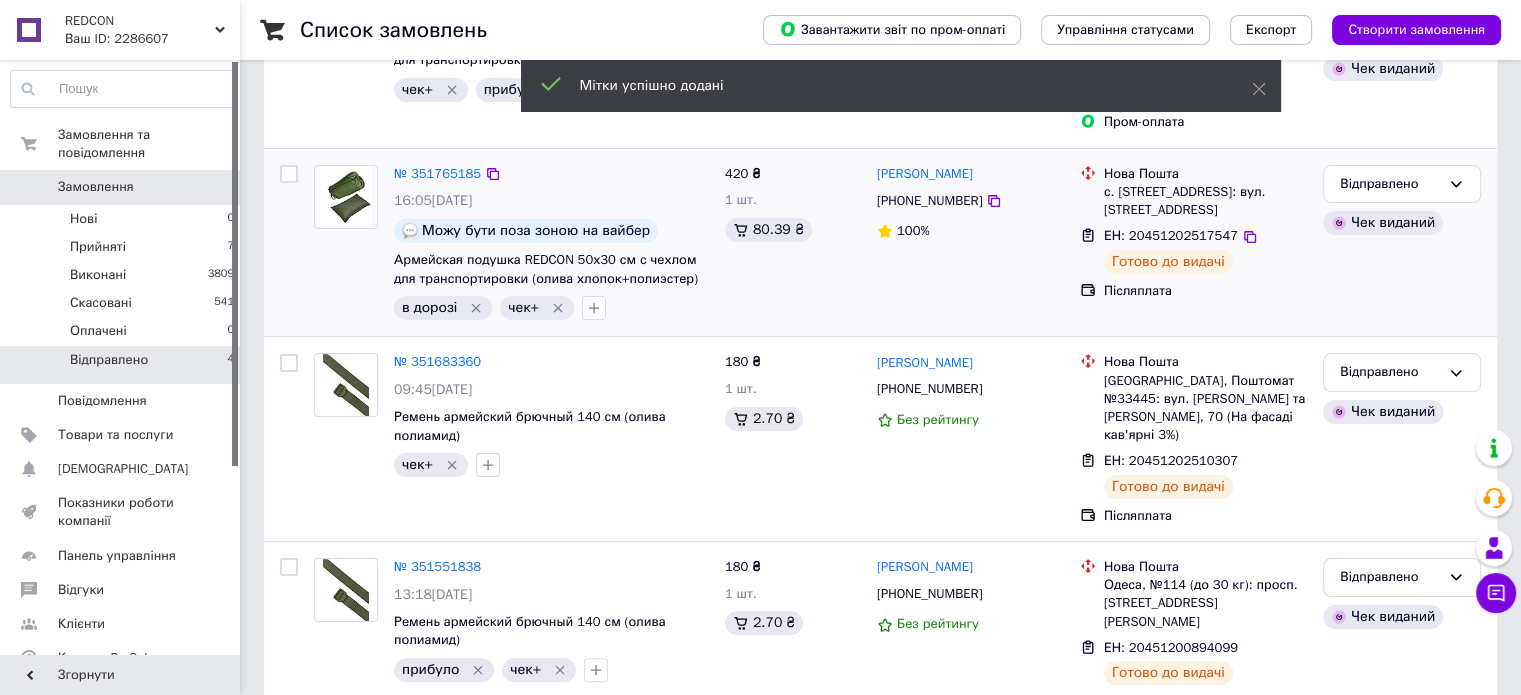 click 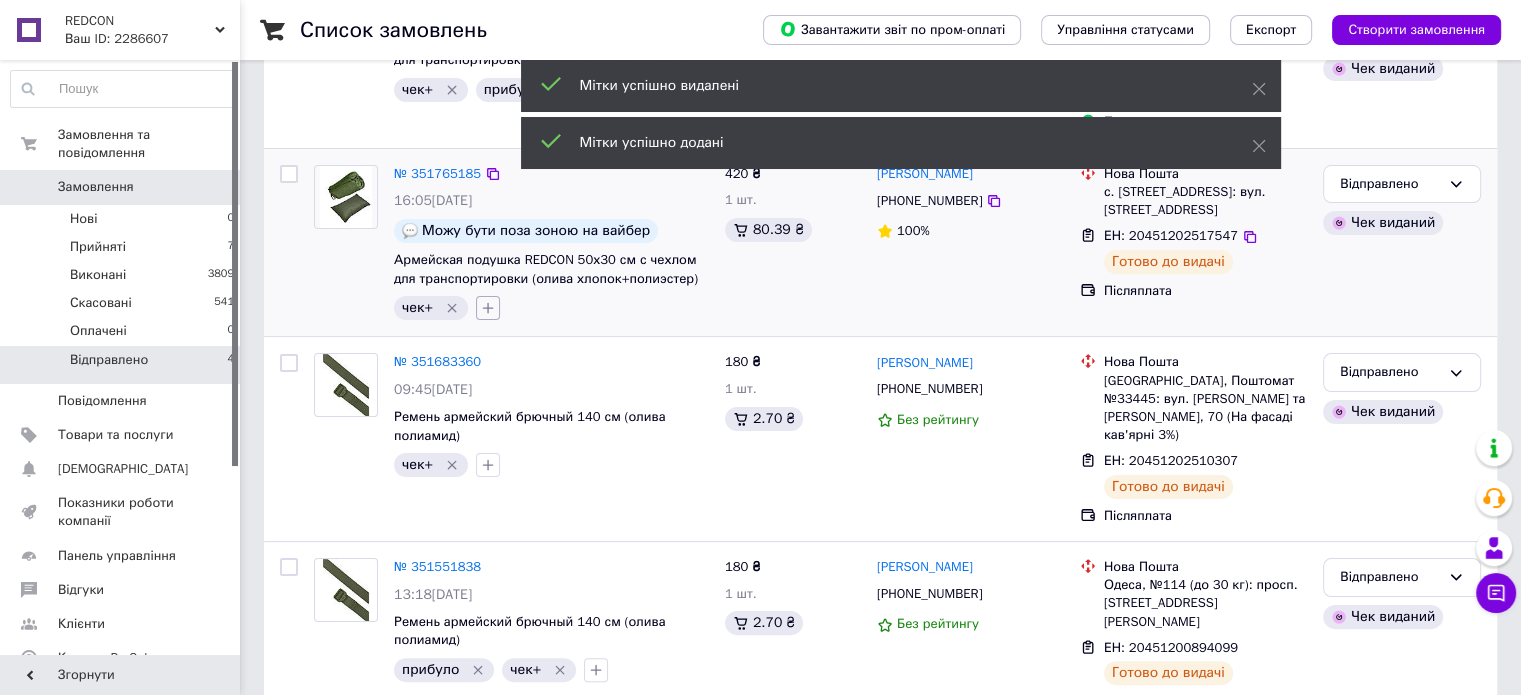 click 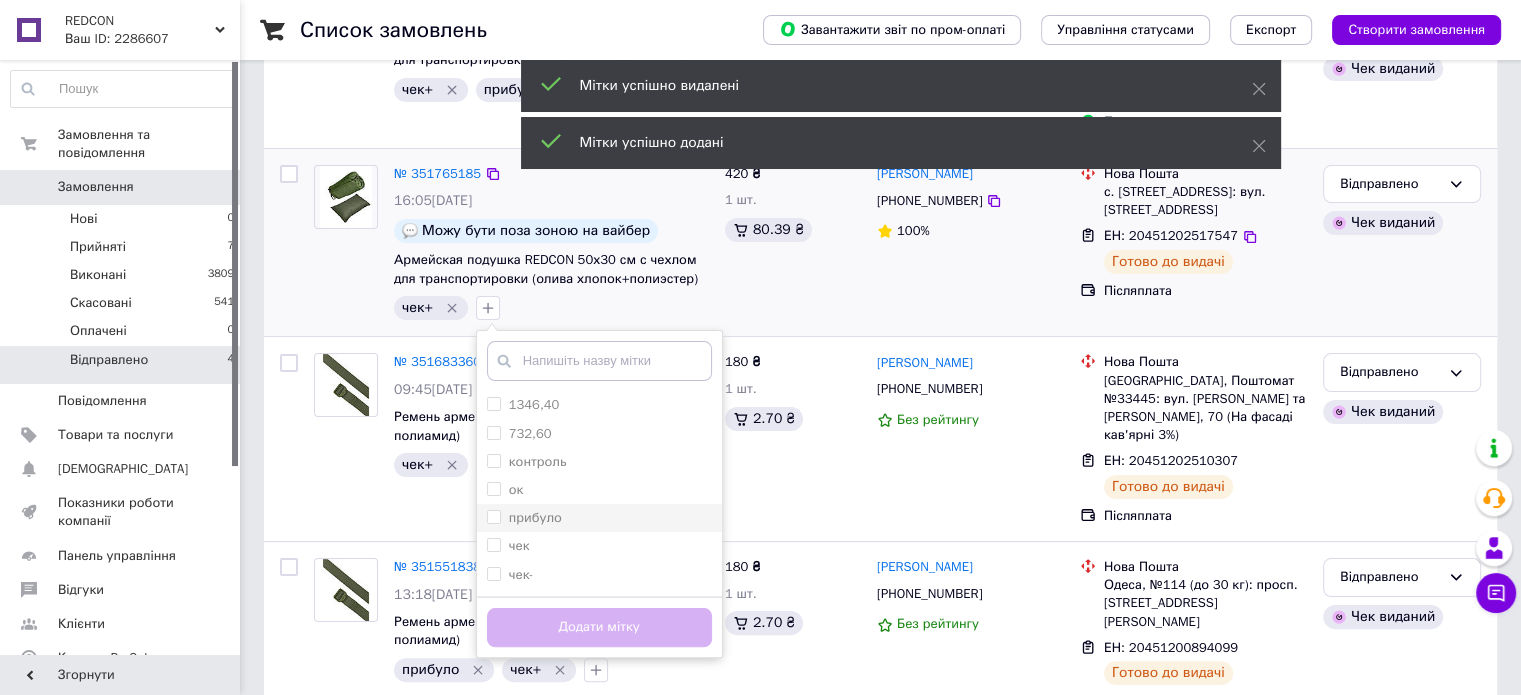 click on "прибуло" at bounding box center [535, 517] 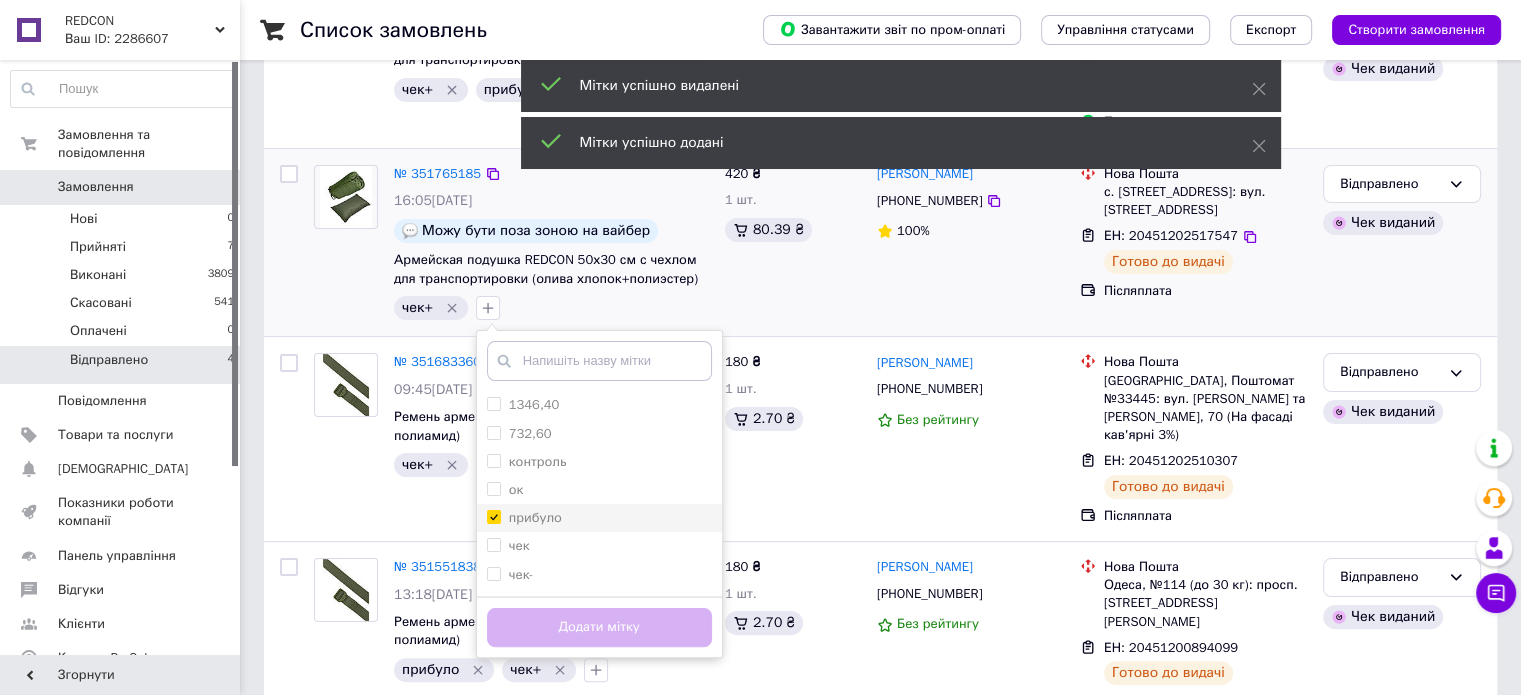 checkbox on "true" 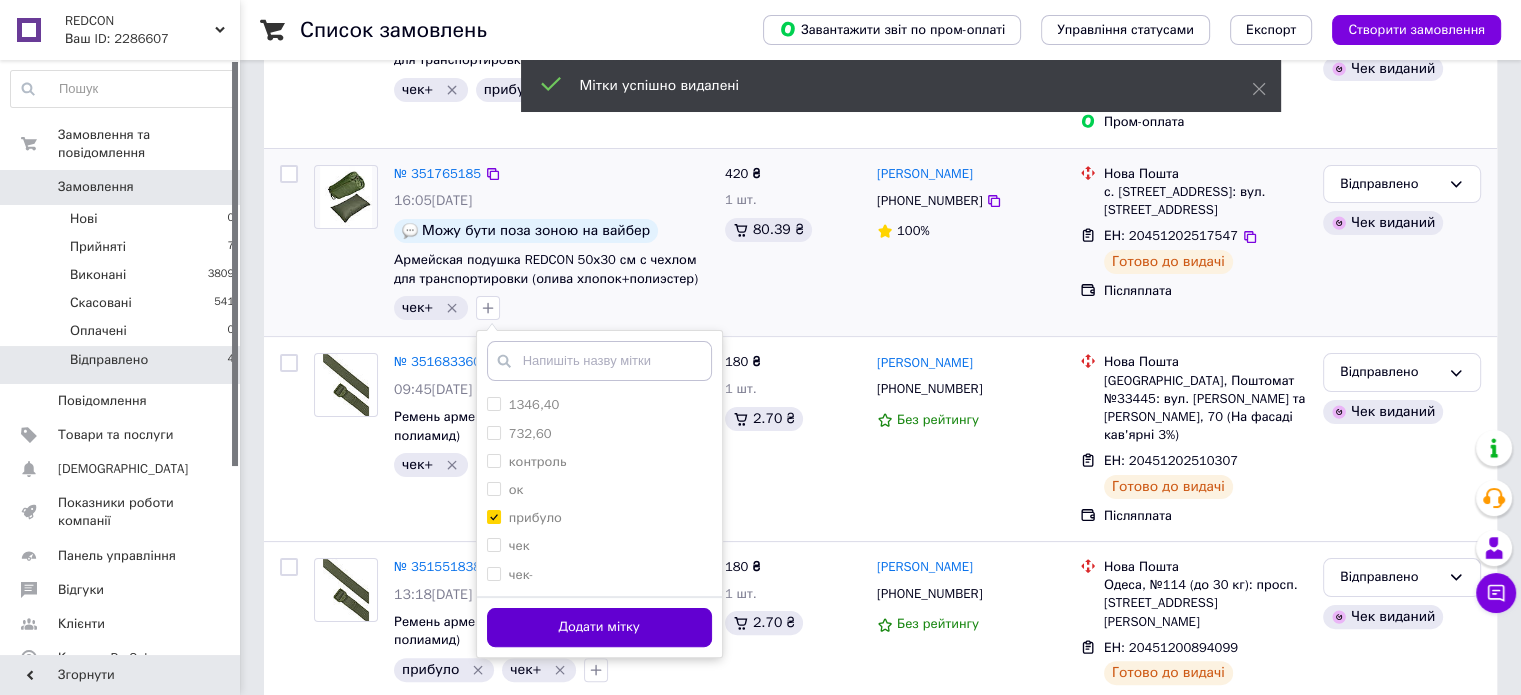 click on "Додати мітку" at bounding box center [599, 627] 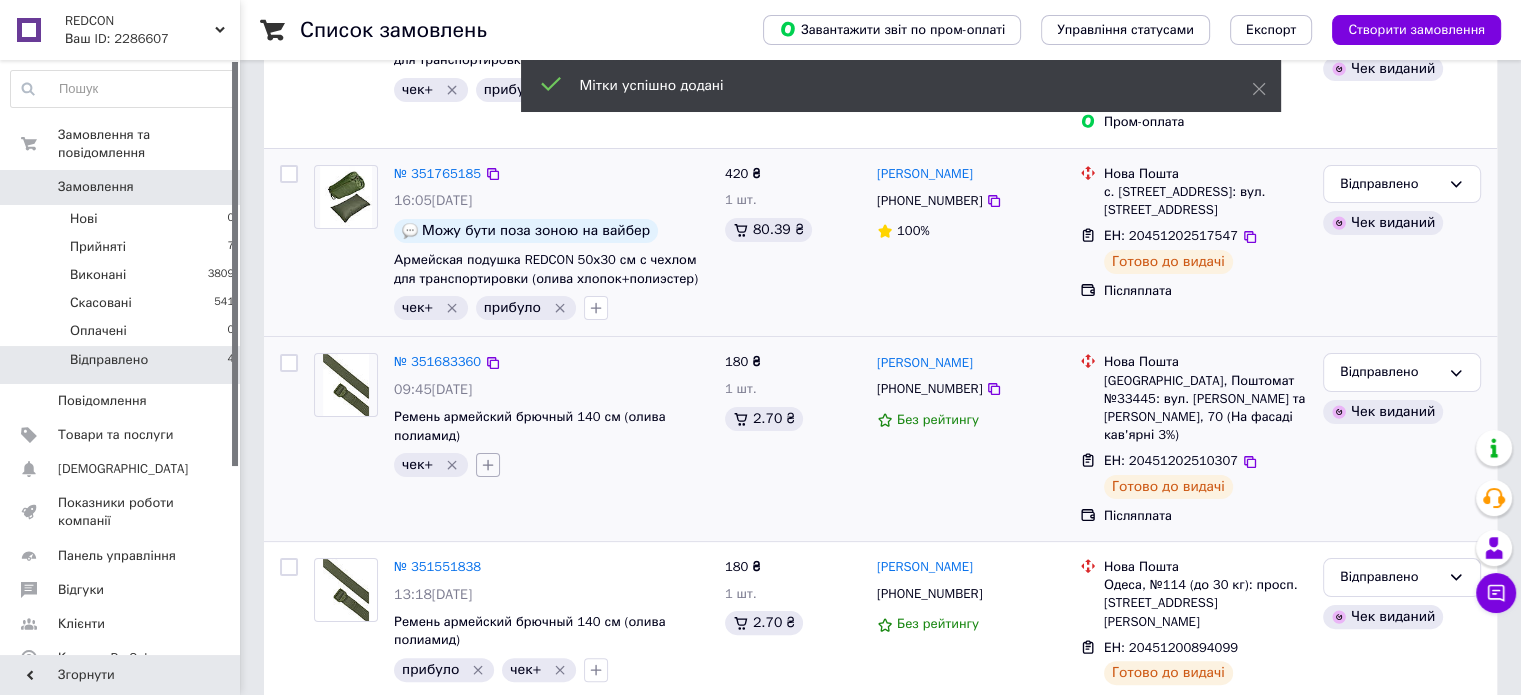 click 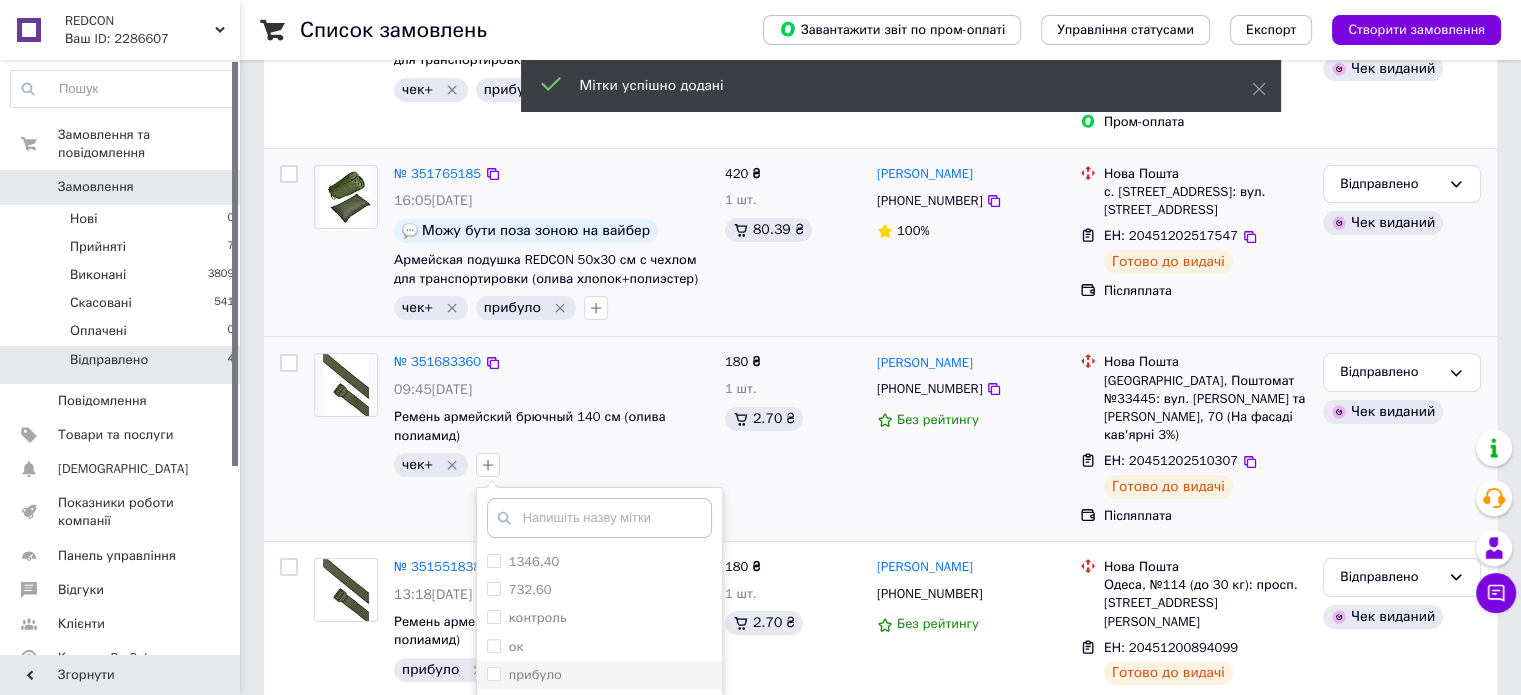 click on "прибуло" at bounding box center (599, 675) 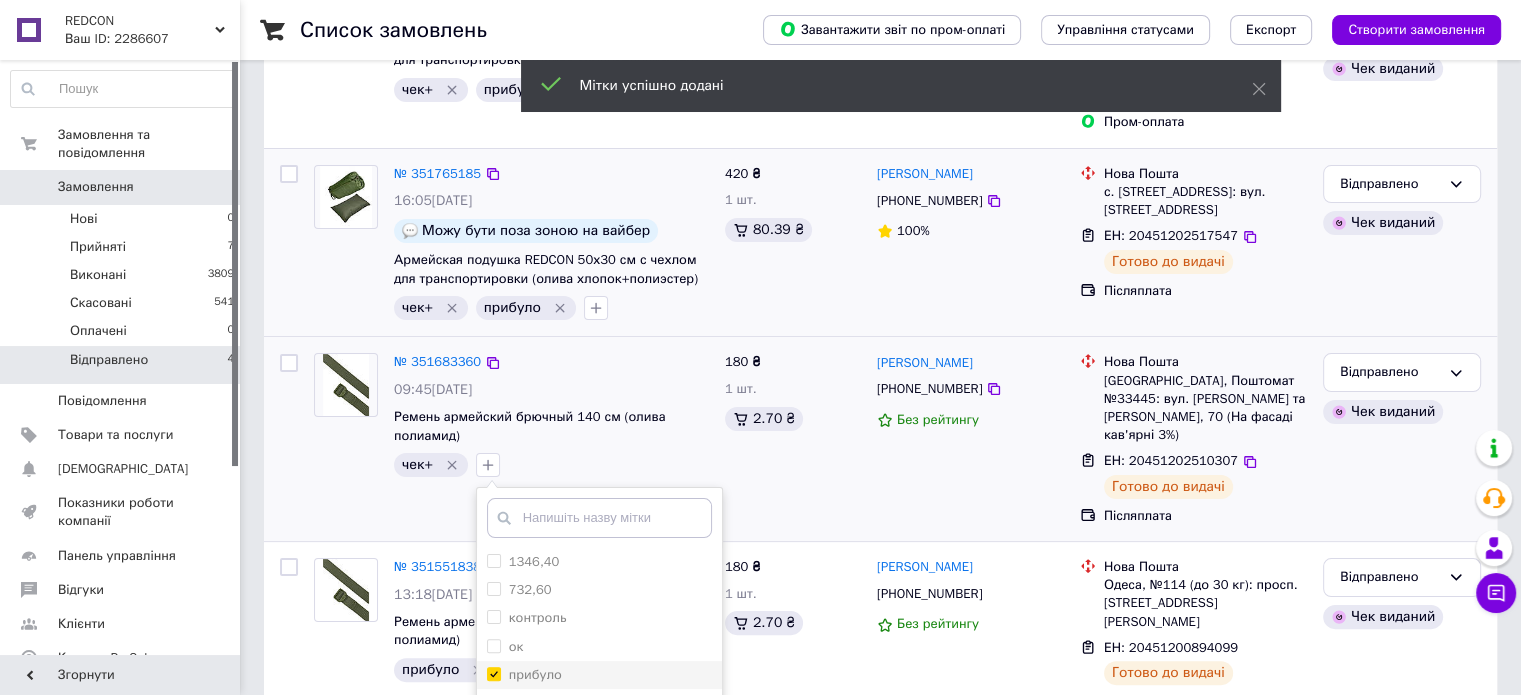checkbox on "true" 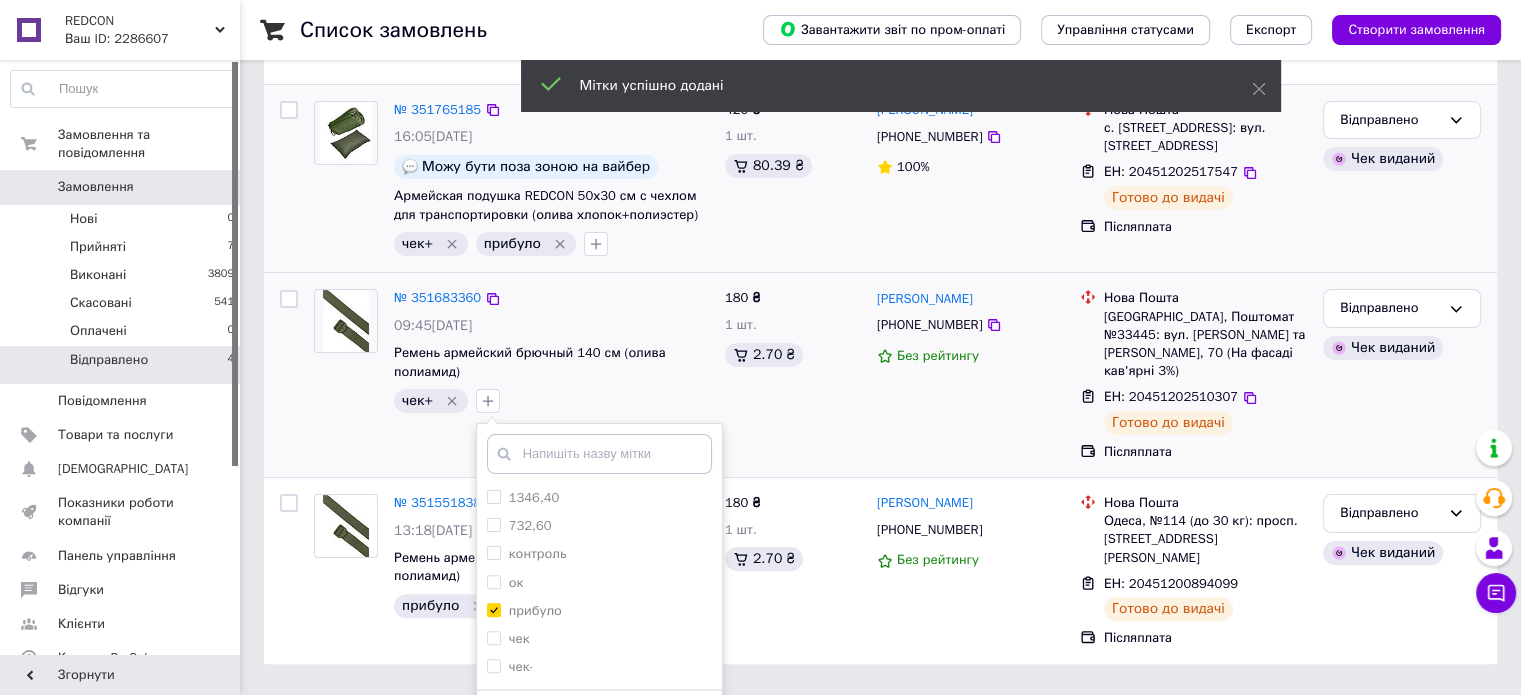 scroll, scrollTop: 423, scrollLeft: 0, axis: vertical 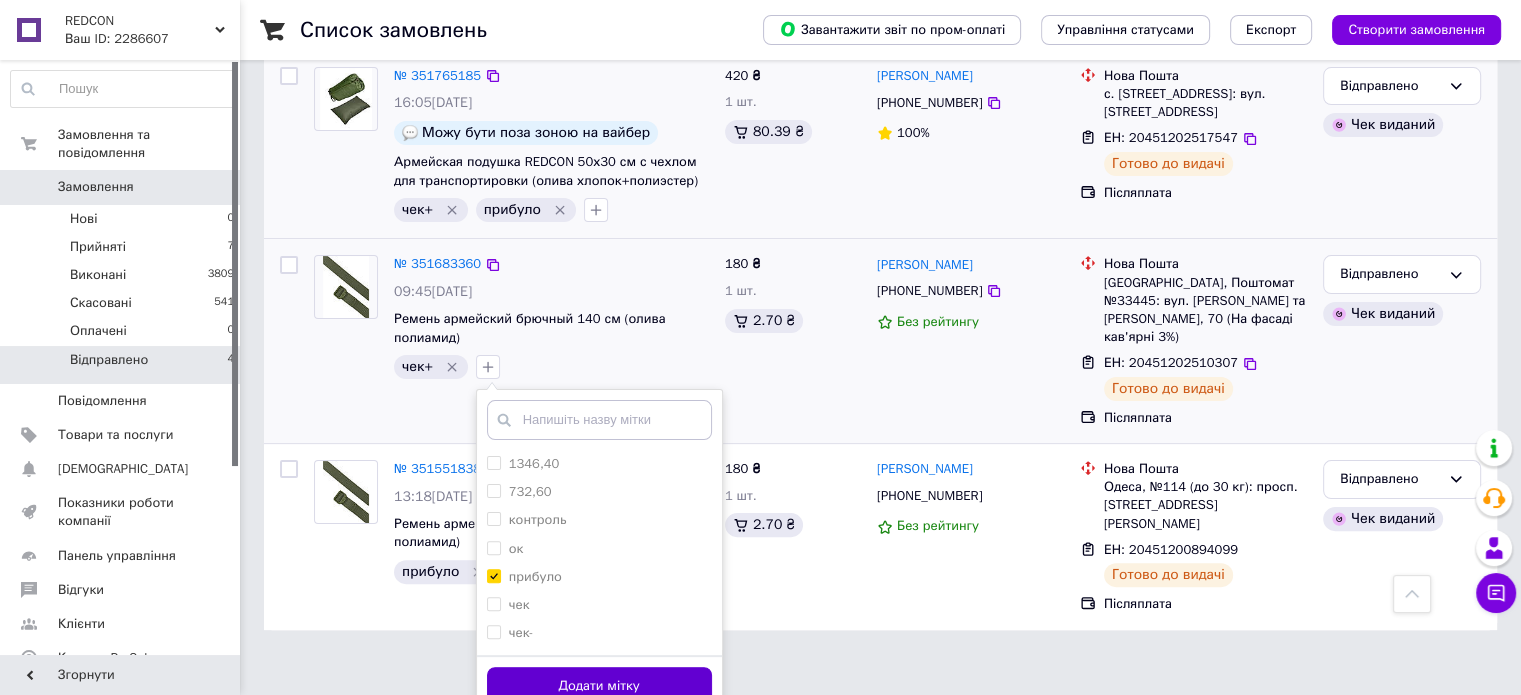 click on "Додати мітку" at bounding box center (599, 686) 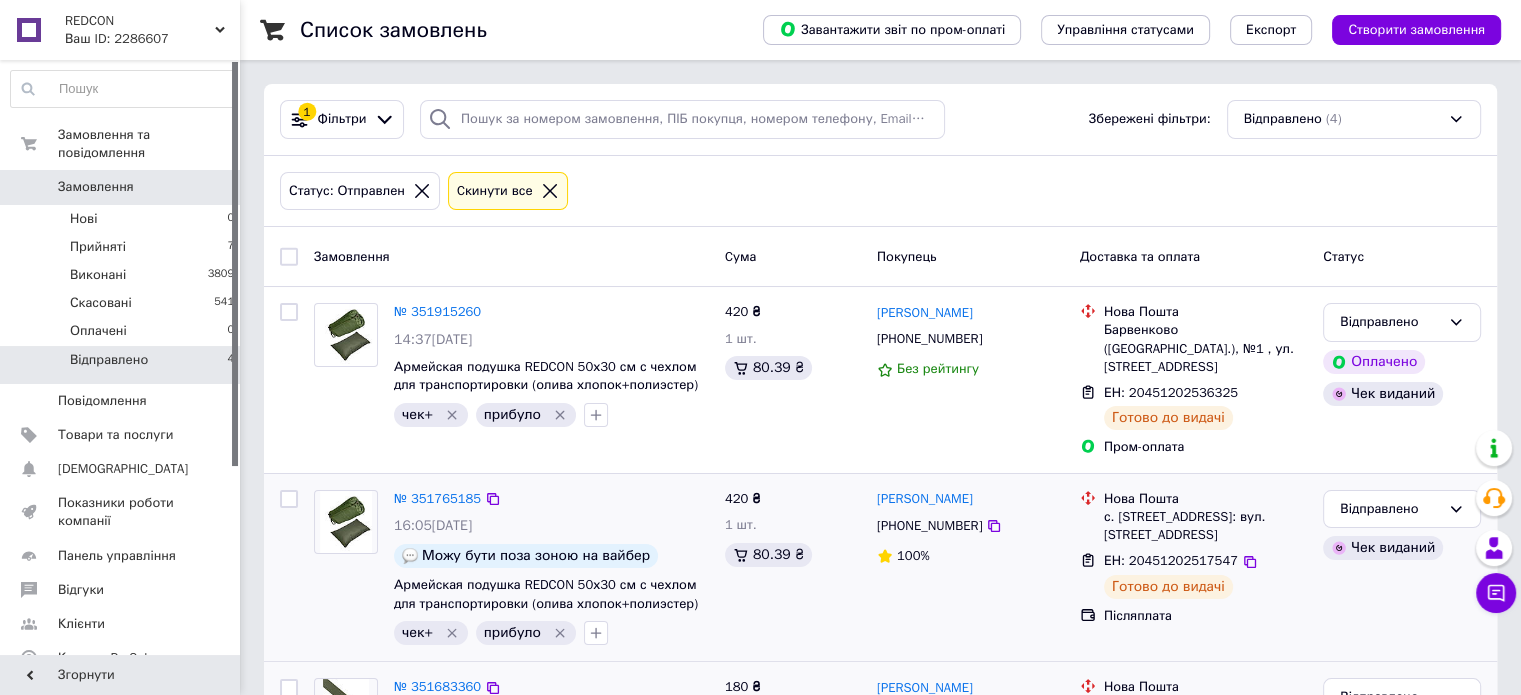 scroll, scrollTop: 0, scrollLeft: 0, axis: both 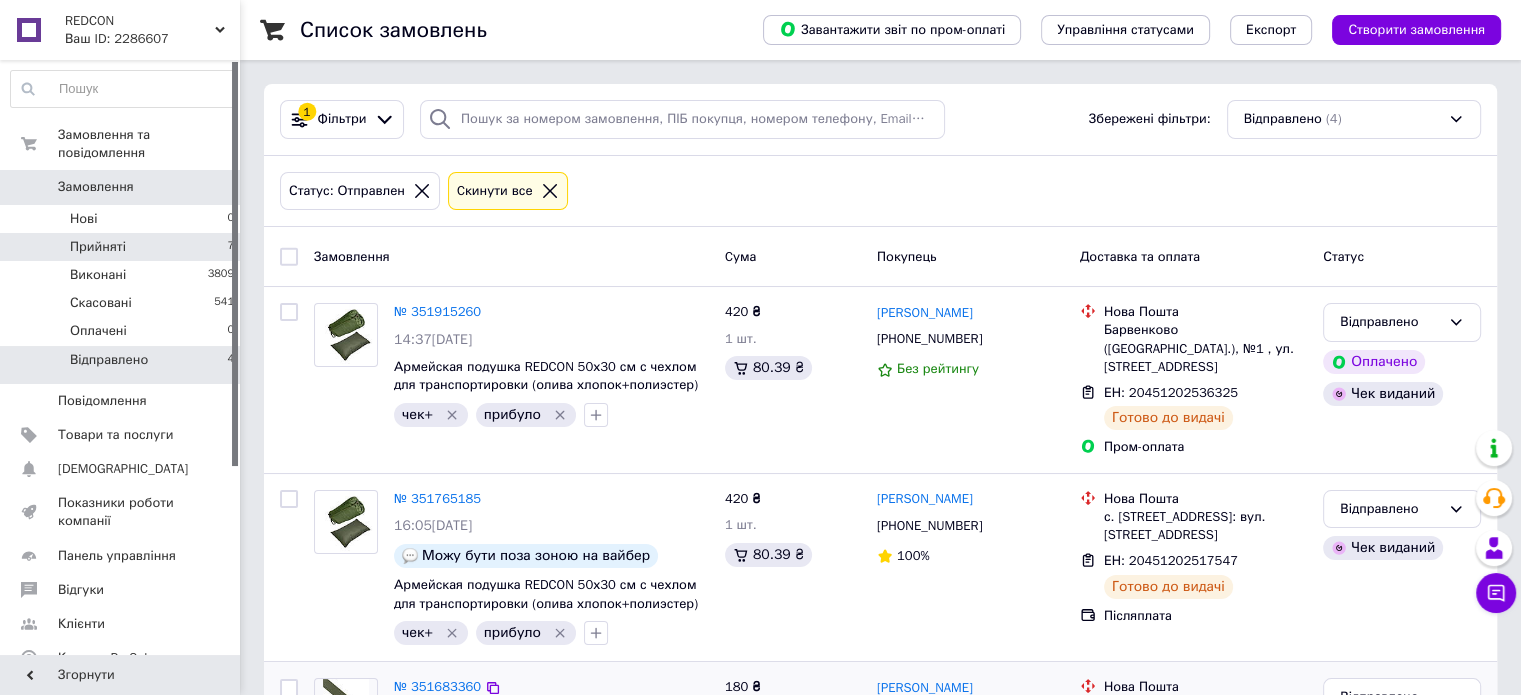 click on "Прийняті 7" at bounding box center [123, 247] 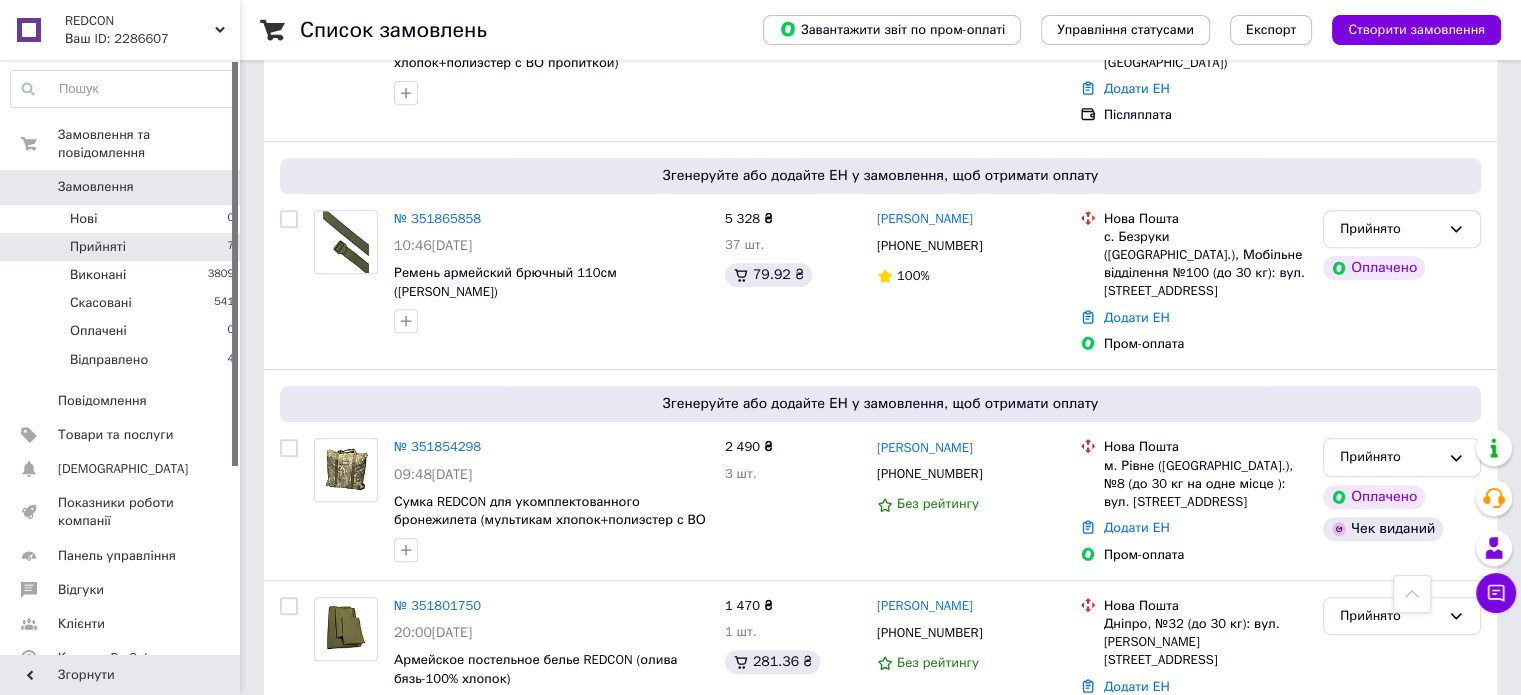 scroll, scrollTop: 872, scrollLeft: 0, axis: vertical 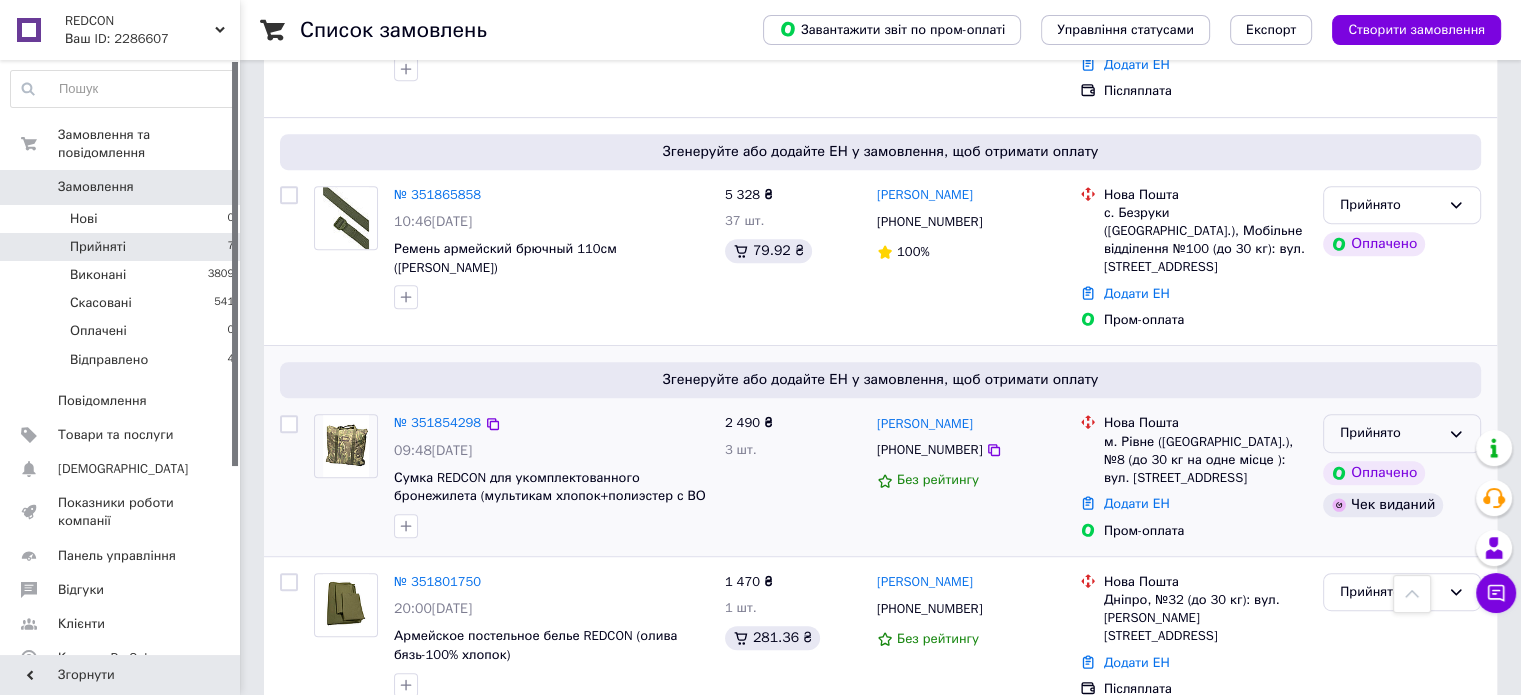 click 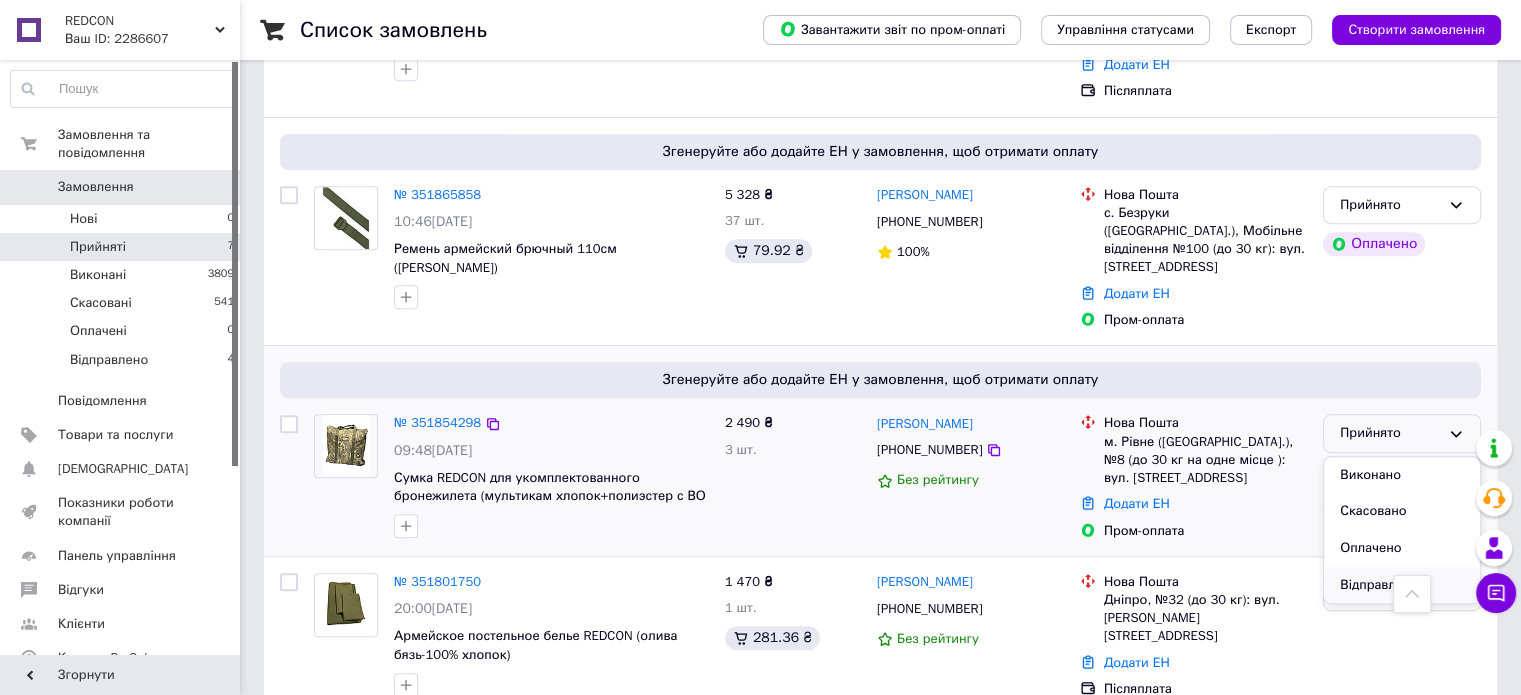 click on "Відправлено" at bounding box center [1402, 585] 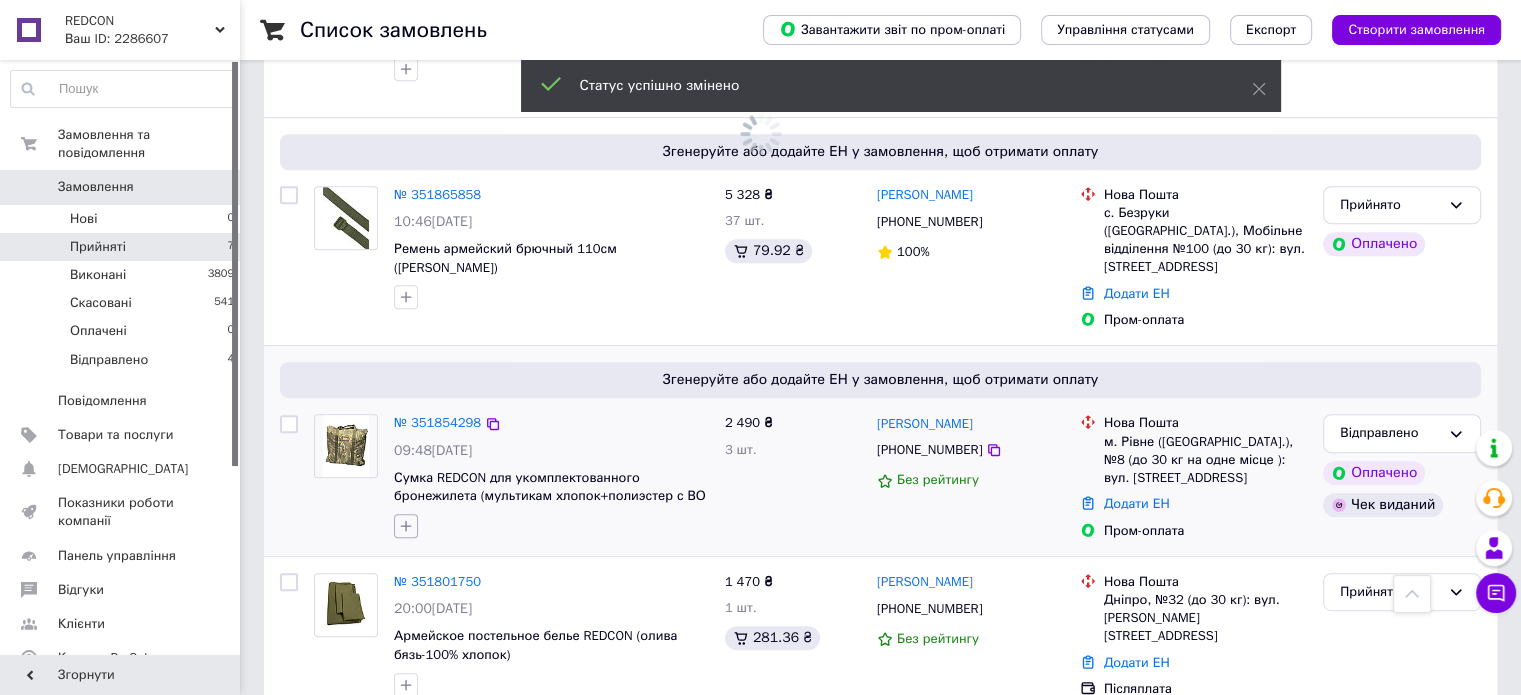click 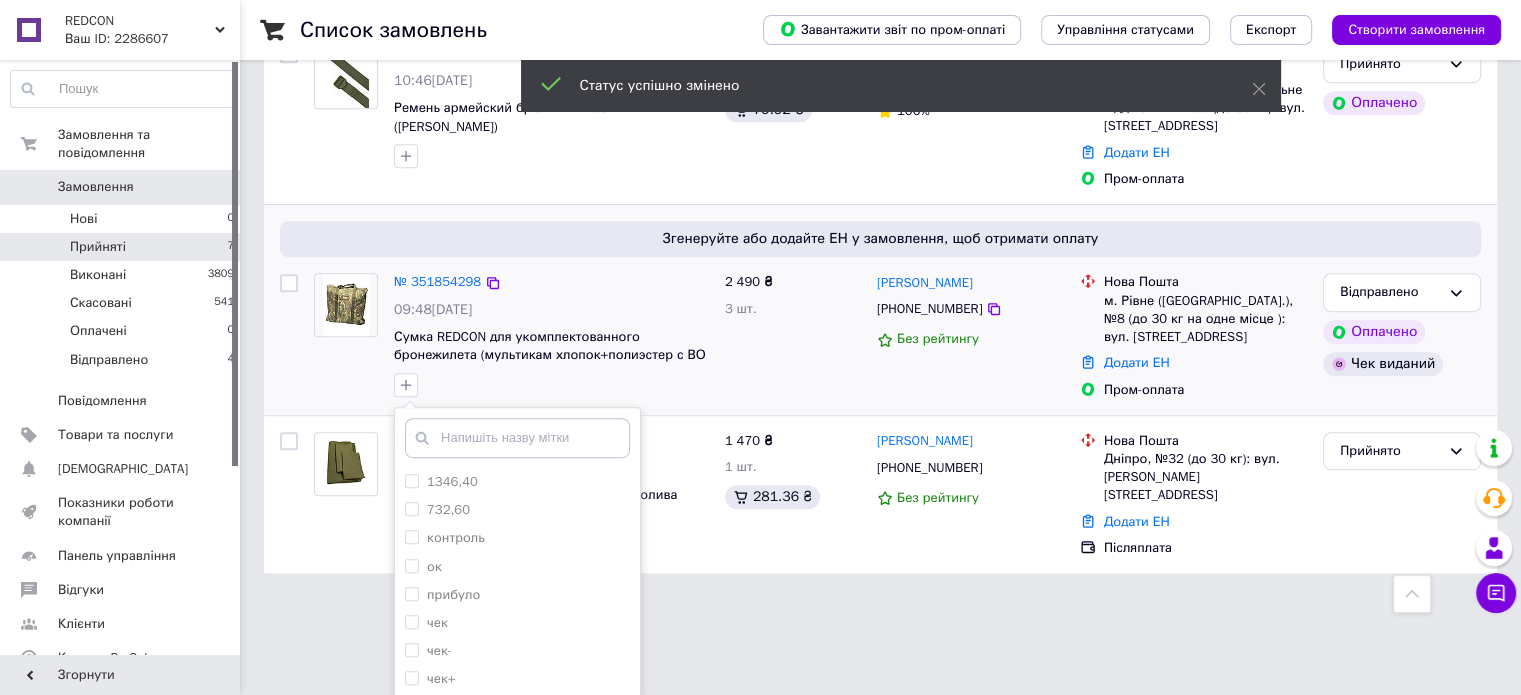 scroll, scrollTop: 1036, scrollLeft: 0, axis: vertical 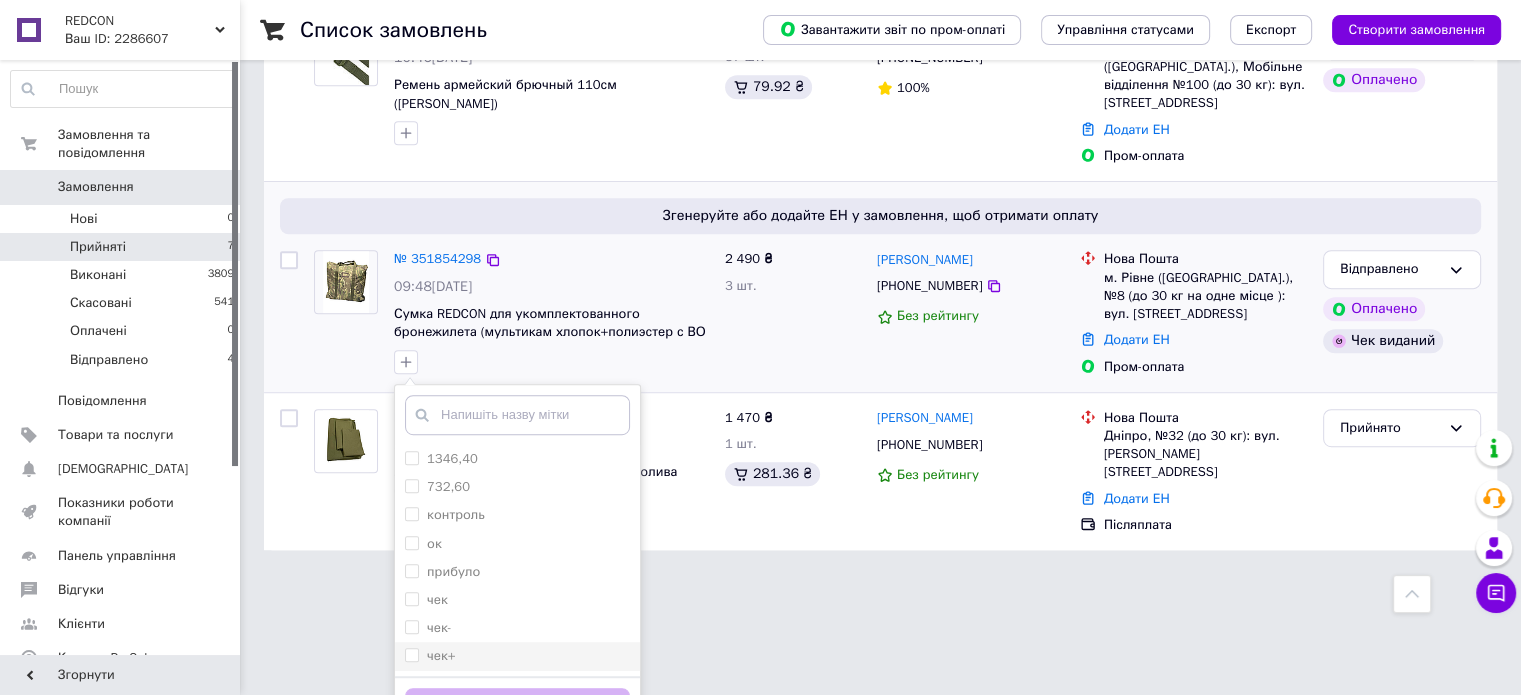 click on "чек+" at bounding box center [517, 656] 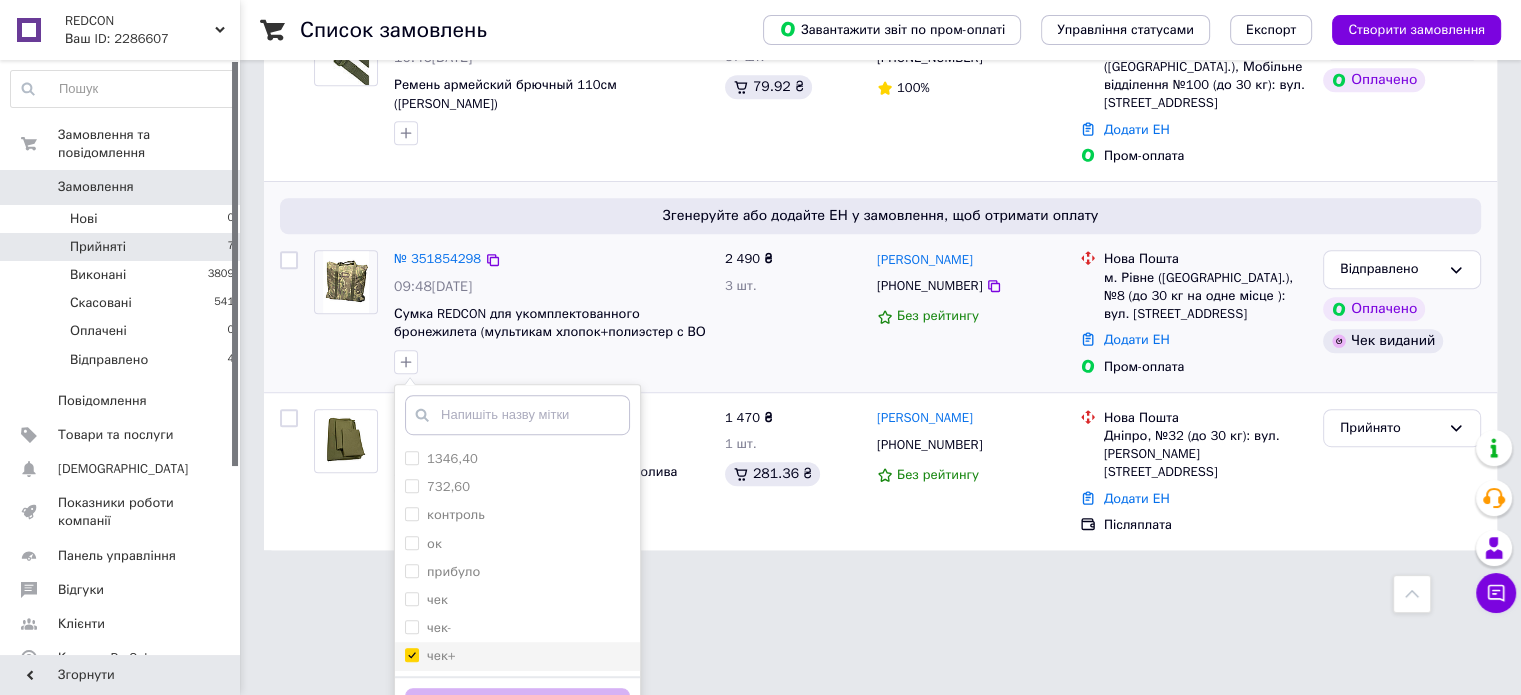 checkbox on "true" 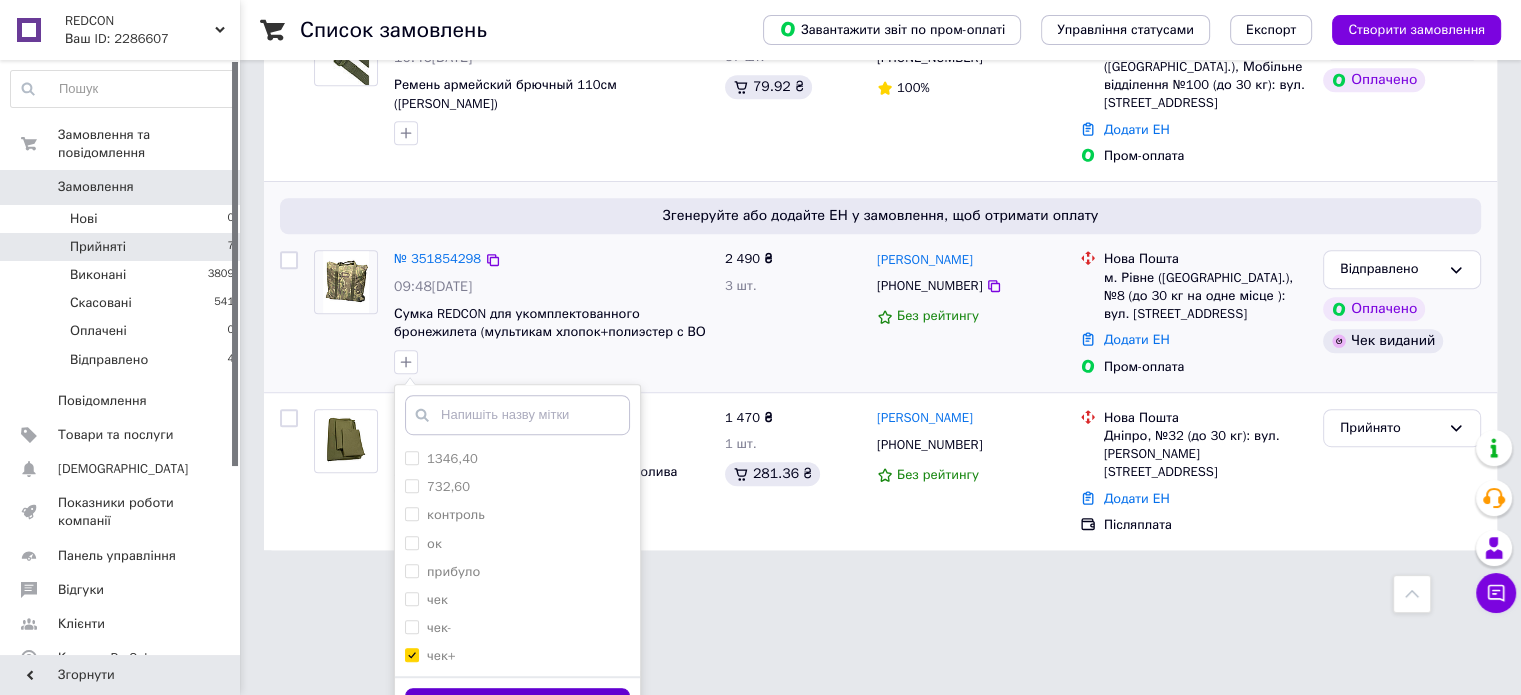 click on "Додати мітку" at bounding box center [517, 707] 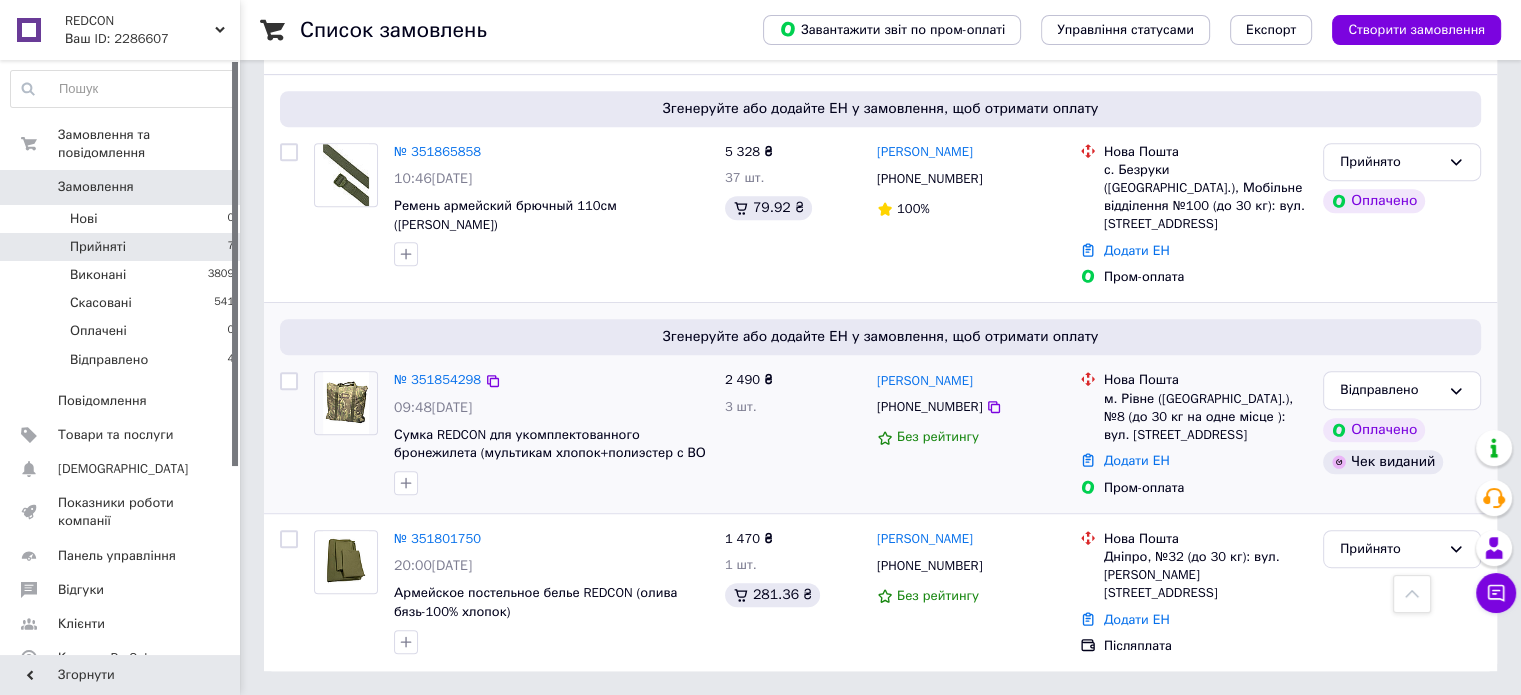 scroll, scrollTop: 872, scrollLeft: 0, axis: vertical 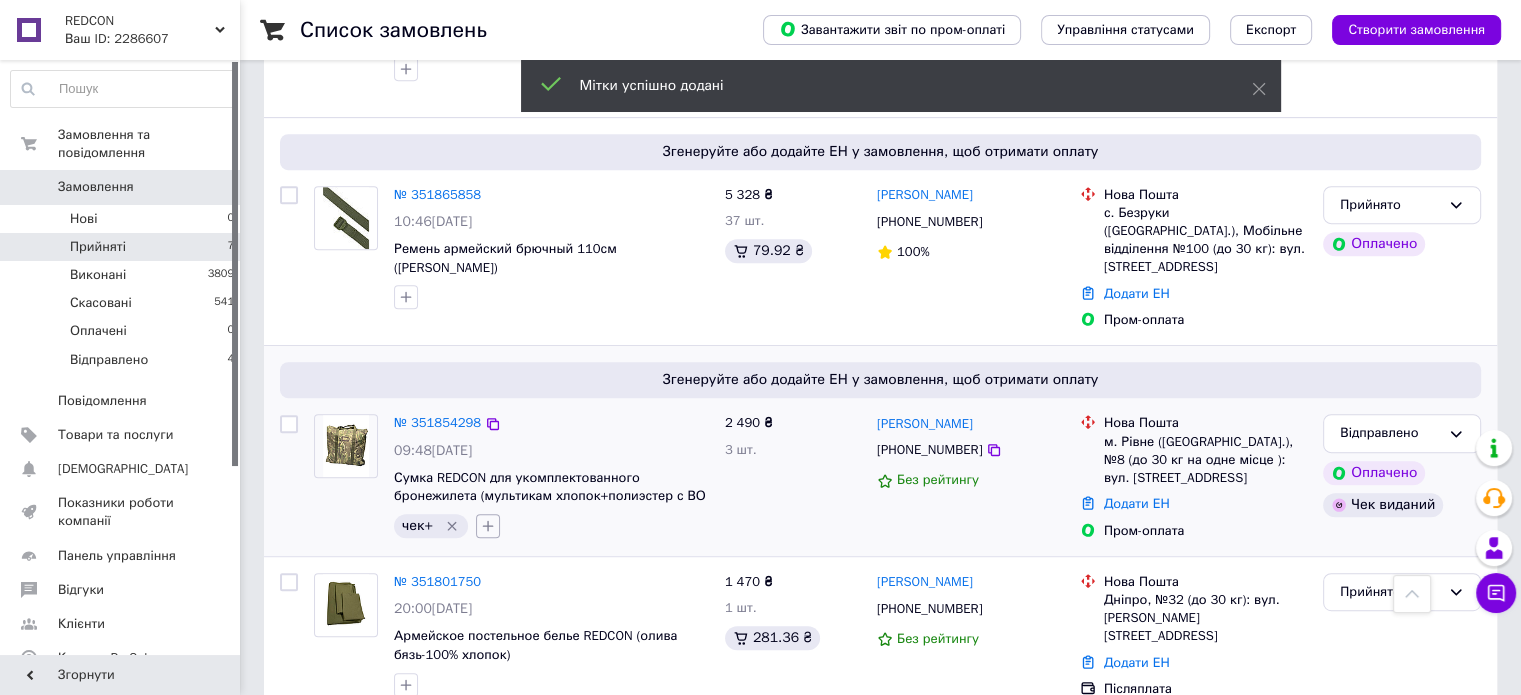 click 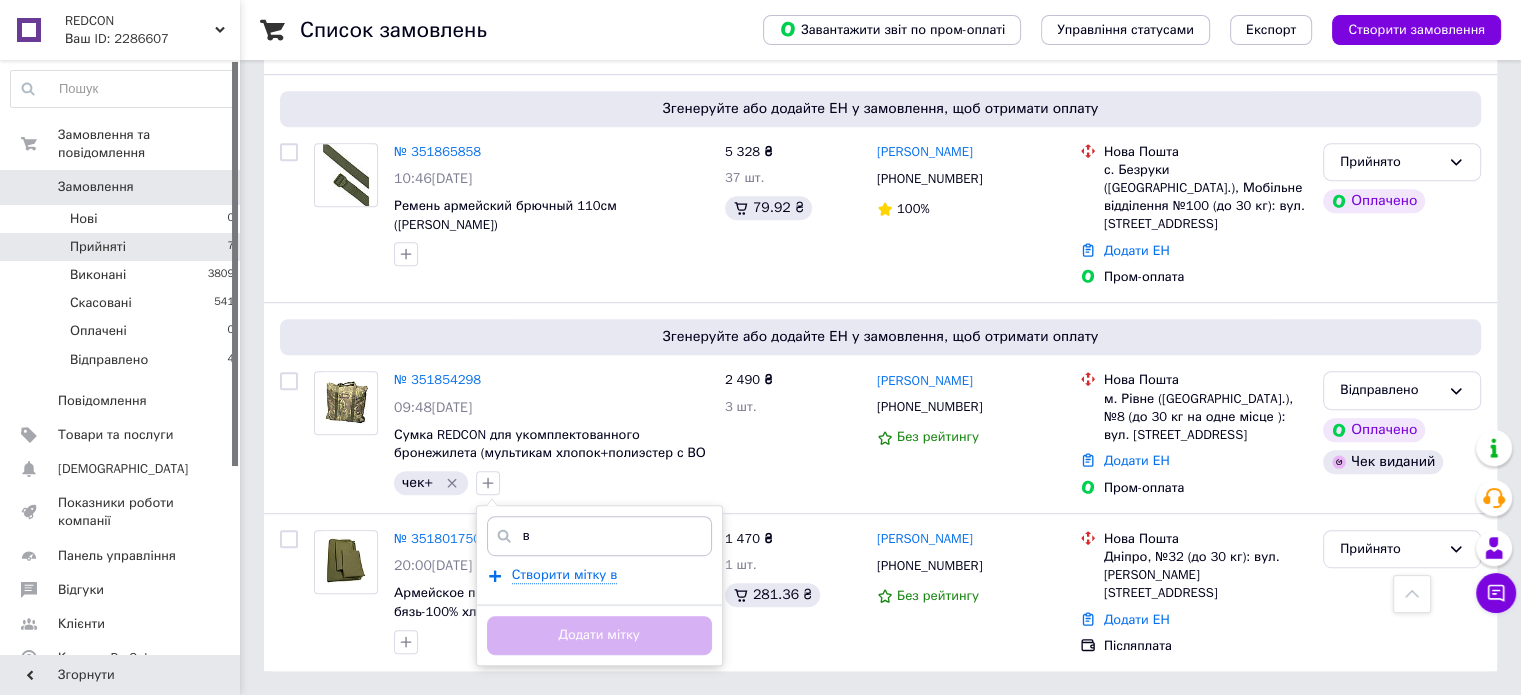 scroll, scrollTop: 872, scrollLeft: 0, axis: vertical 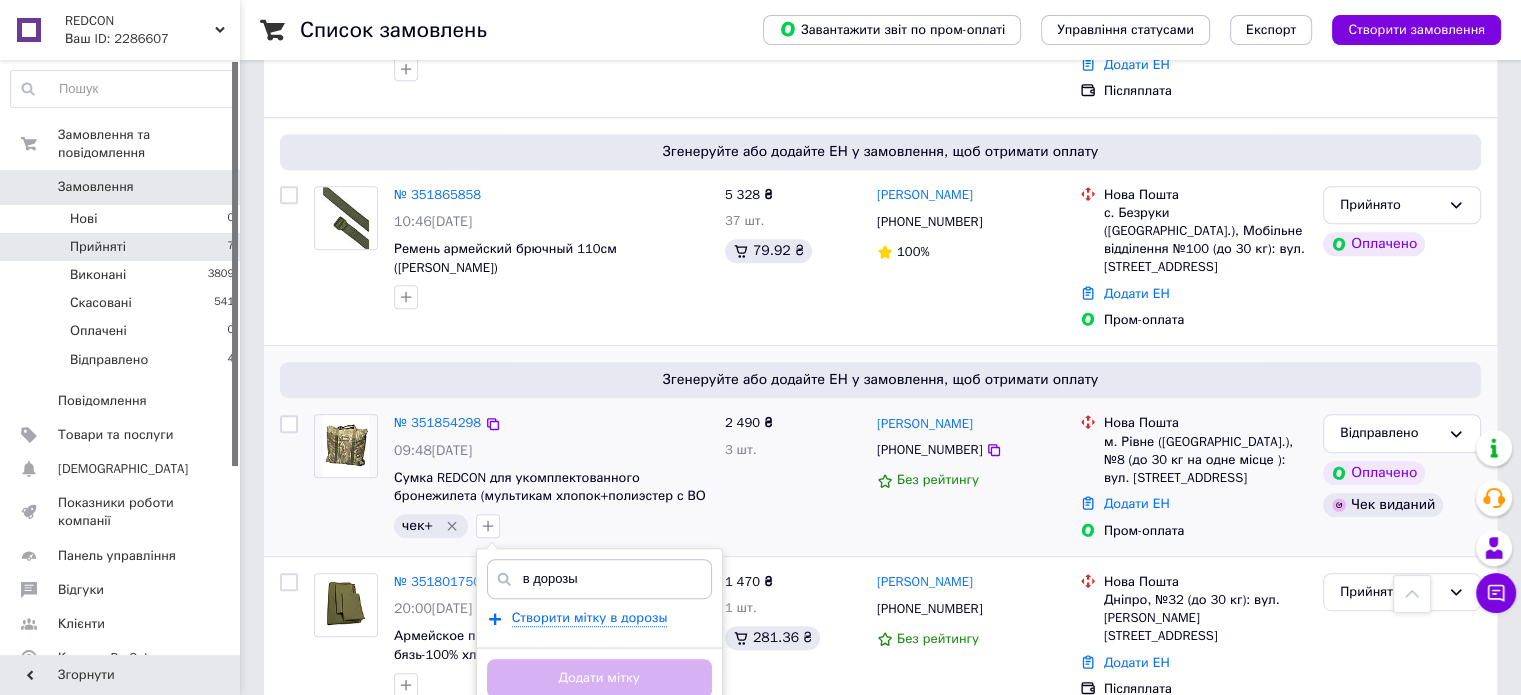 drag, startPoint x: 525, startPoint y: 538, endPoint x: 609, endPoint y: 540, distance: 84.0238 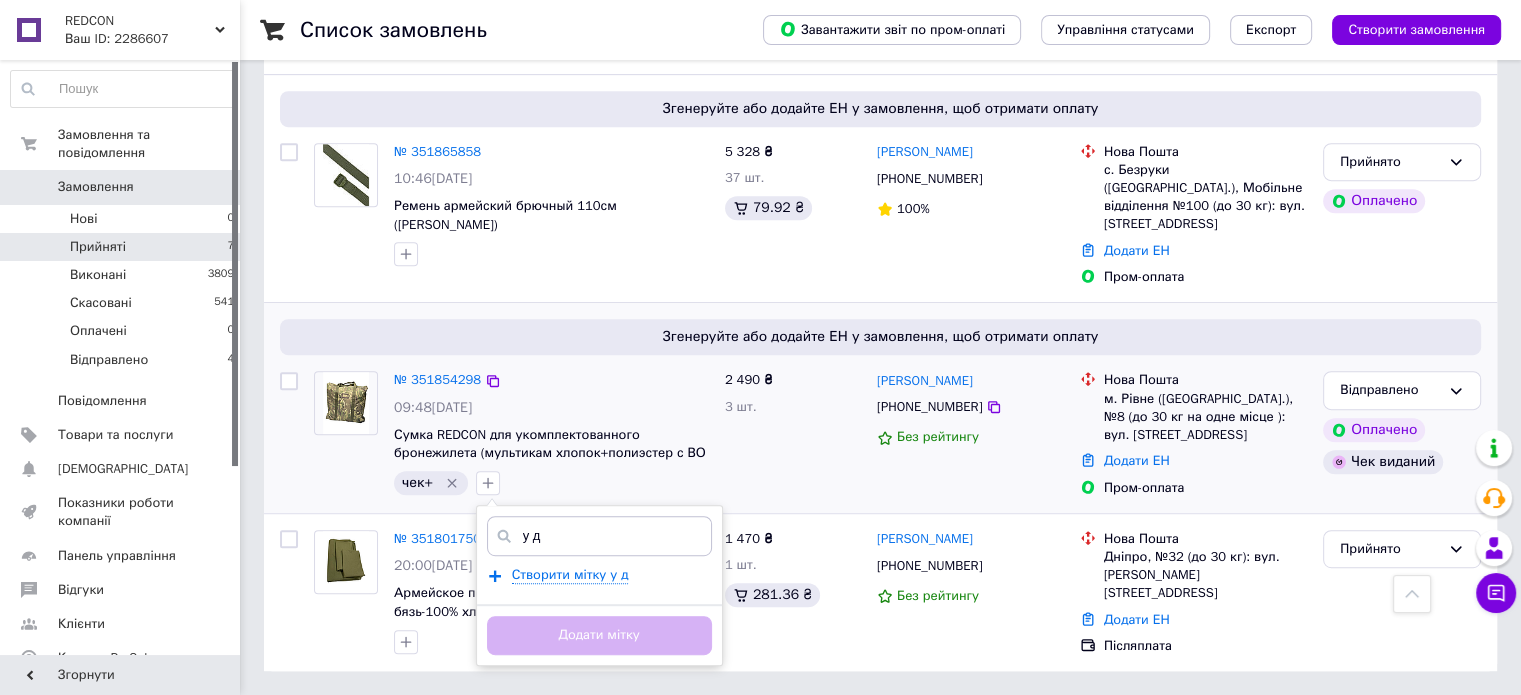 scroll, scrollTop: 872, scrollLeft: 0, axis: vertical 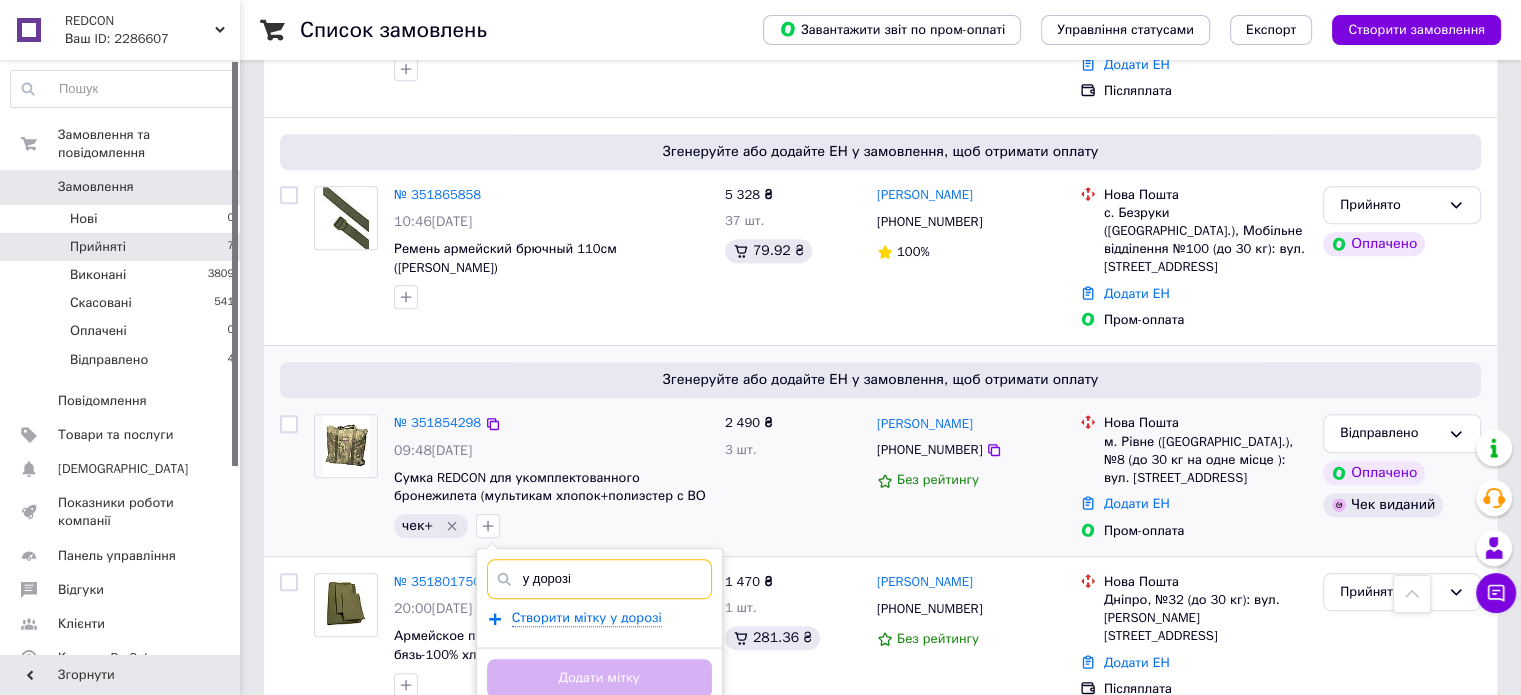 drag, startPoint x: 592, startPoint y: 539, endPoint x: 523, endPoint y: 535, distance: 69.115845 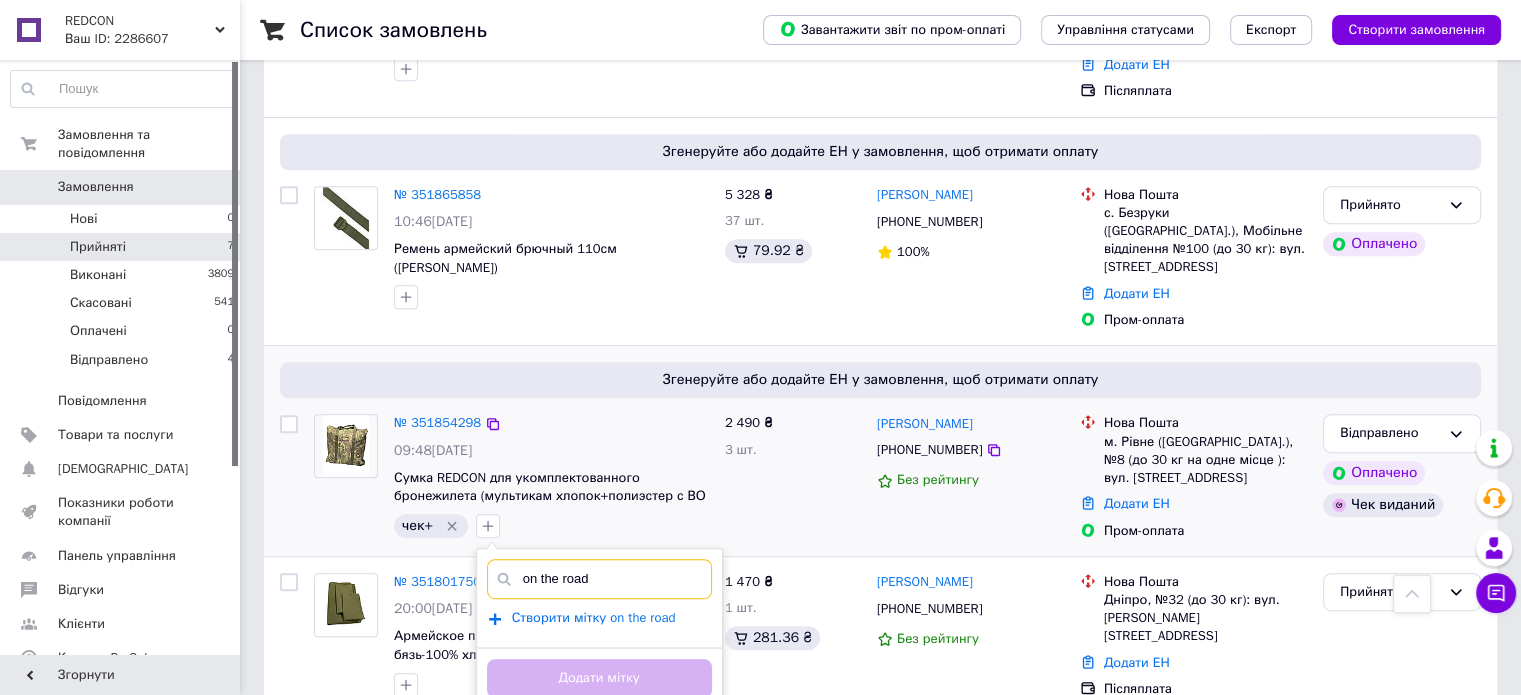 type on "on the road" 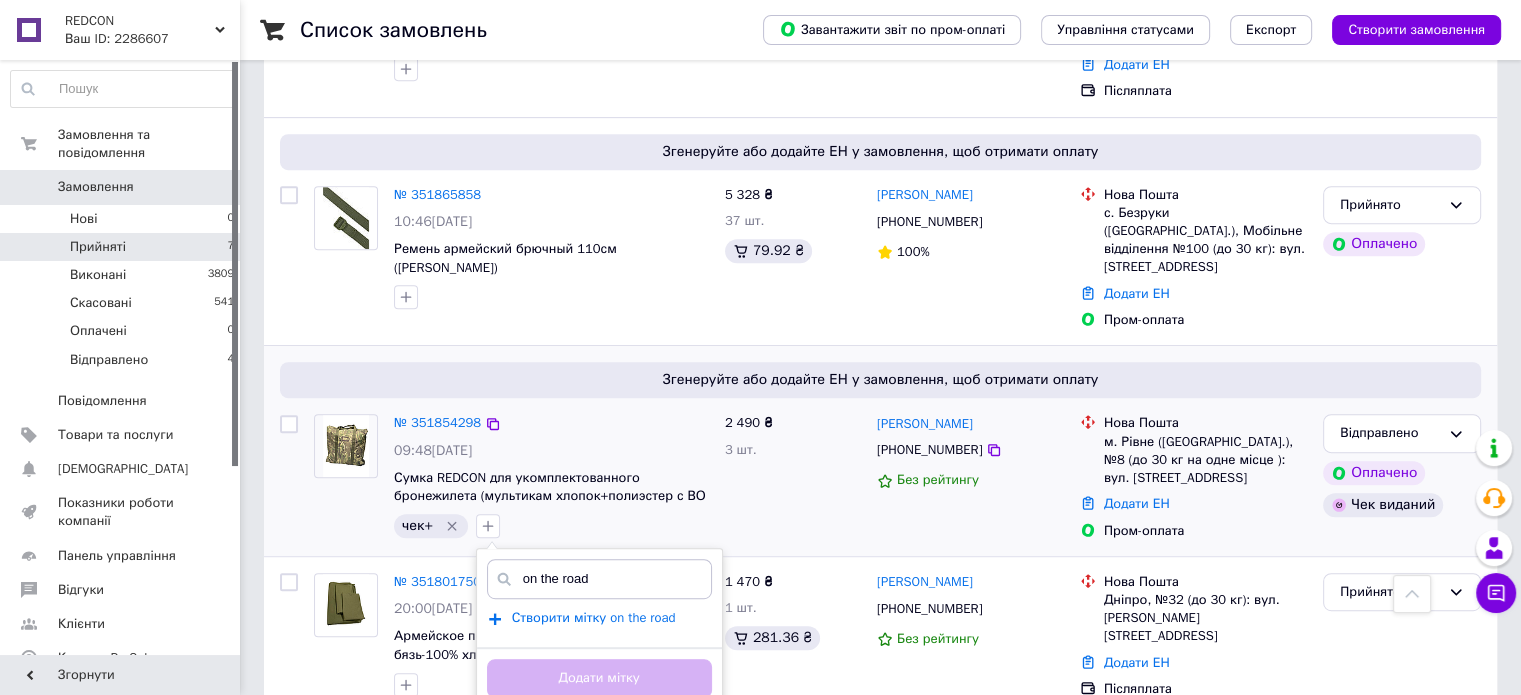 click on "Створити мітку   on the road" at bounding box center [594, 618] 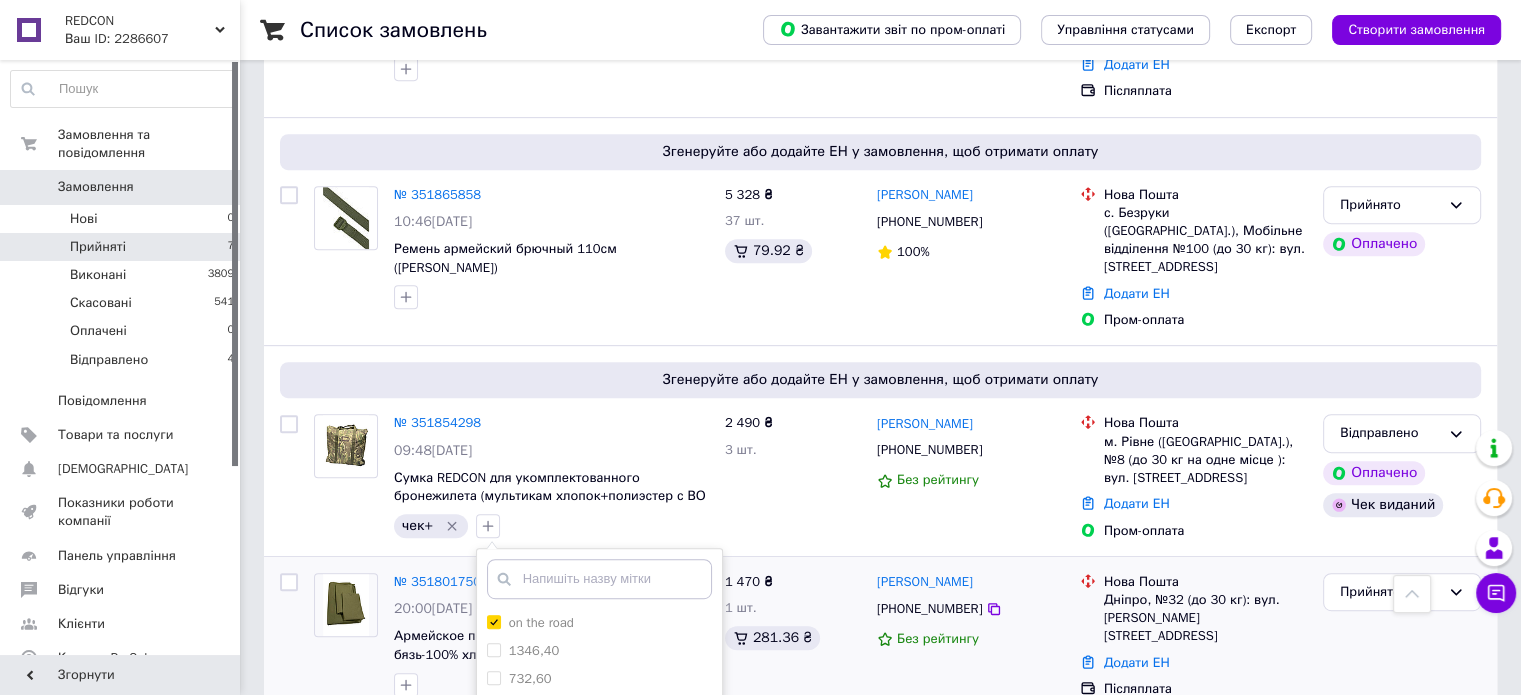 scroll, scrollTop: 1036, scrollLeft: 0, axis: vertical 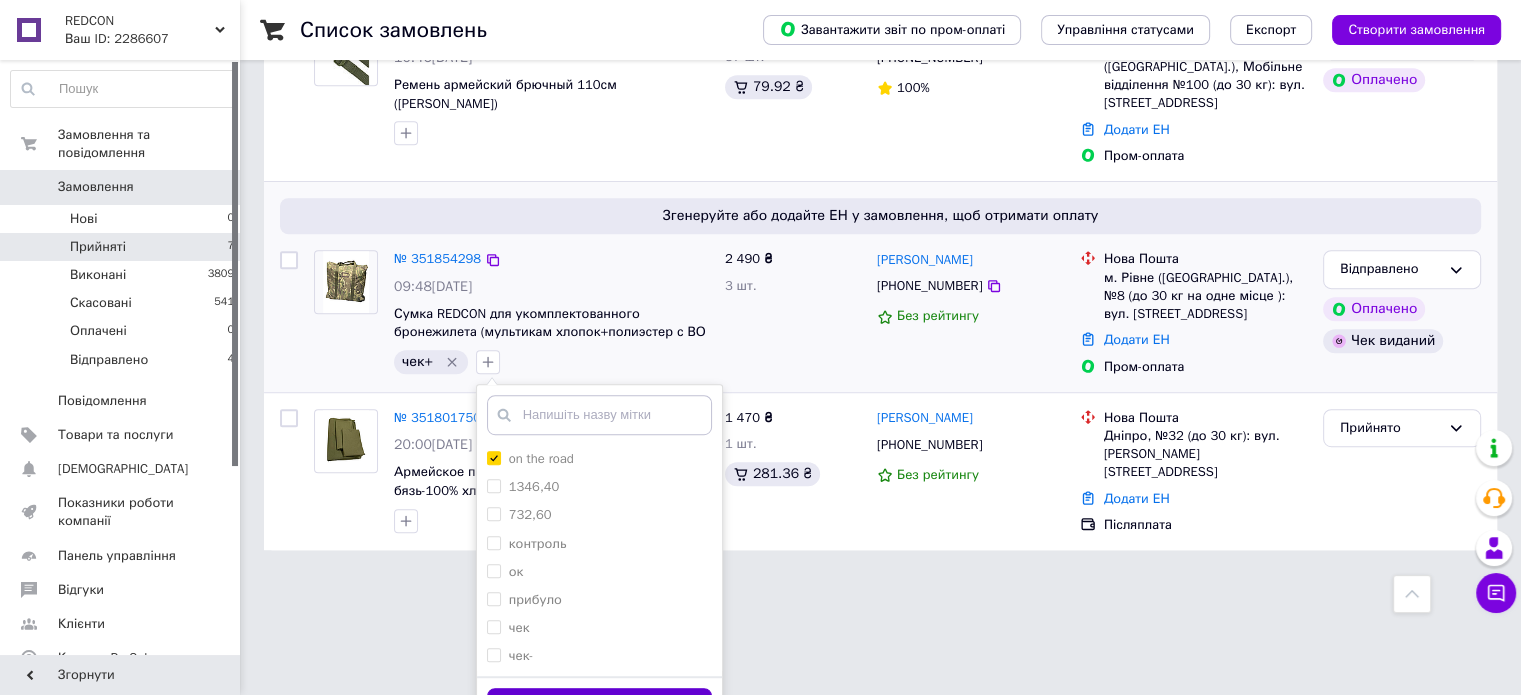 click on "Додати мітку" at bounding box center (599, 707) 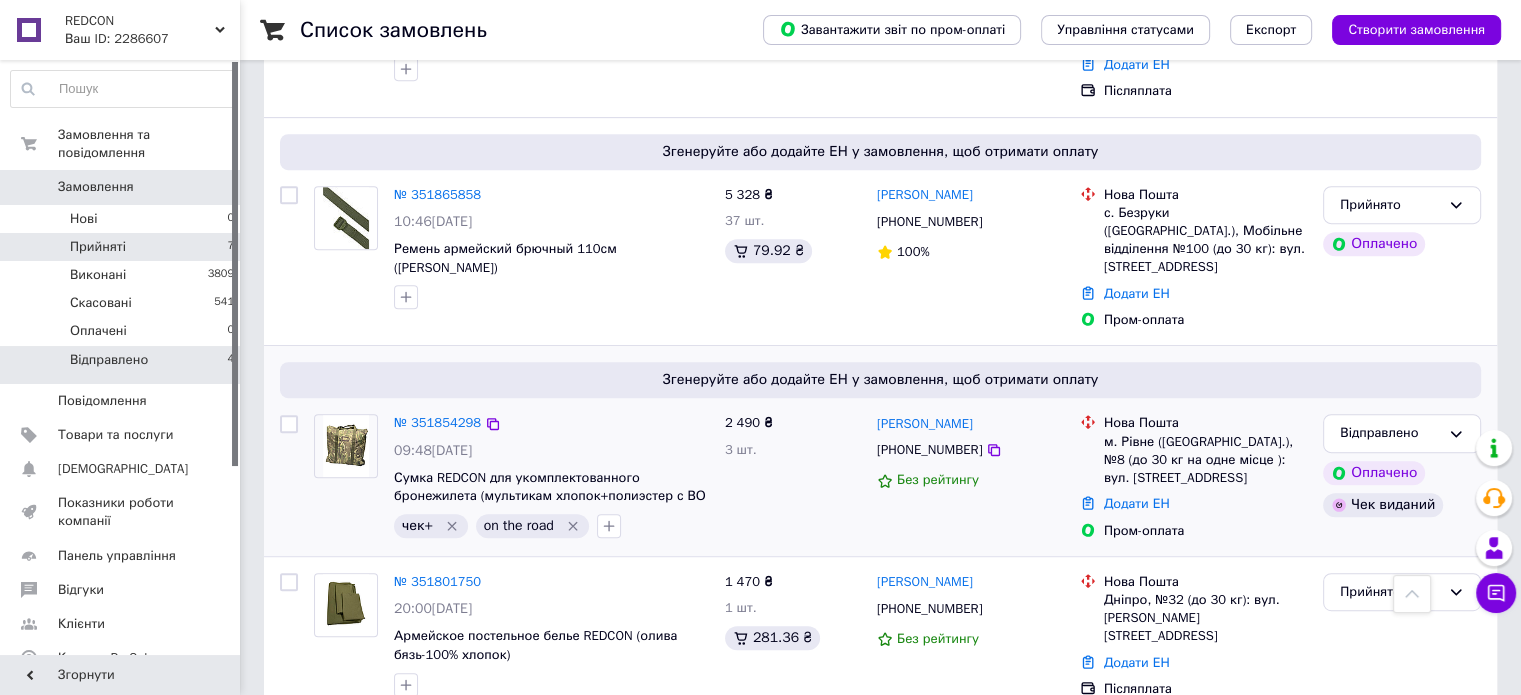 click on "Відправлено" at bounding box center (109, 360) 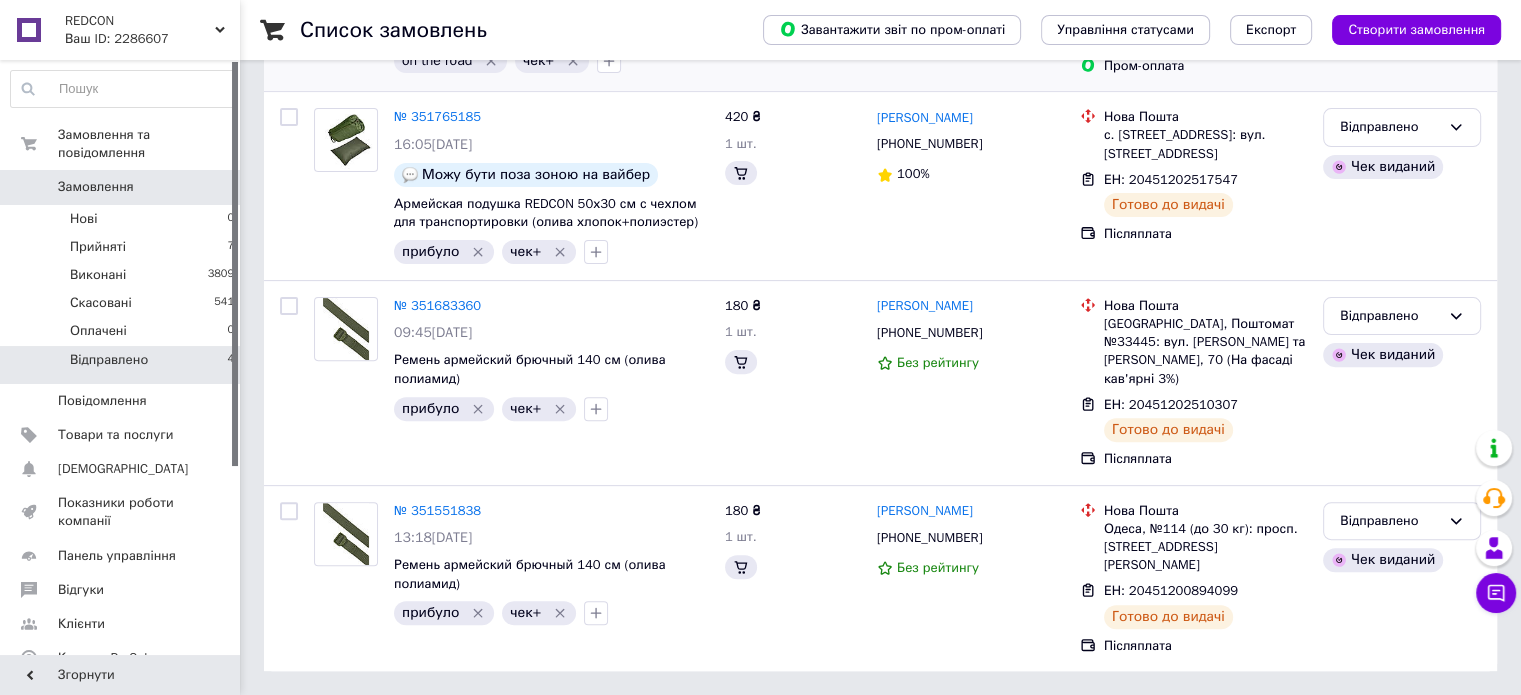 scroll, scrollTop: 0, scrollLeft: 0, axis: both 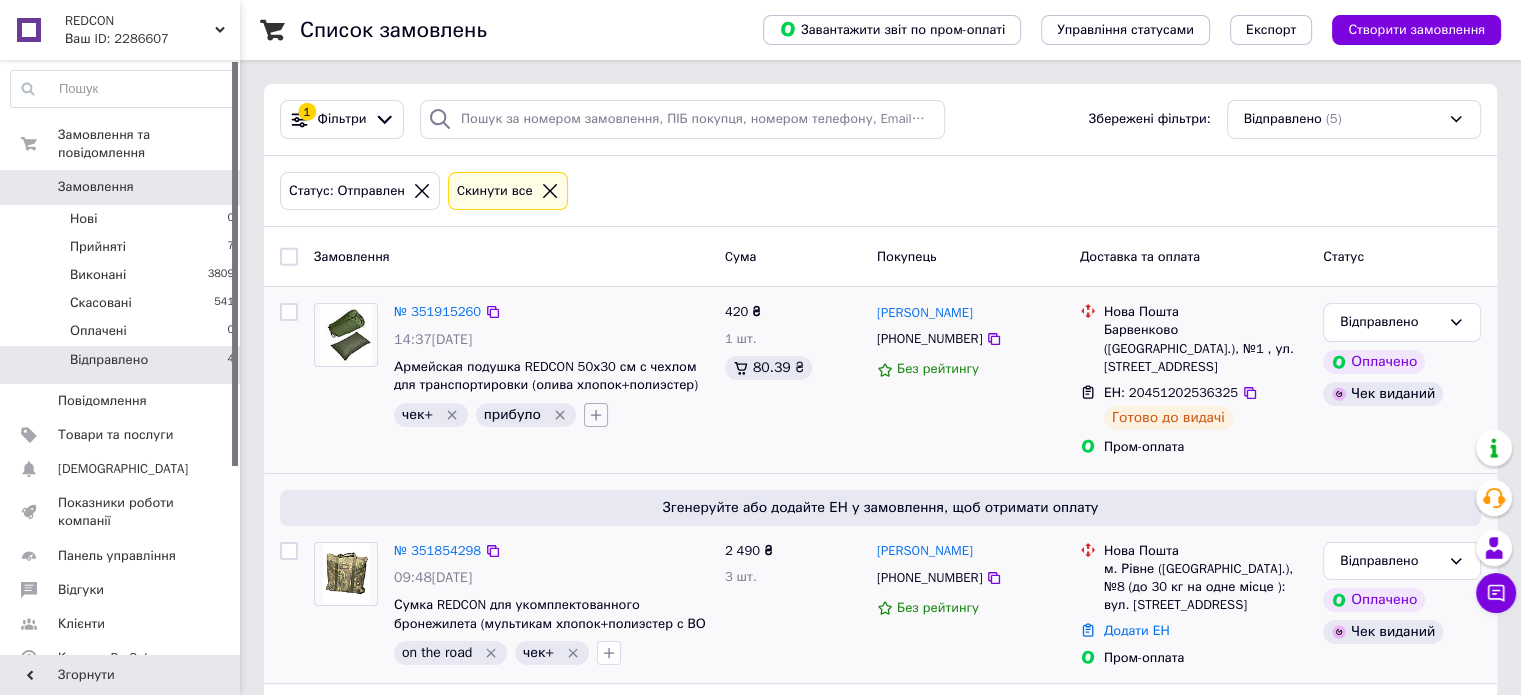 click 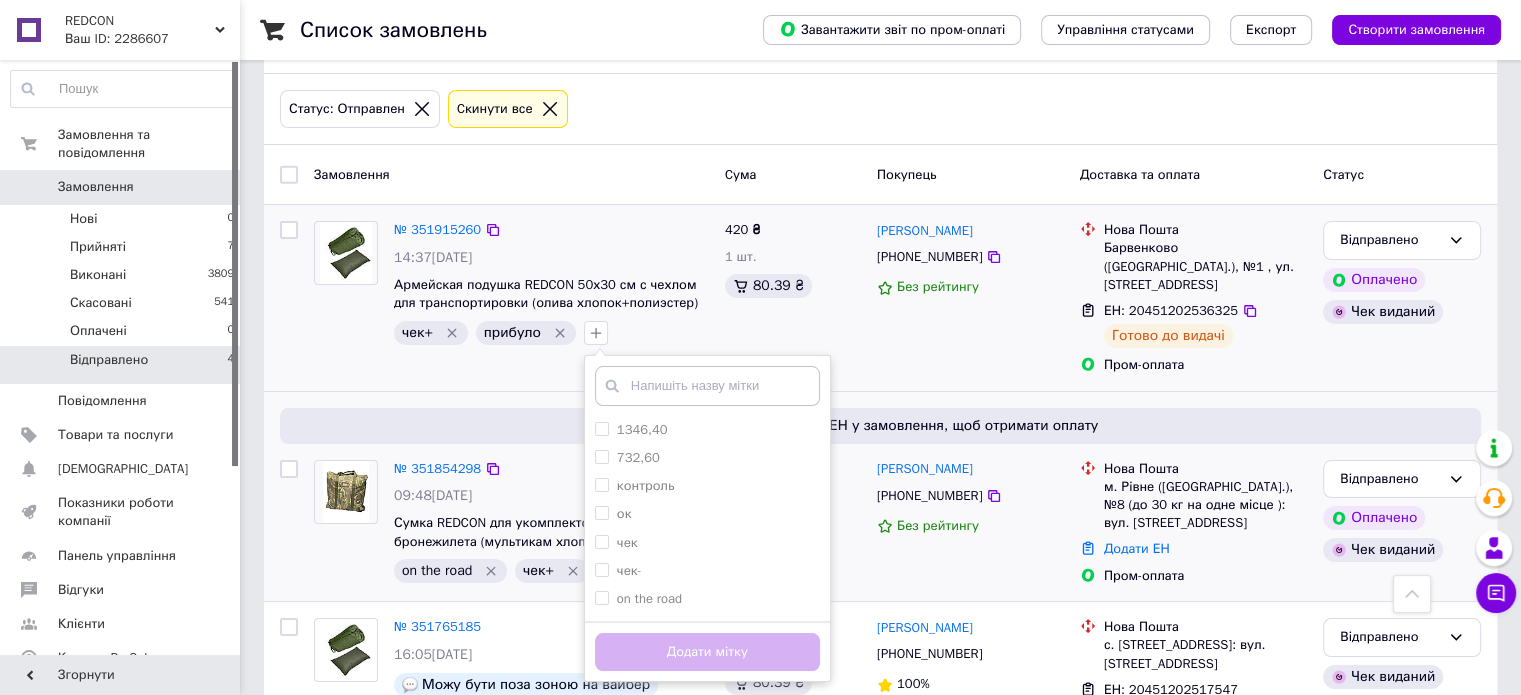 scroll, scrollTop: 0, scrollLeft: 0, axis: both 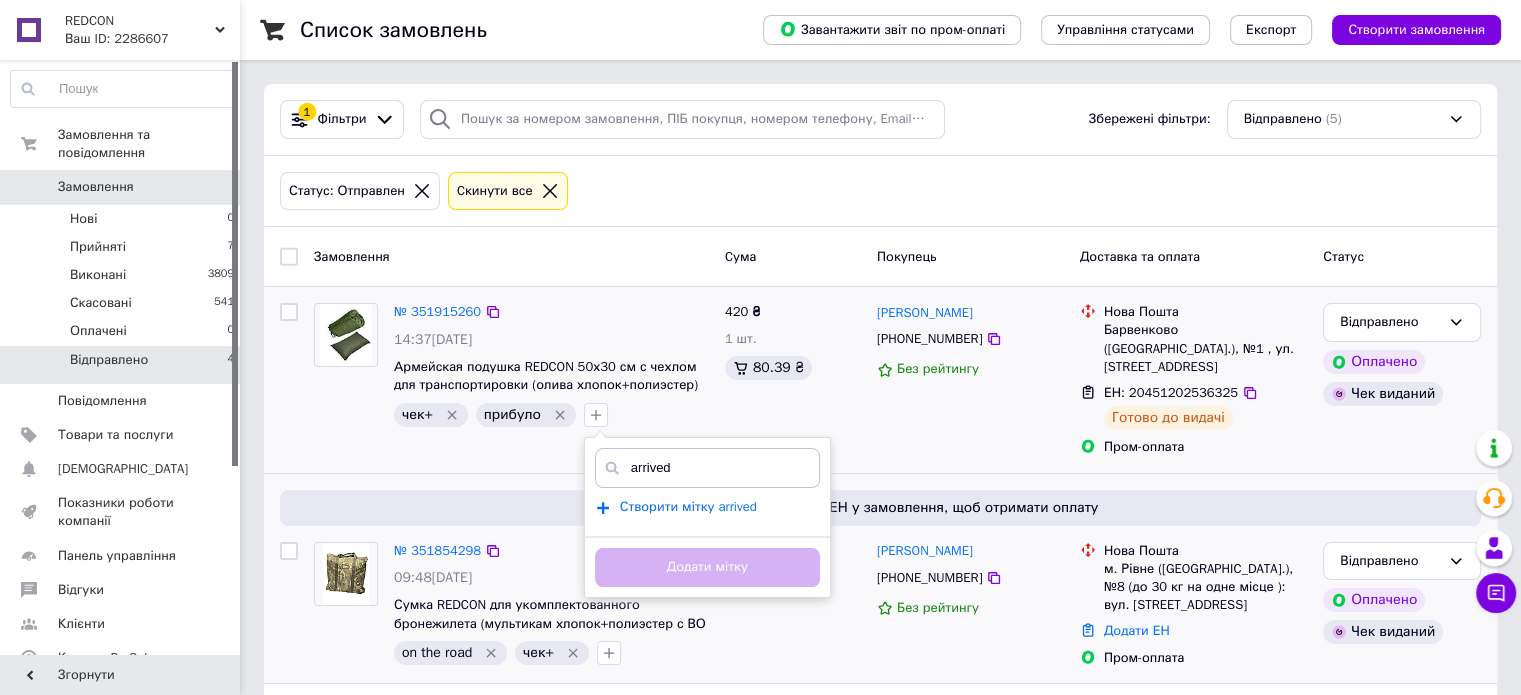 type on "arrived" 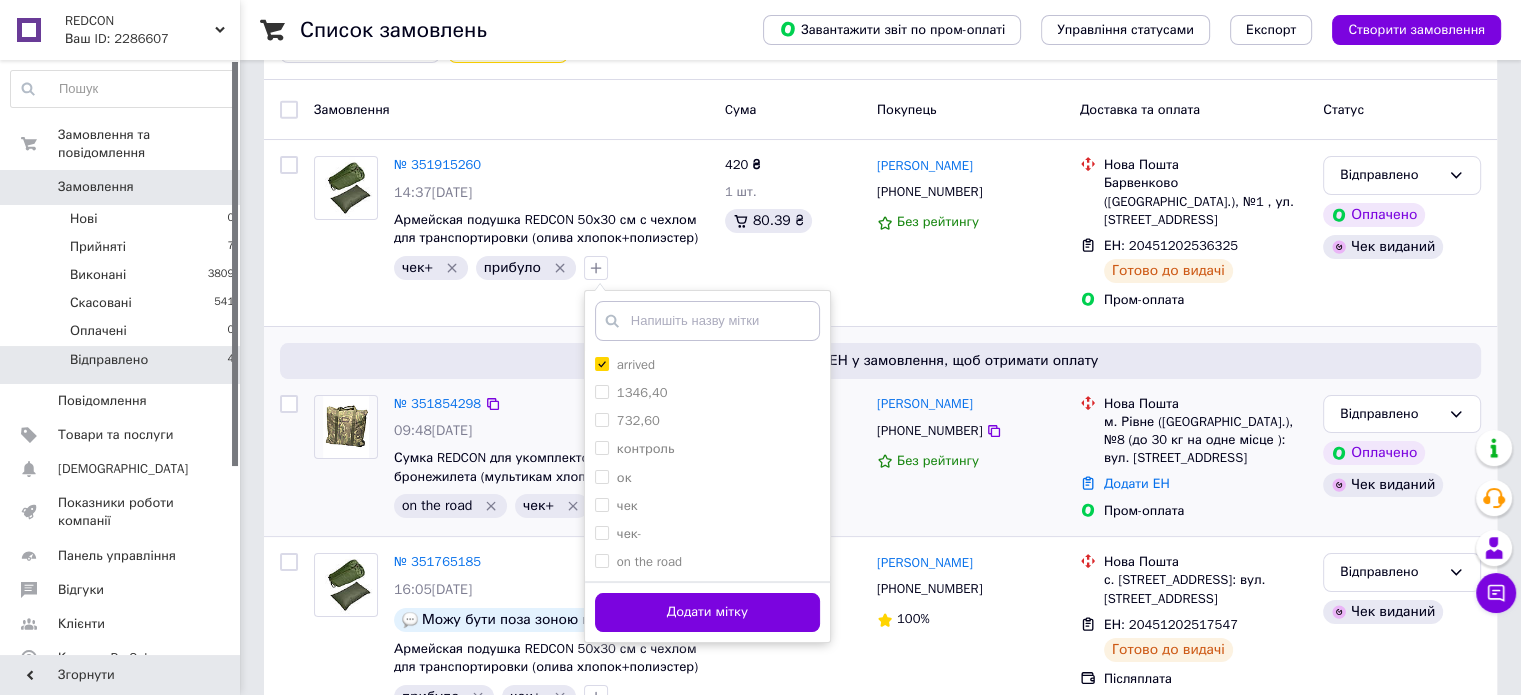 scroll, scrollTop: 400, scrollLeft: 0, axis: vertical 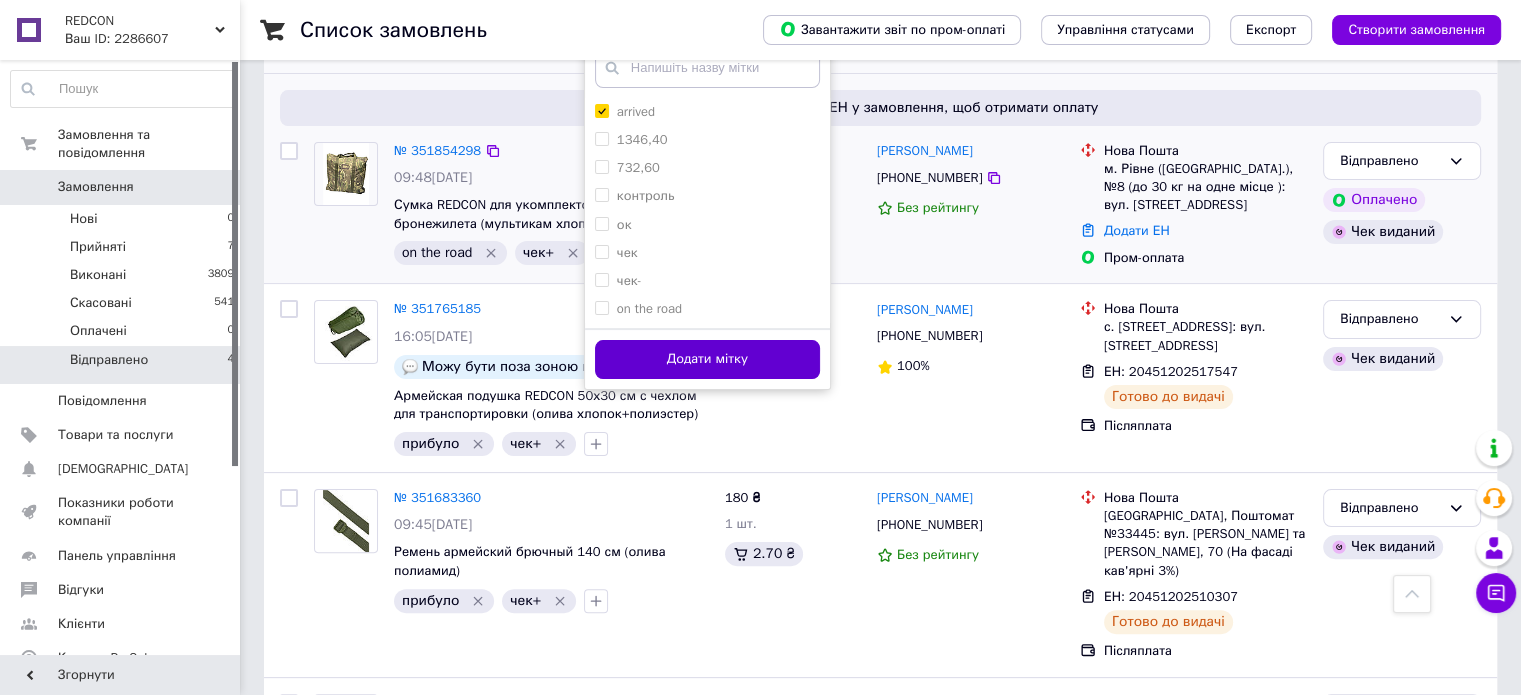 click on "Додати мітку" at bounding box center (707, 359) 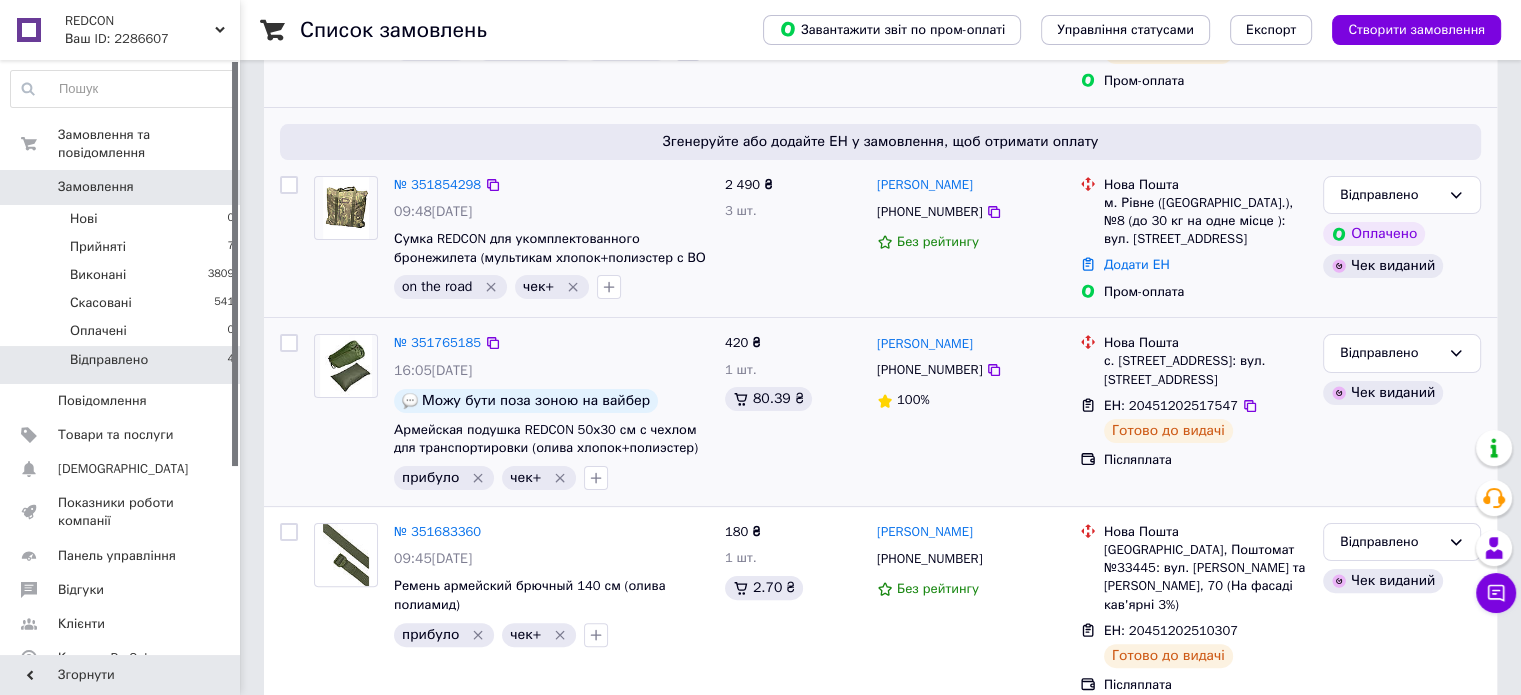 scroll, scrollTop: 400, scrollLeft: 0, axis: vertical 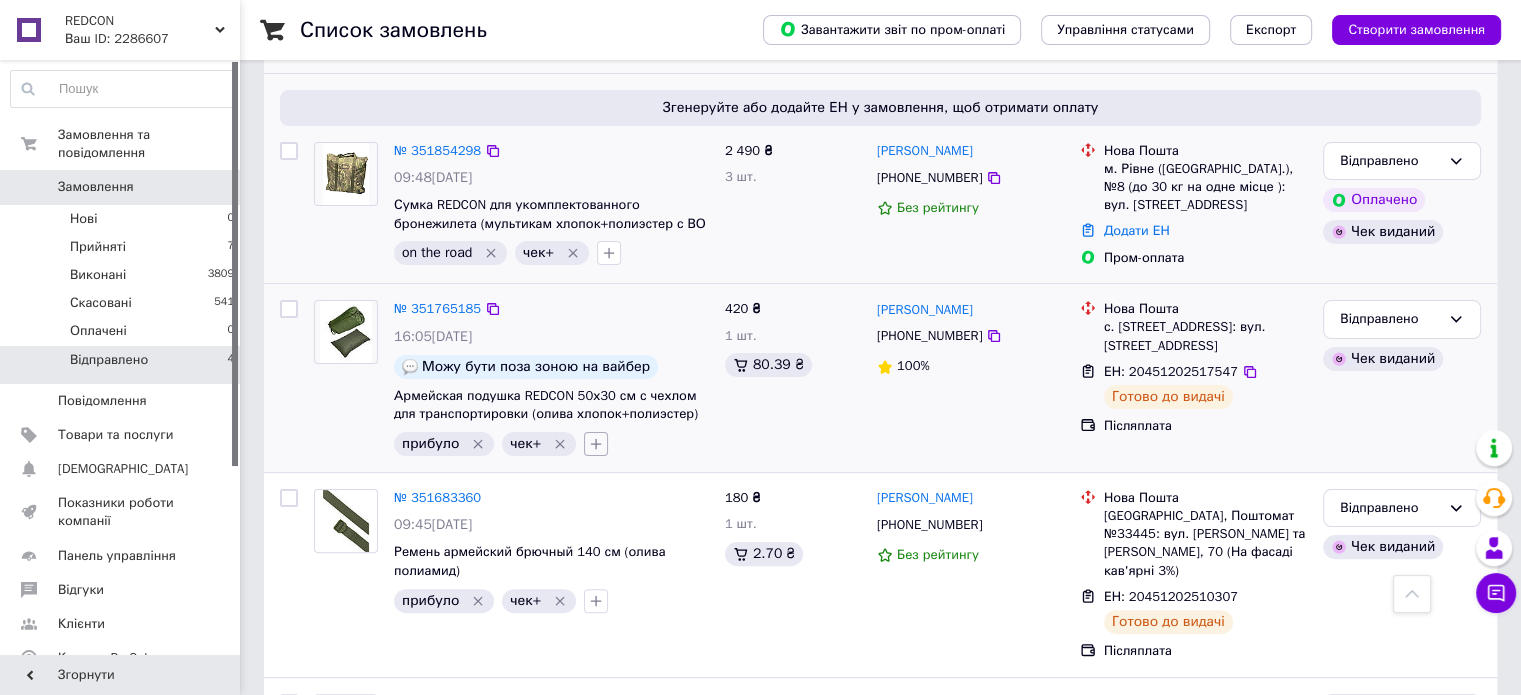 click 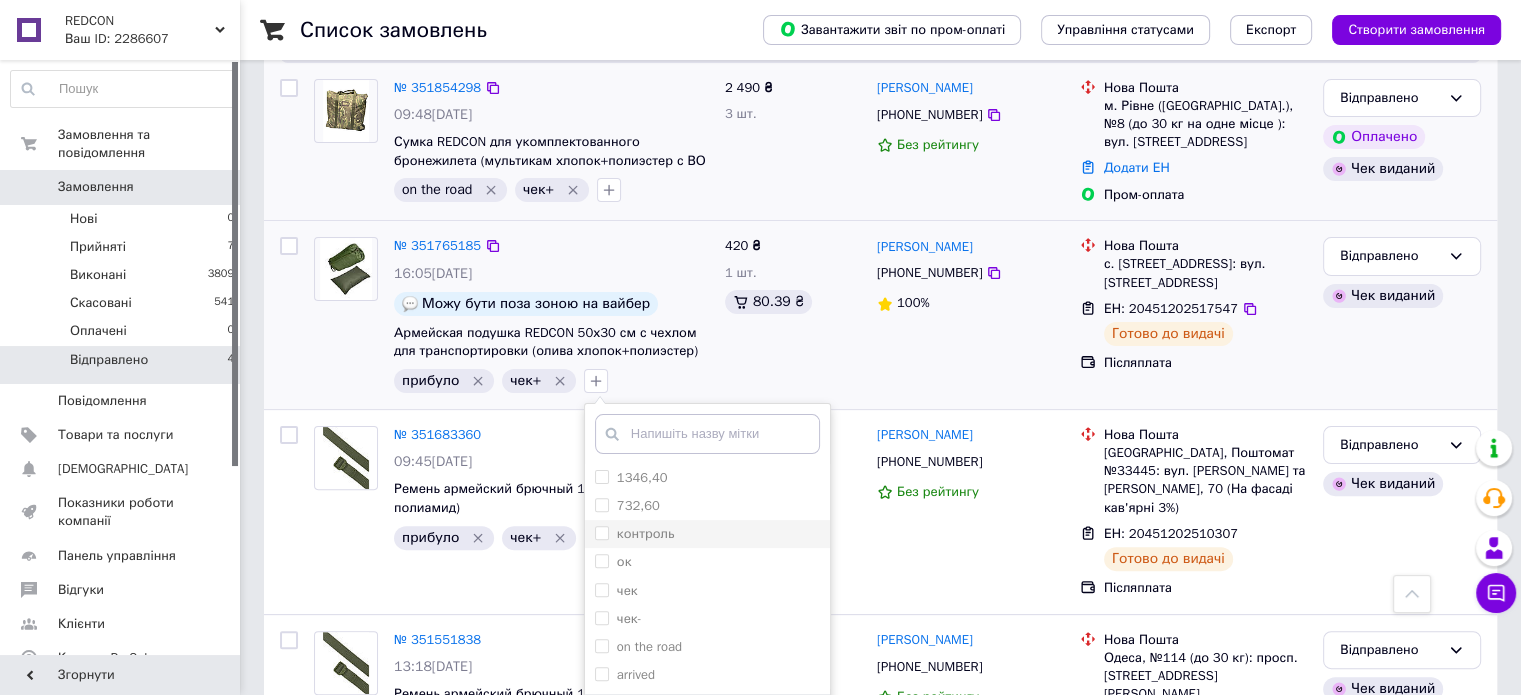 scroll, scrollTop: 535, scrollLeft: 0, axis: vertical 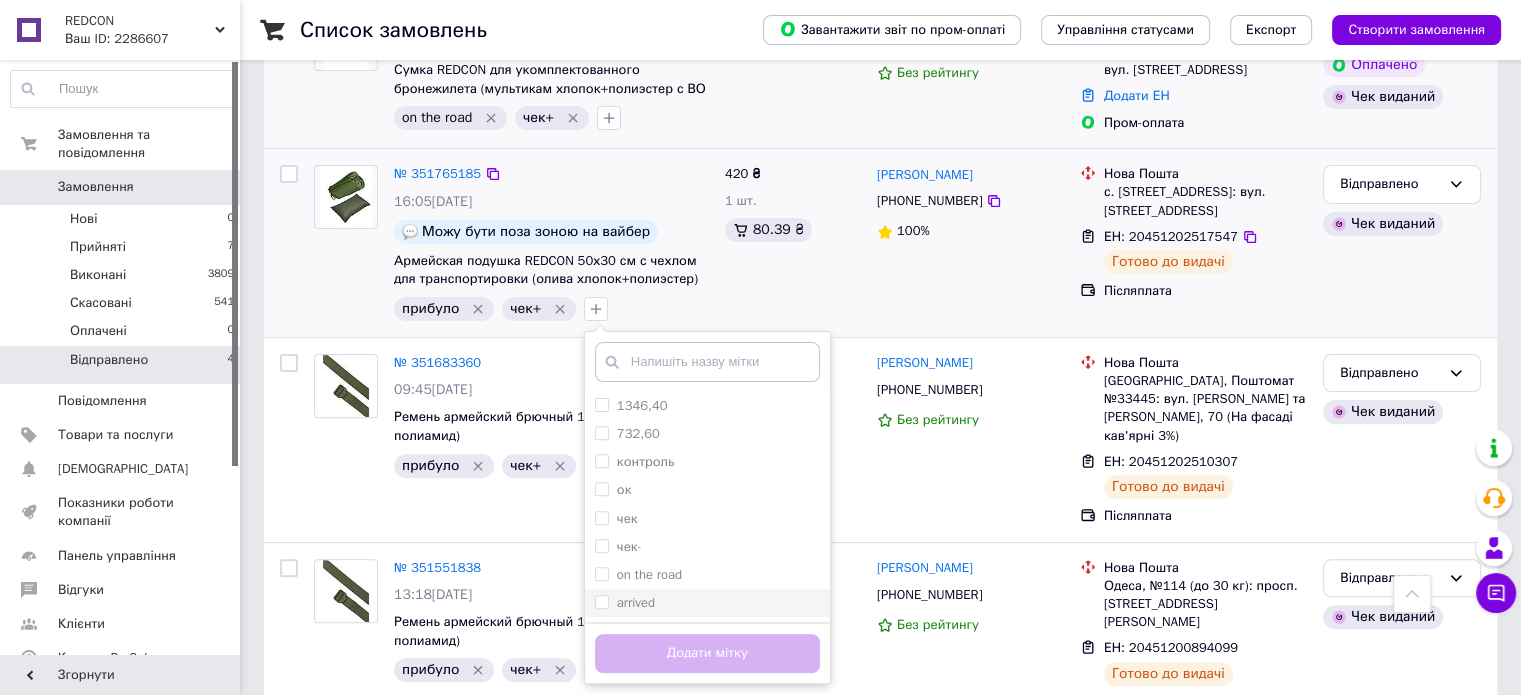 click on "arrived" at bounding box center (707, 603) 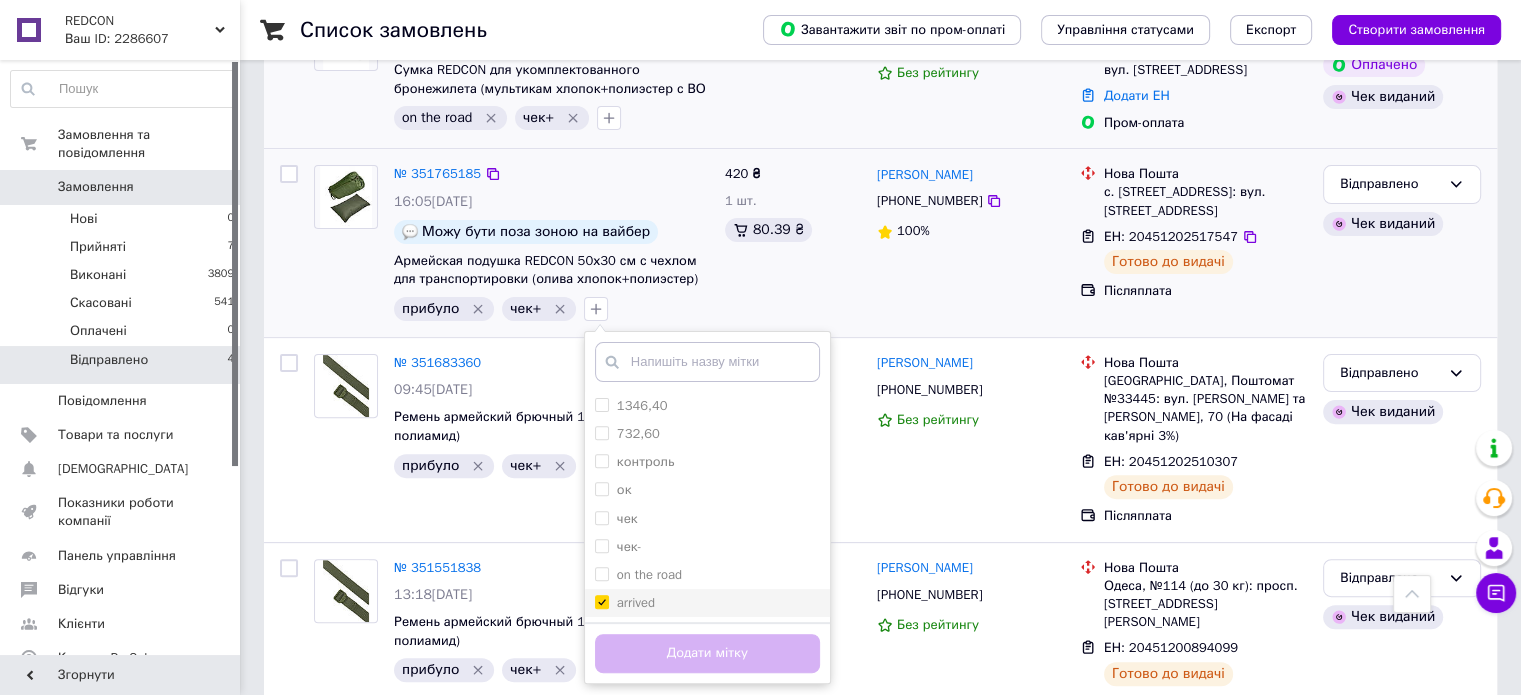checkbox on "true" 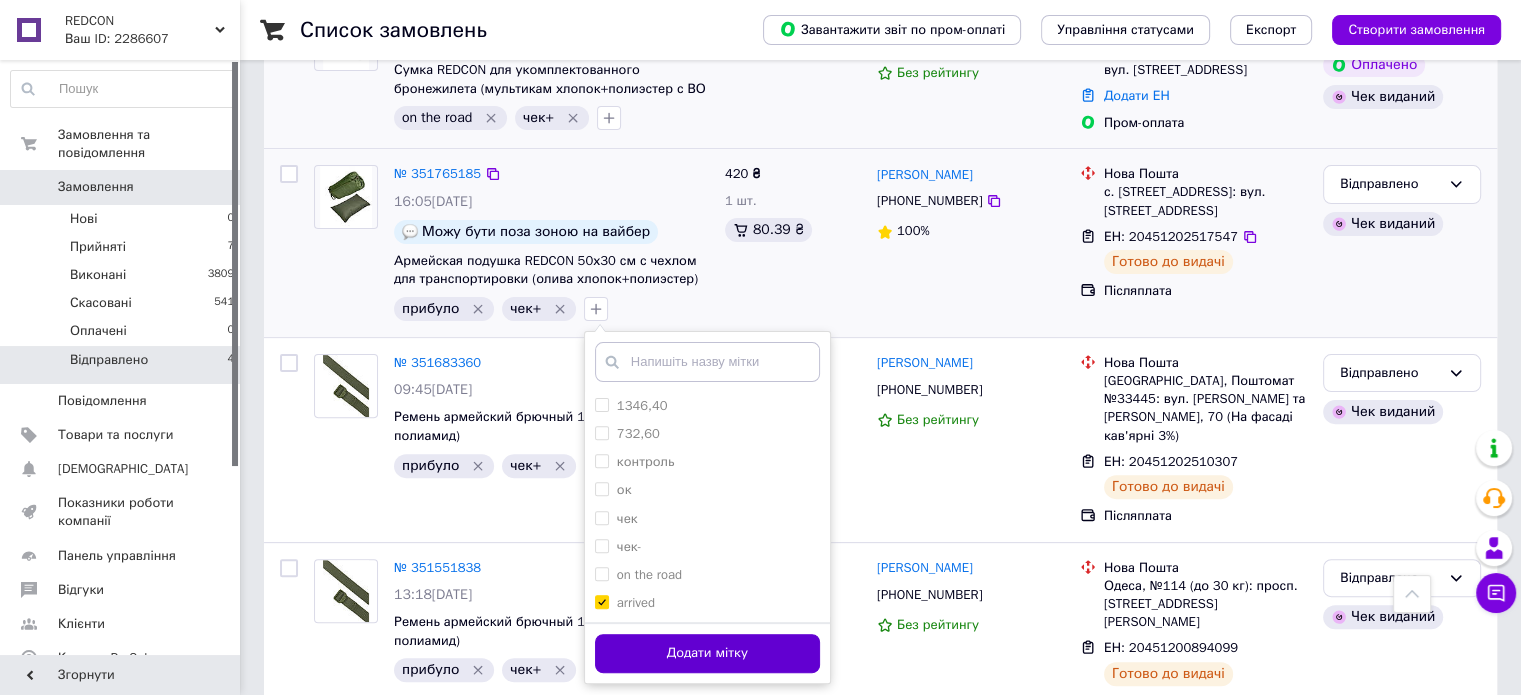 click on "Додати мітку" at bounding box center (707, 653) 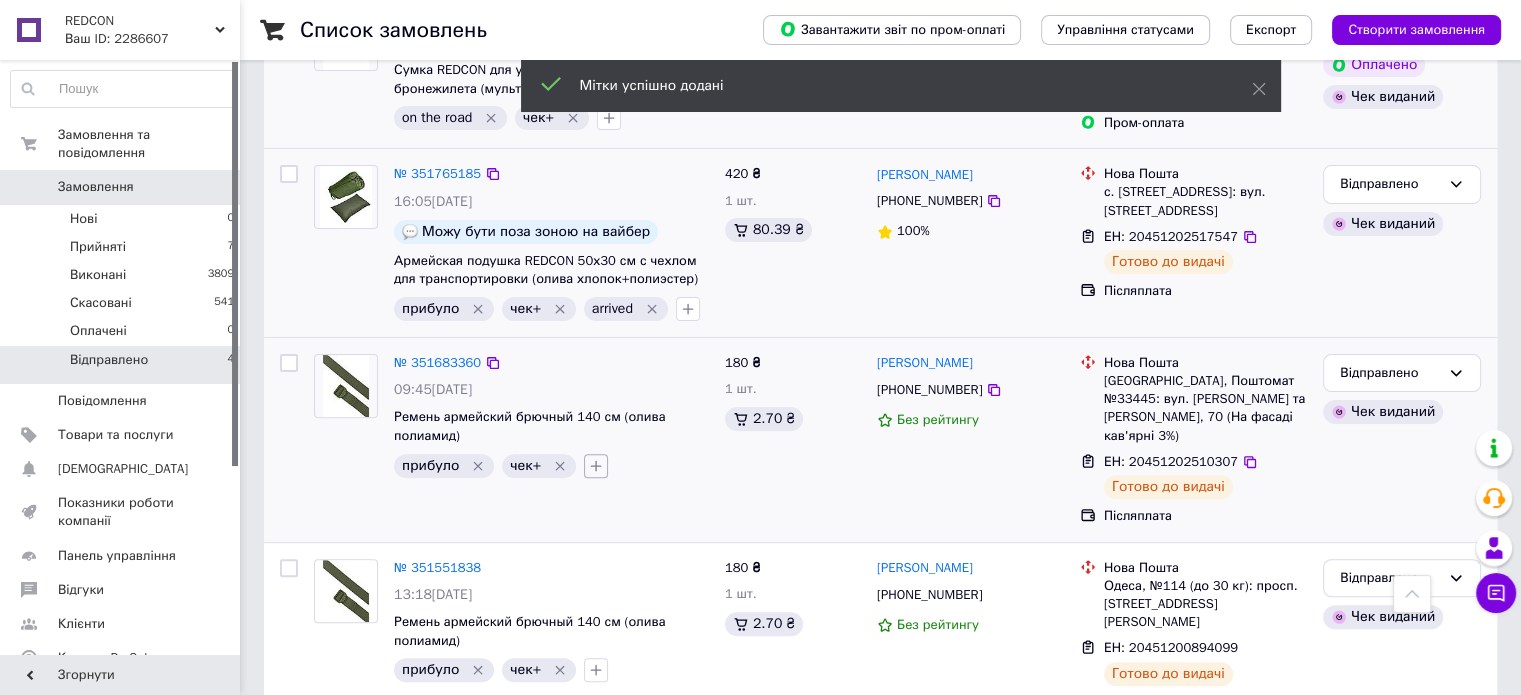 click 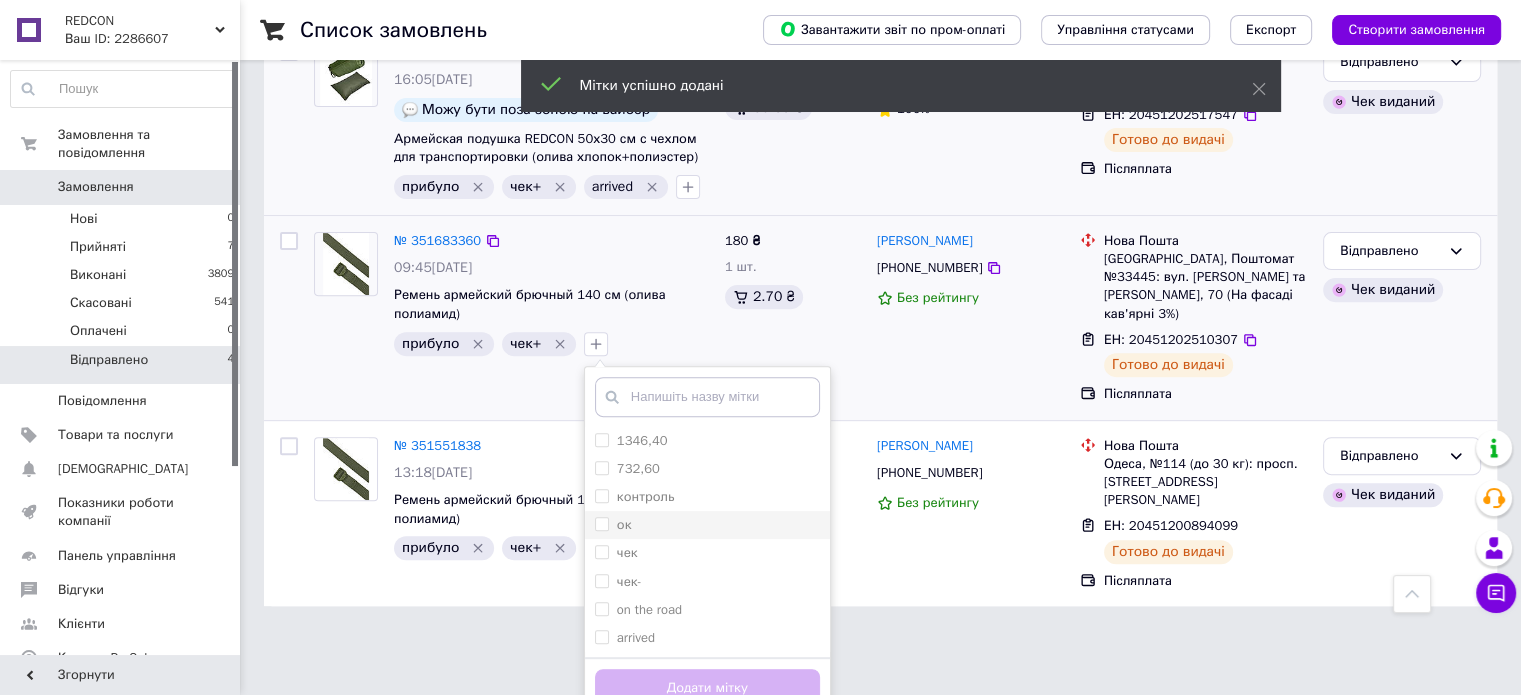 scroll, scrollTop: 659, scrollLeft: 0, axis: vertical 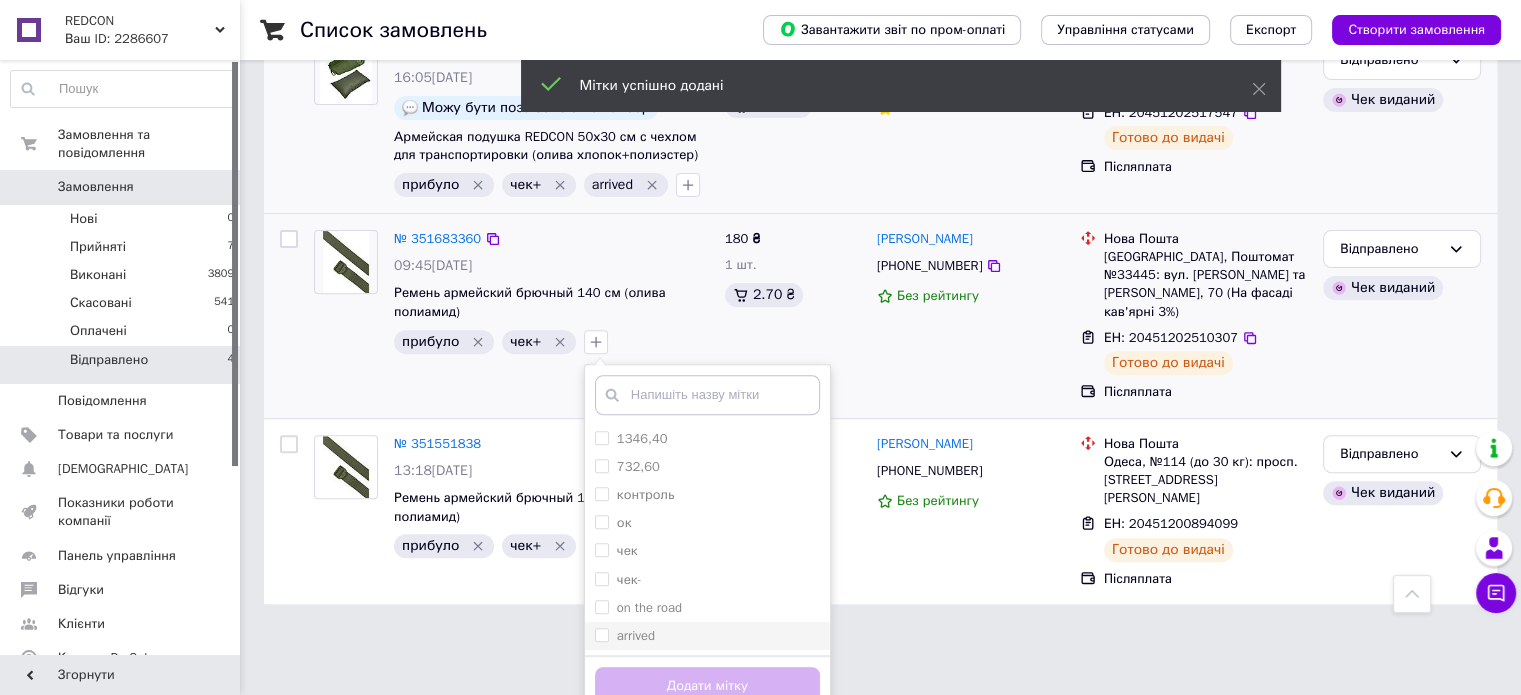 click on "arrived" at bounding box center (707, 636) 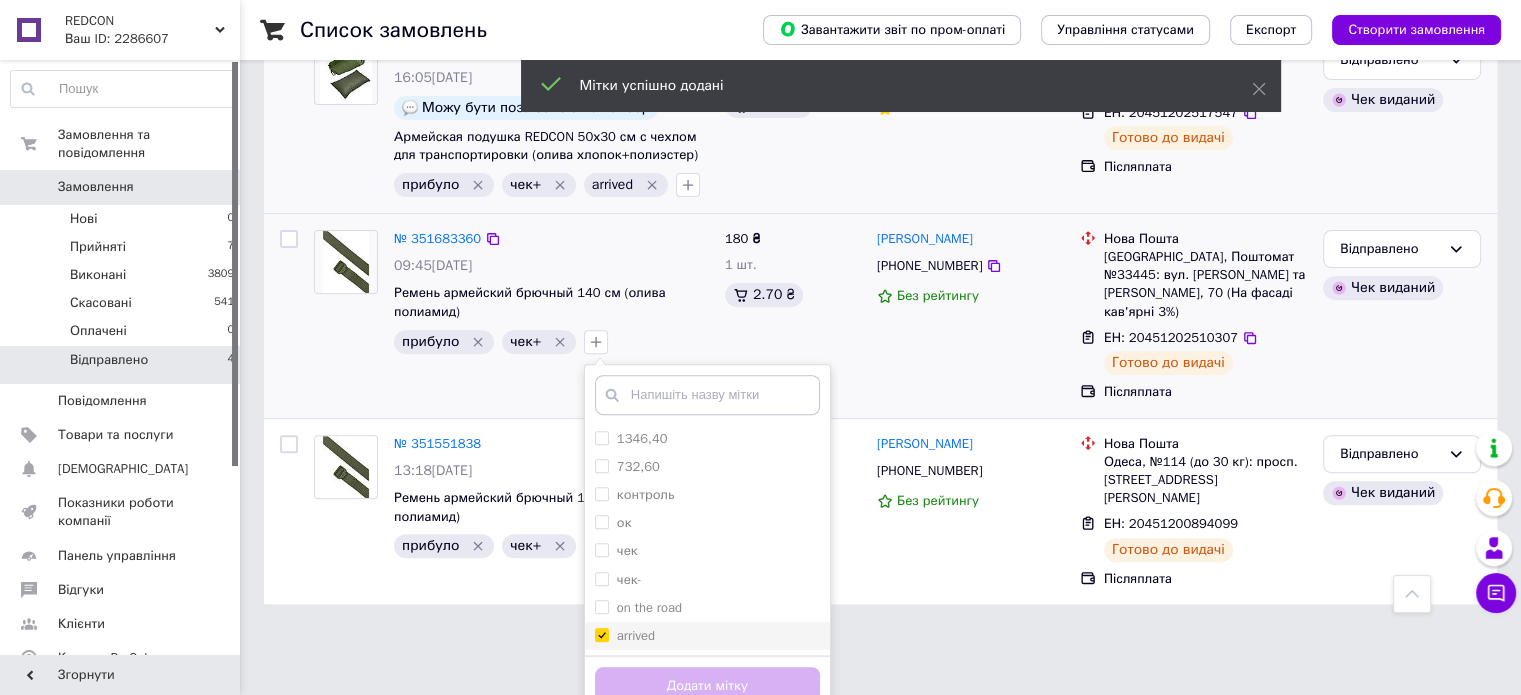 checkbox on "true" 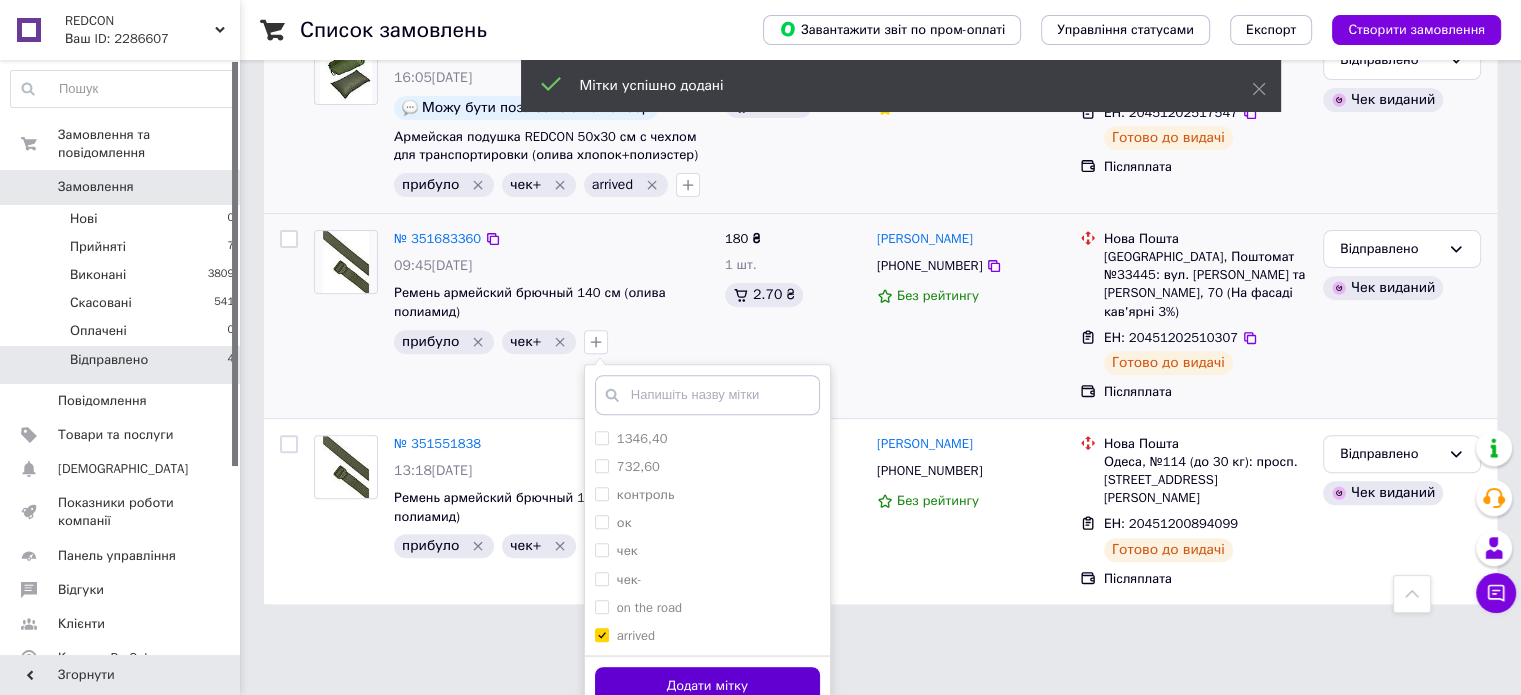 click on "Додати мітку" at bounding box center [707, 686] 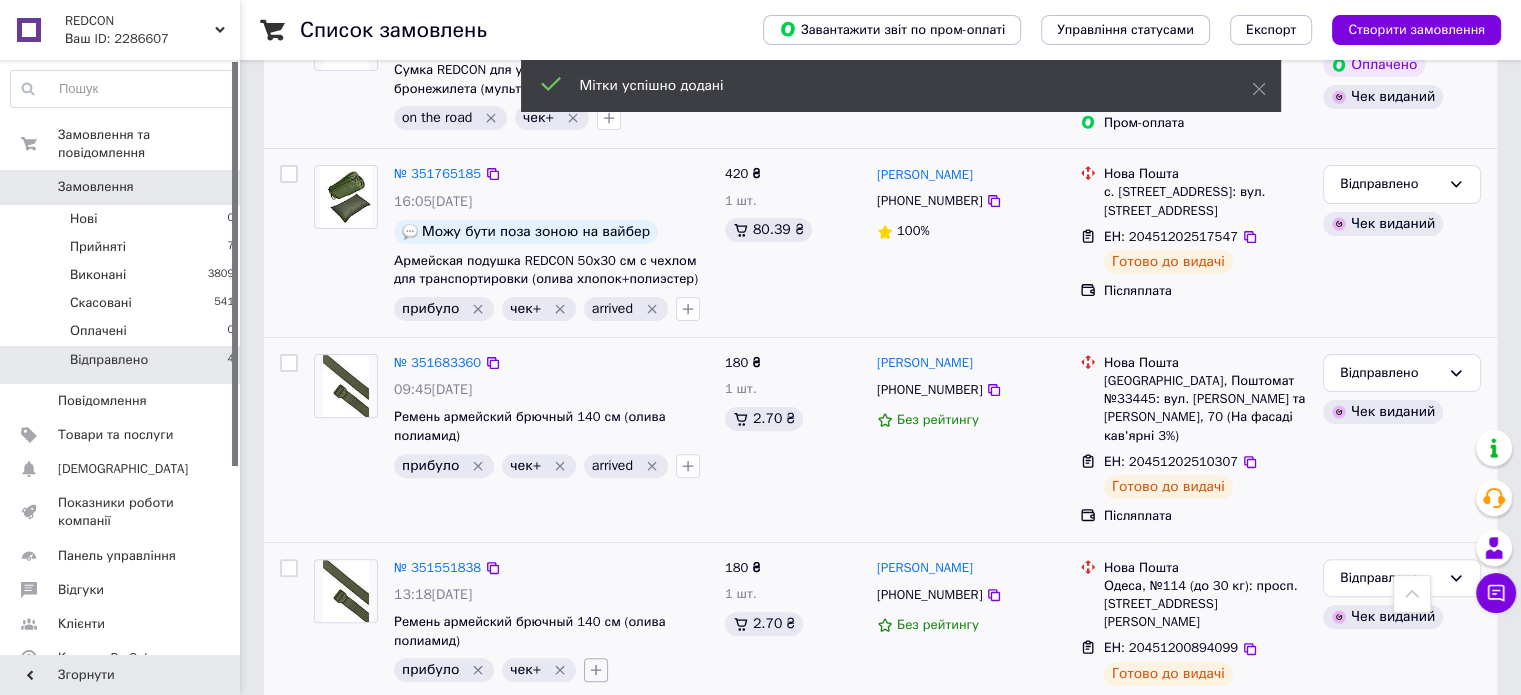 click 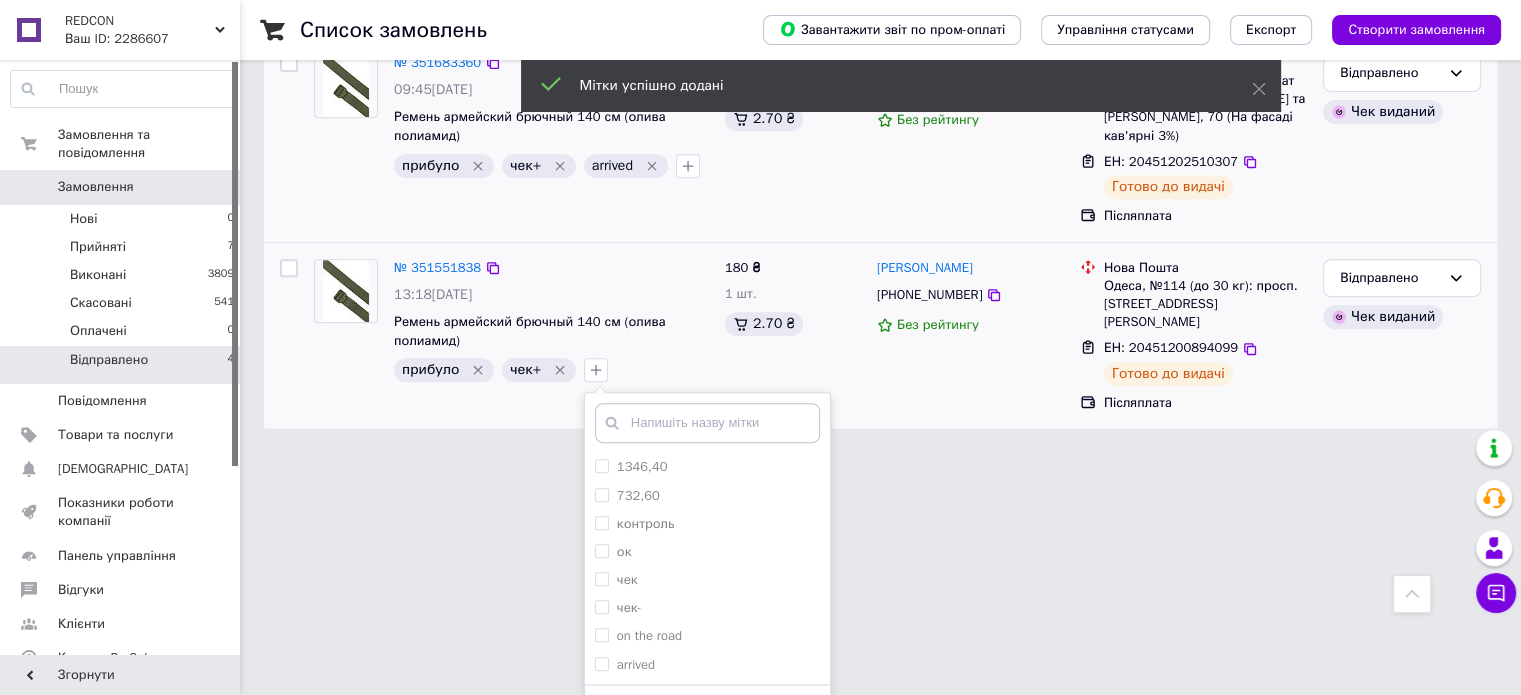 scroll, scrollTop: 845, scrollLeft: 0, axis: vertical 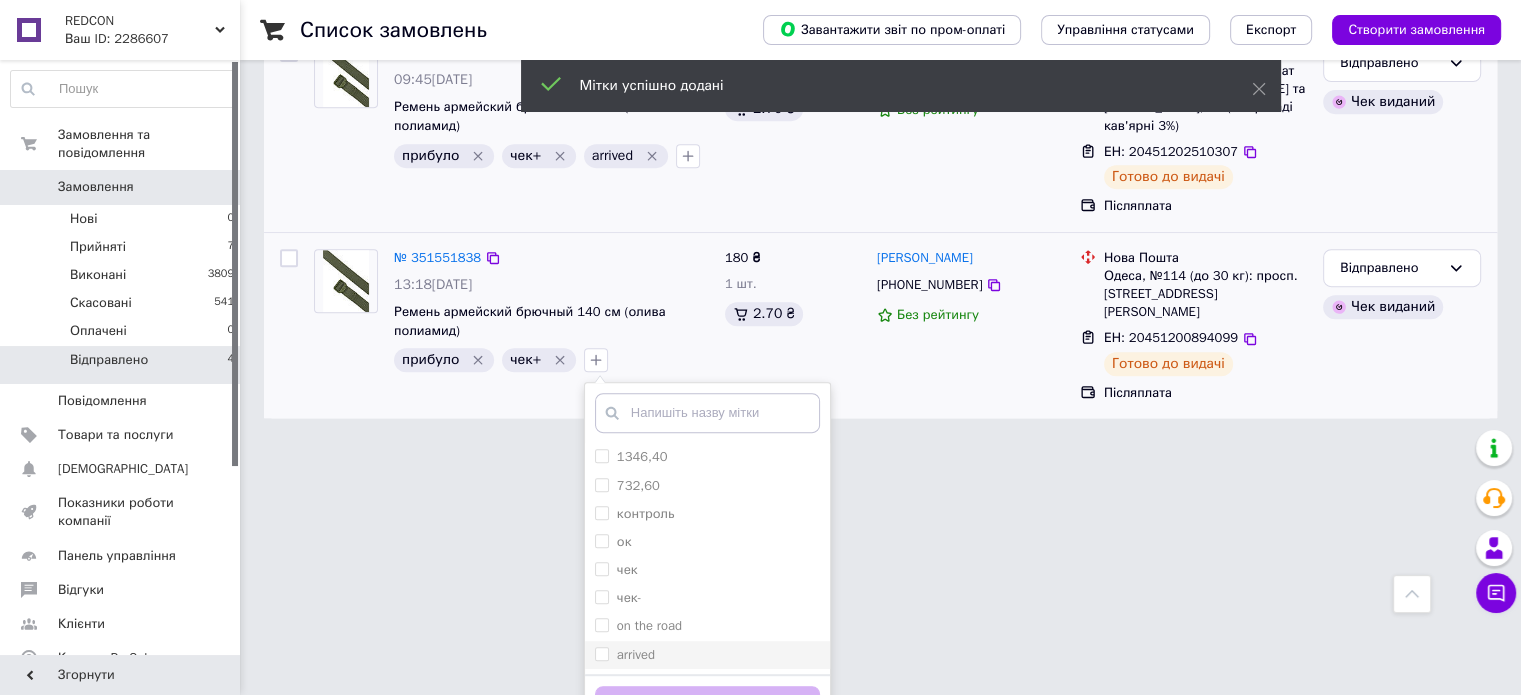 click on "arrived" at bounding box center [707, 655] 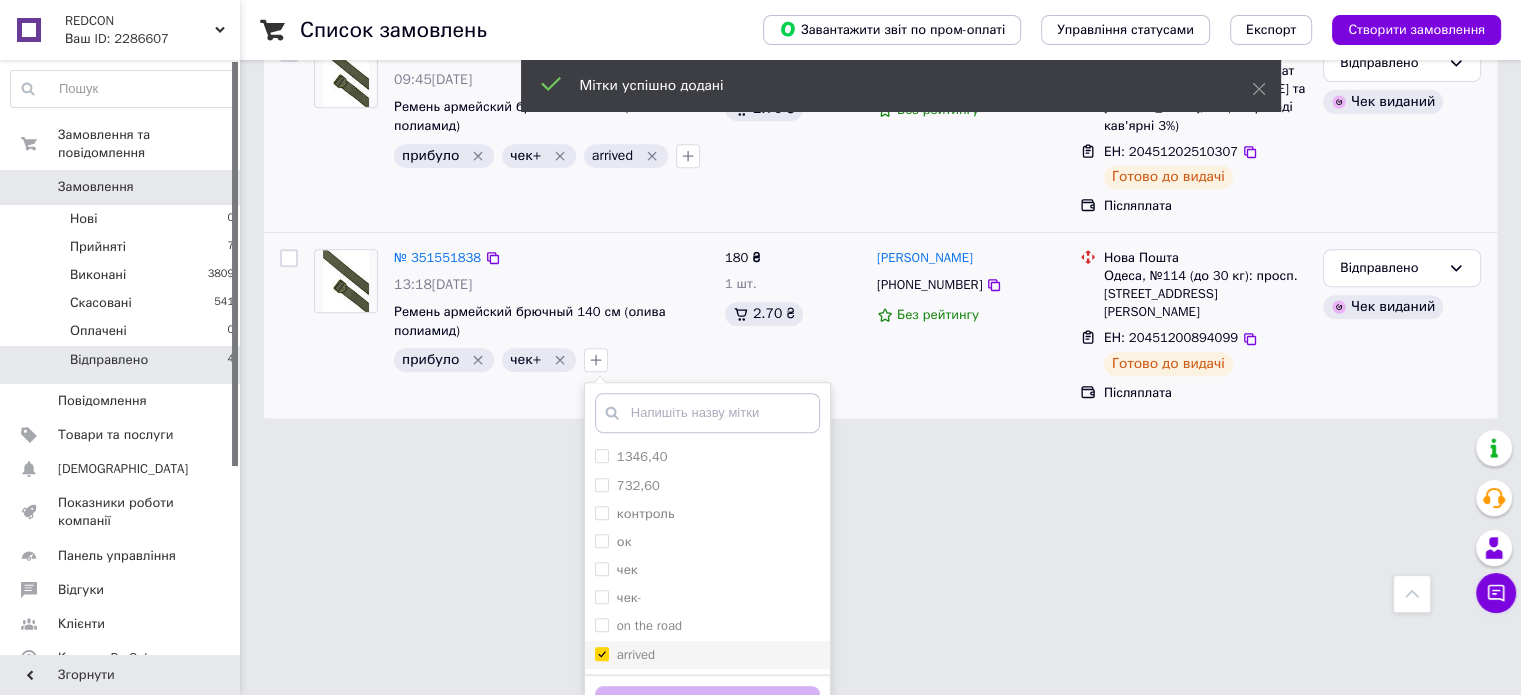 checkbox on "true" 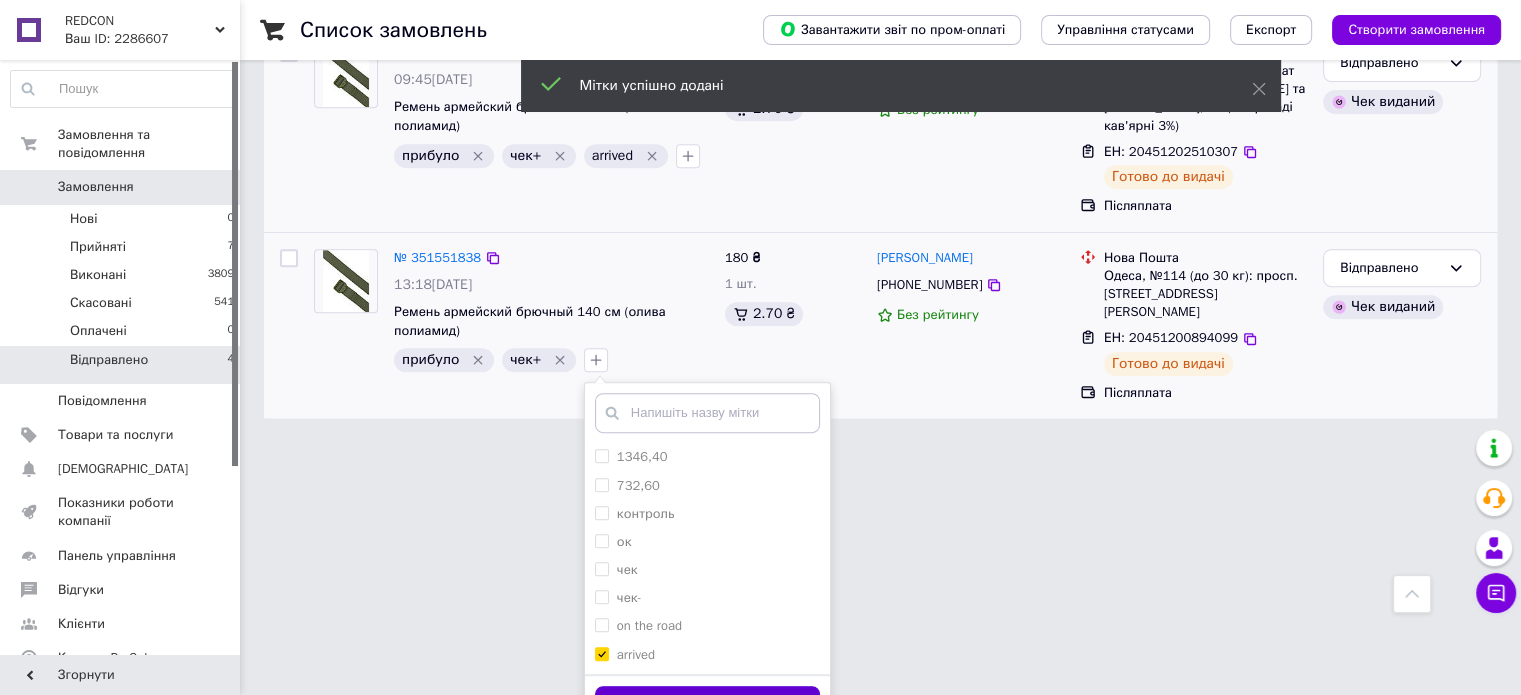 click on "Додати мітку" at bounding box center [707, 705] 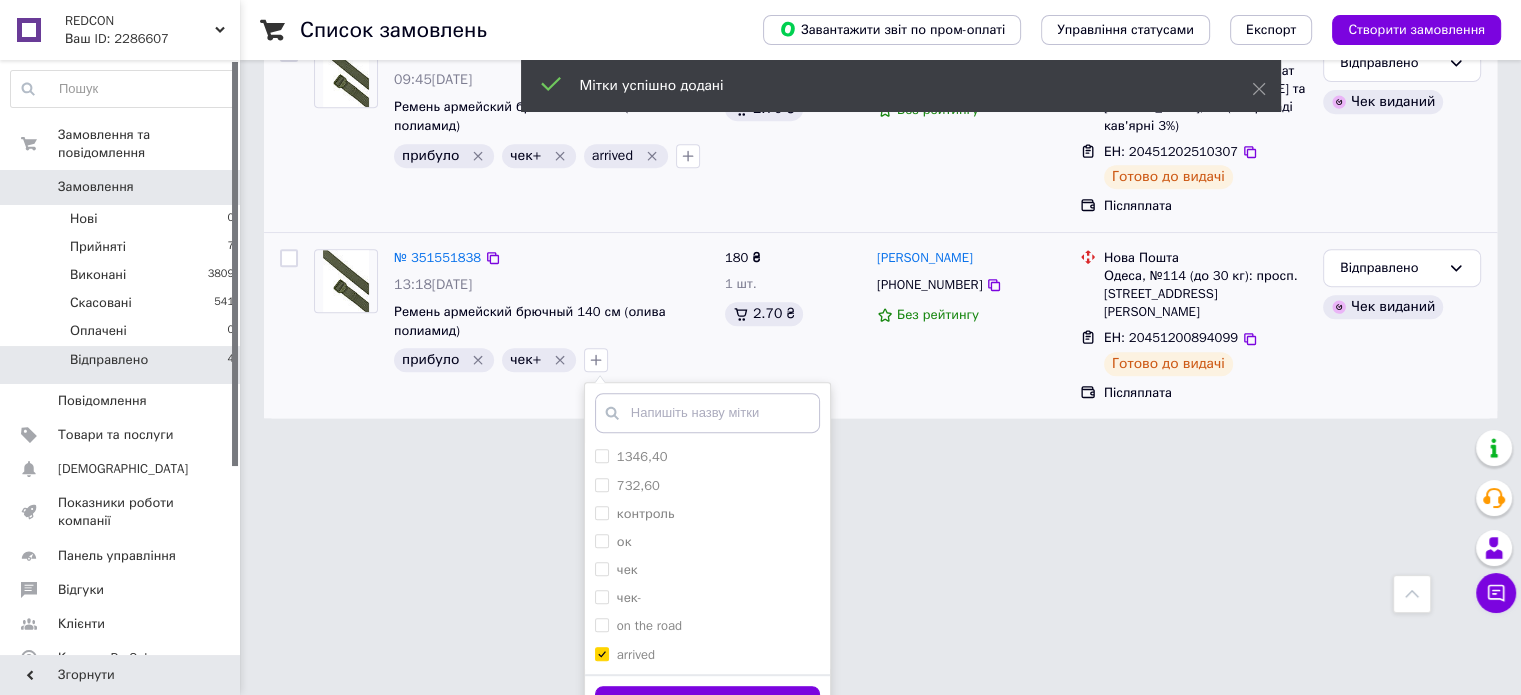 scroll, scrollTop: 535, scrollLeft: 0, axis: vertical 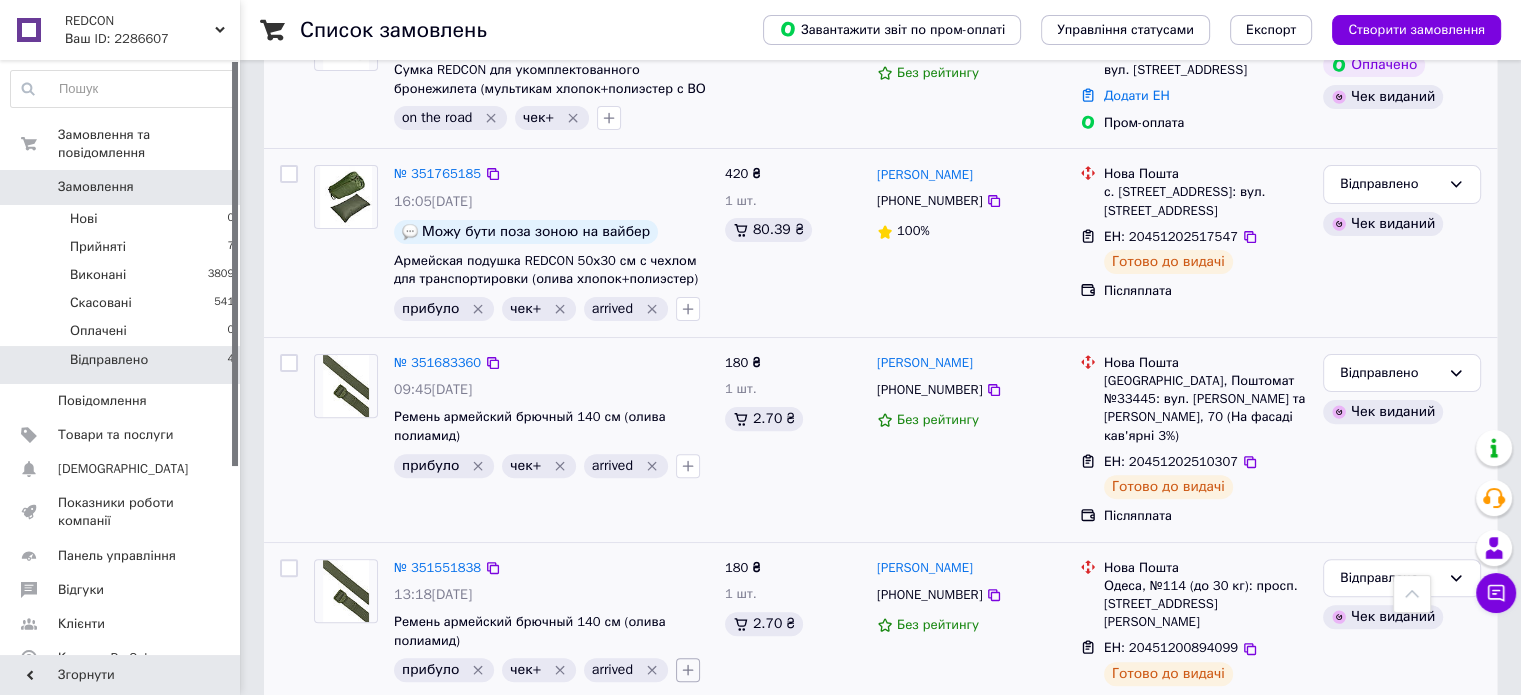 click 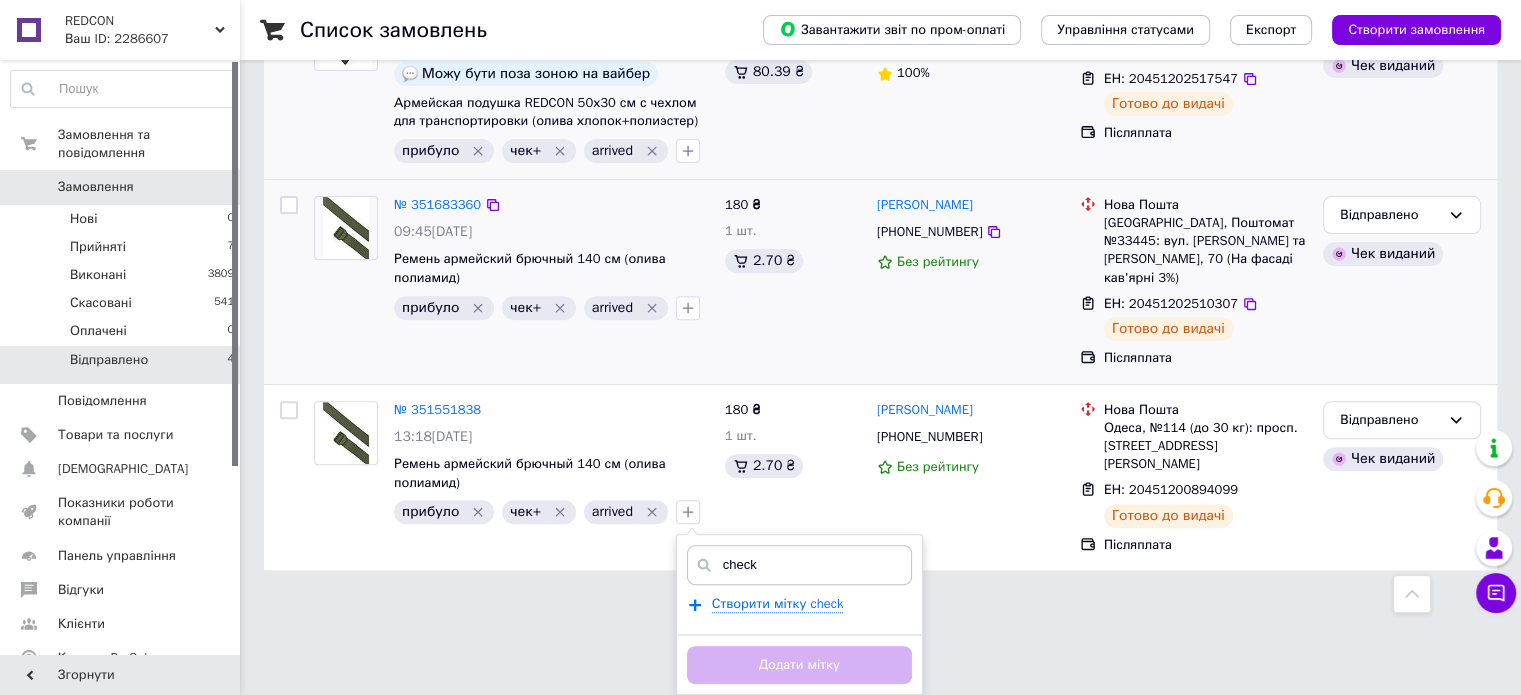 scroll, scrollTop: 653, scrollLeft: 0, axis: vertical 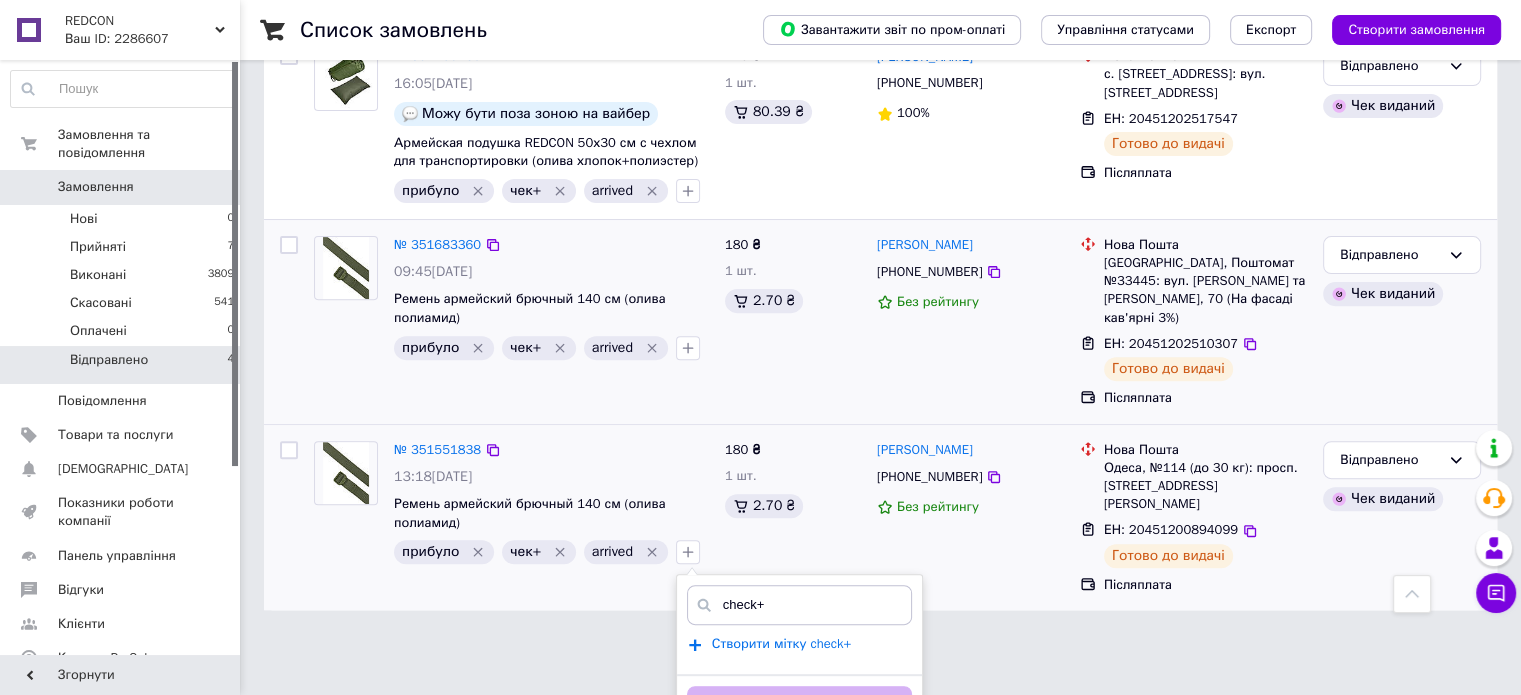 type on "check+" 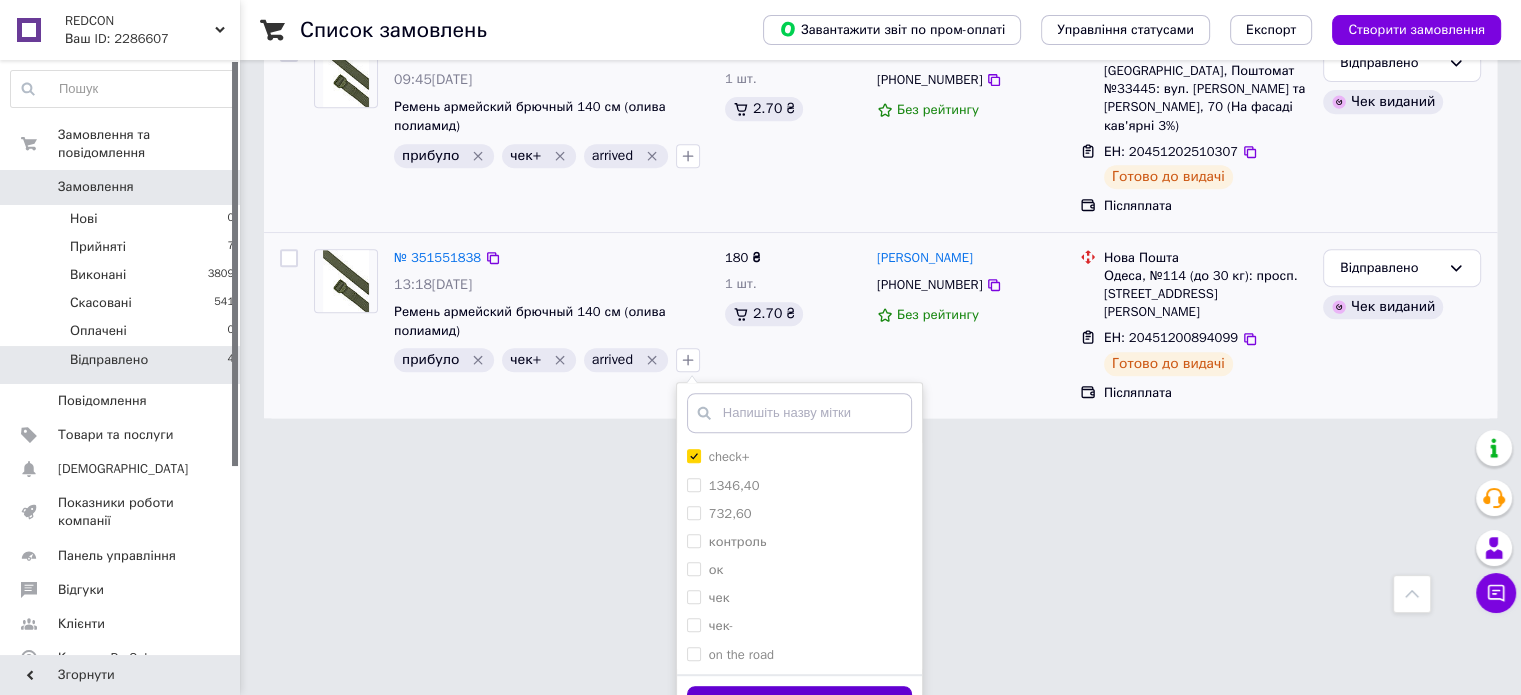 click on "Додати мітку" at bounding box center [799, 705] 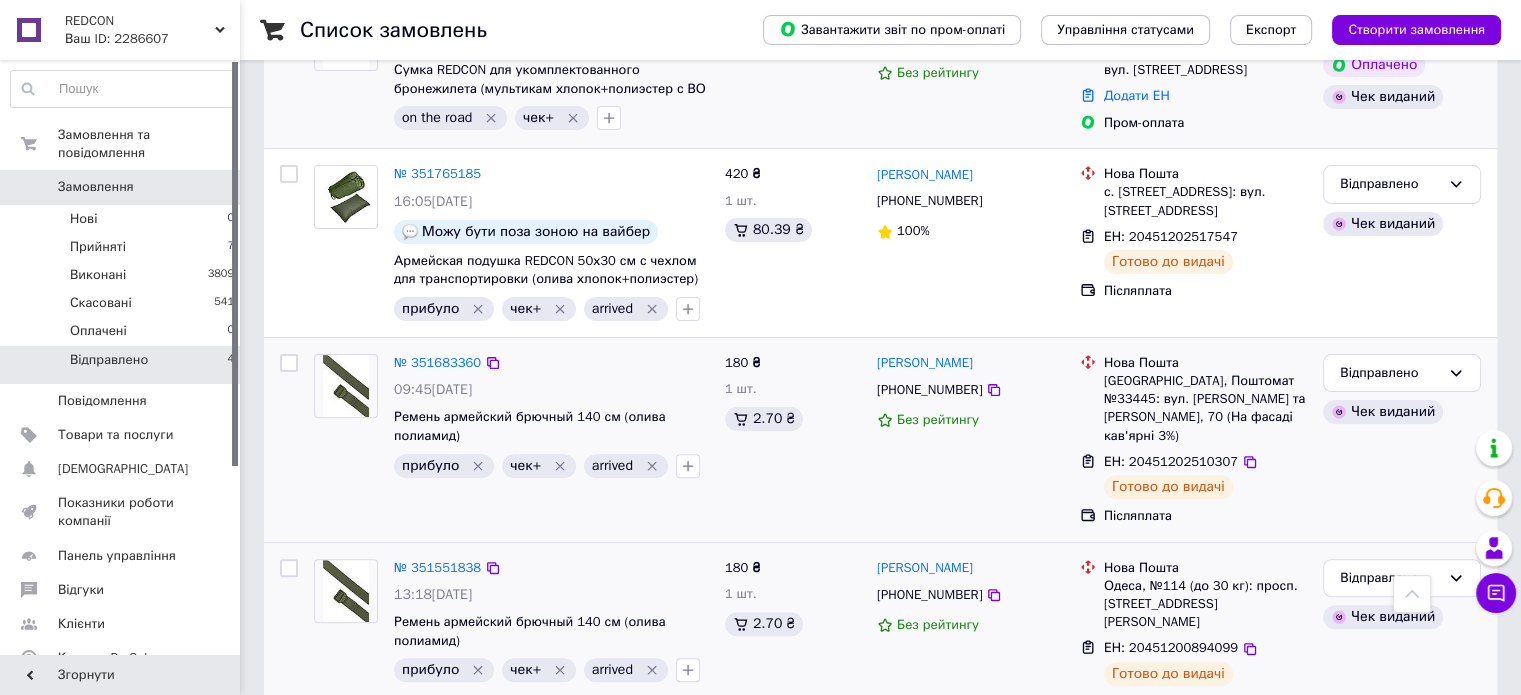 scroll, scrollTop: 556, scrollLeft: 0, axis: vertical 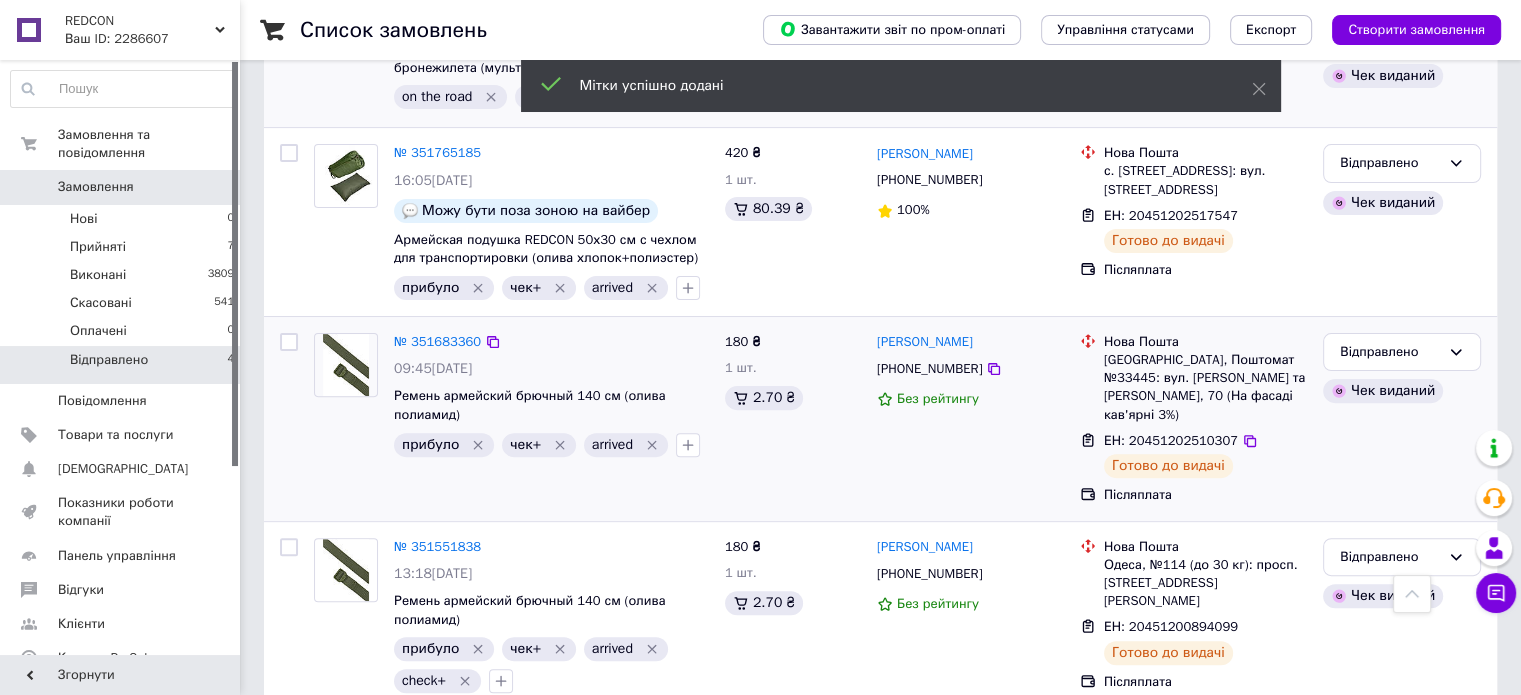 click 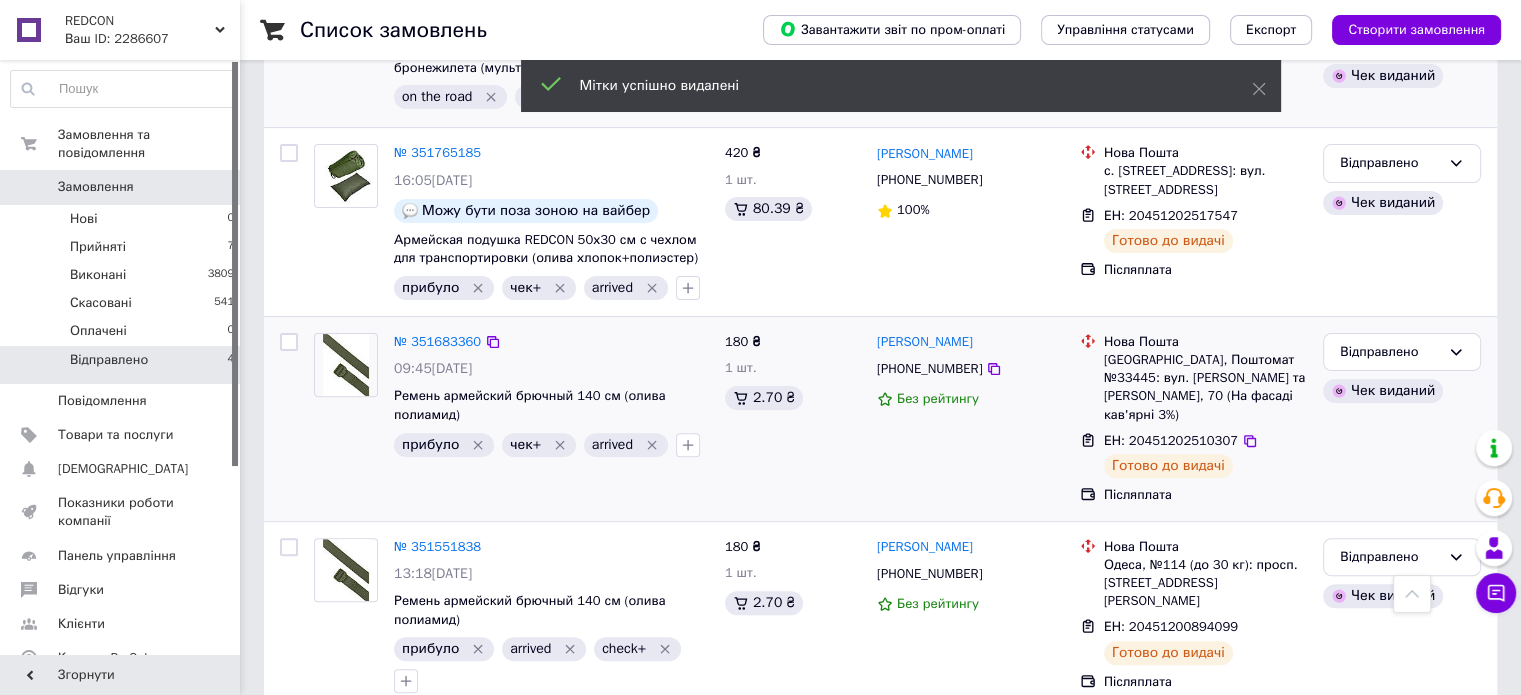 click 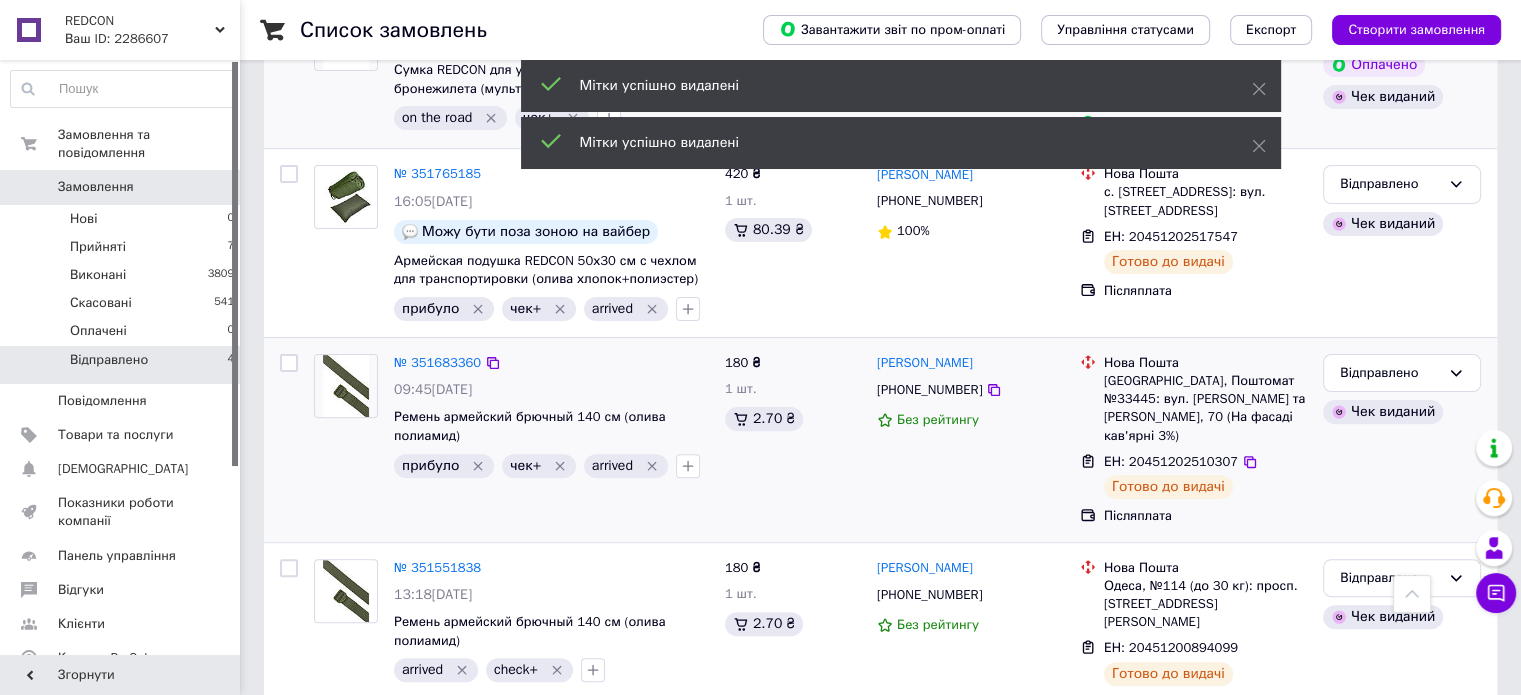 click 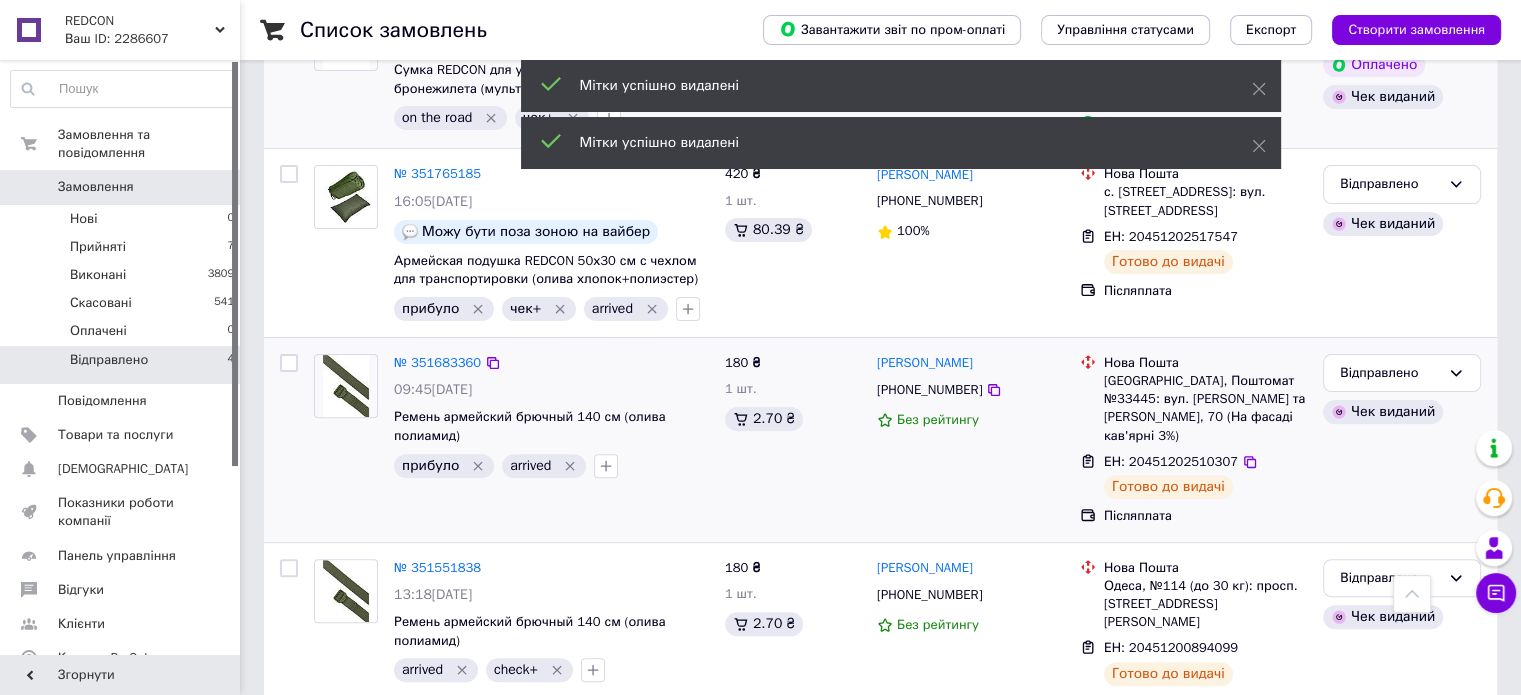 click 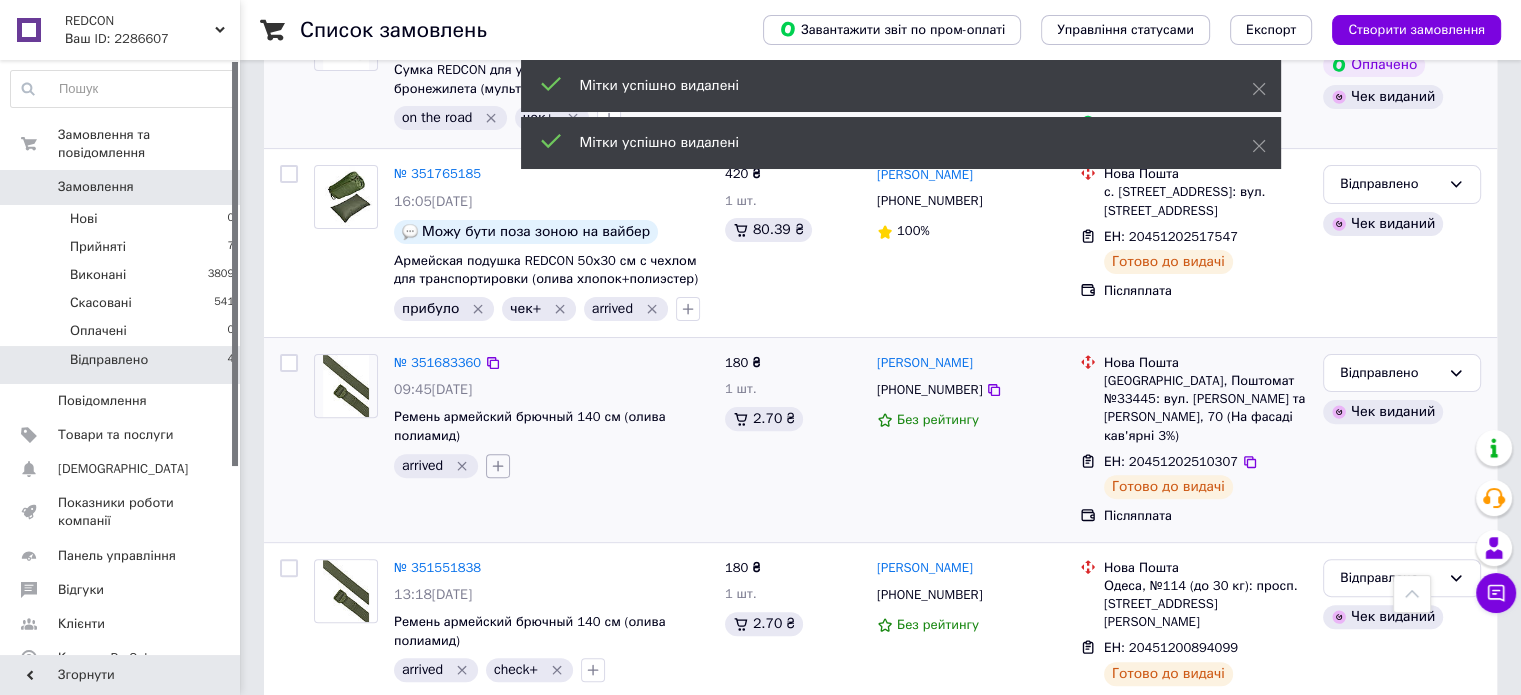 click 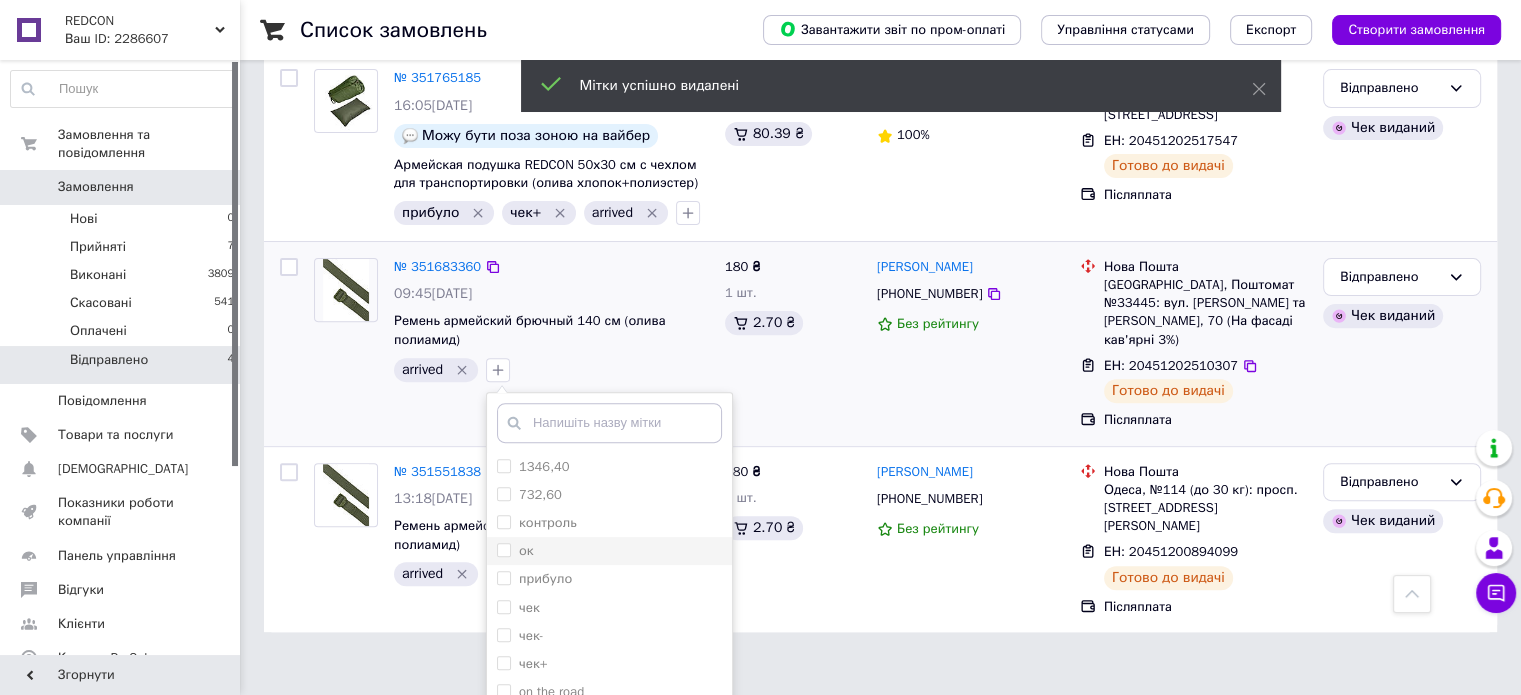 scroll, scrollTop: 716, scrollLeft: 0, axis: vertical 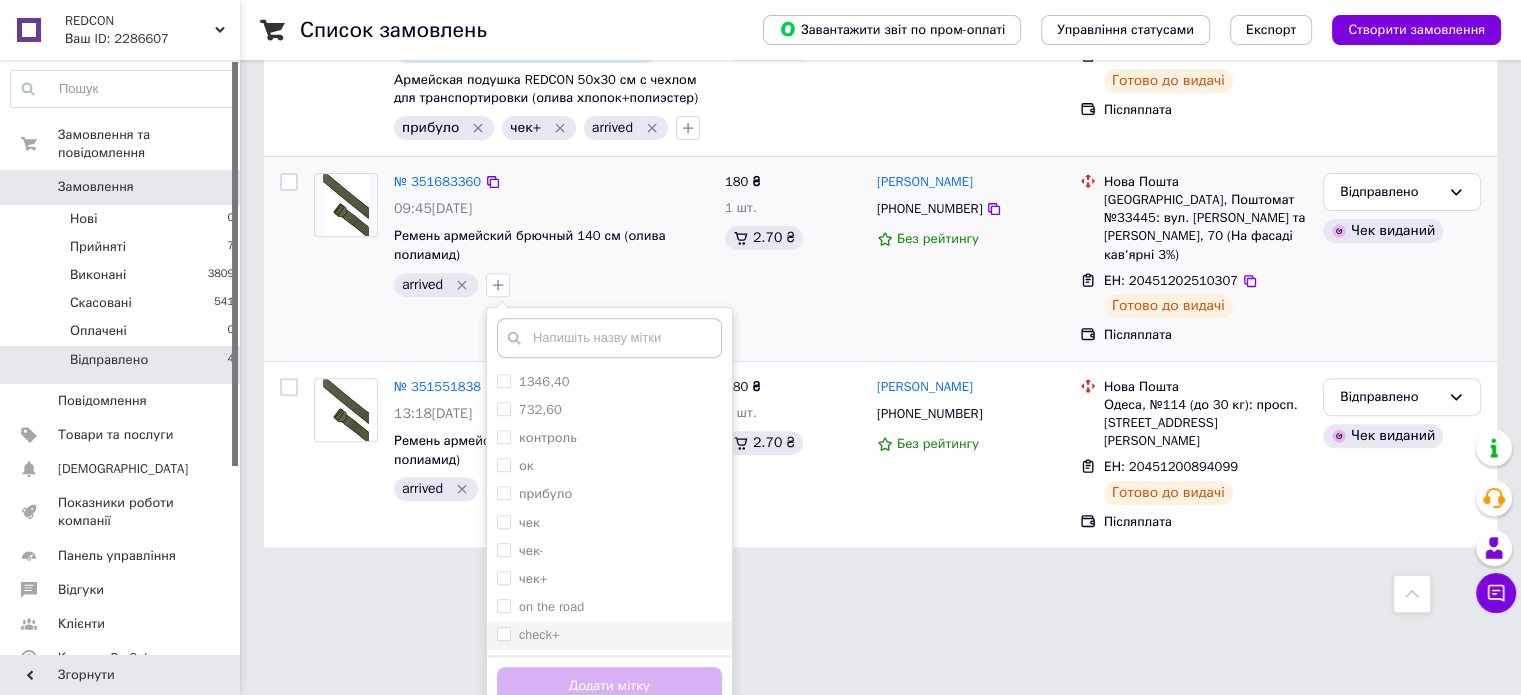 click on "check+" at bounding box center (609, 635) 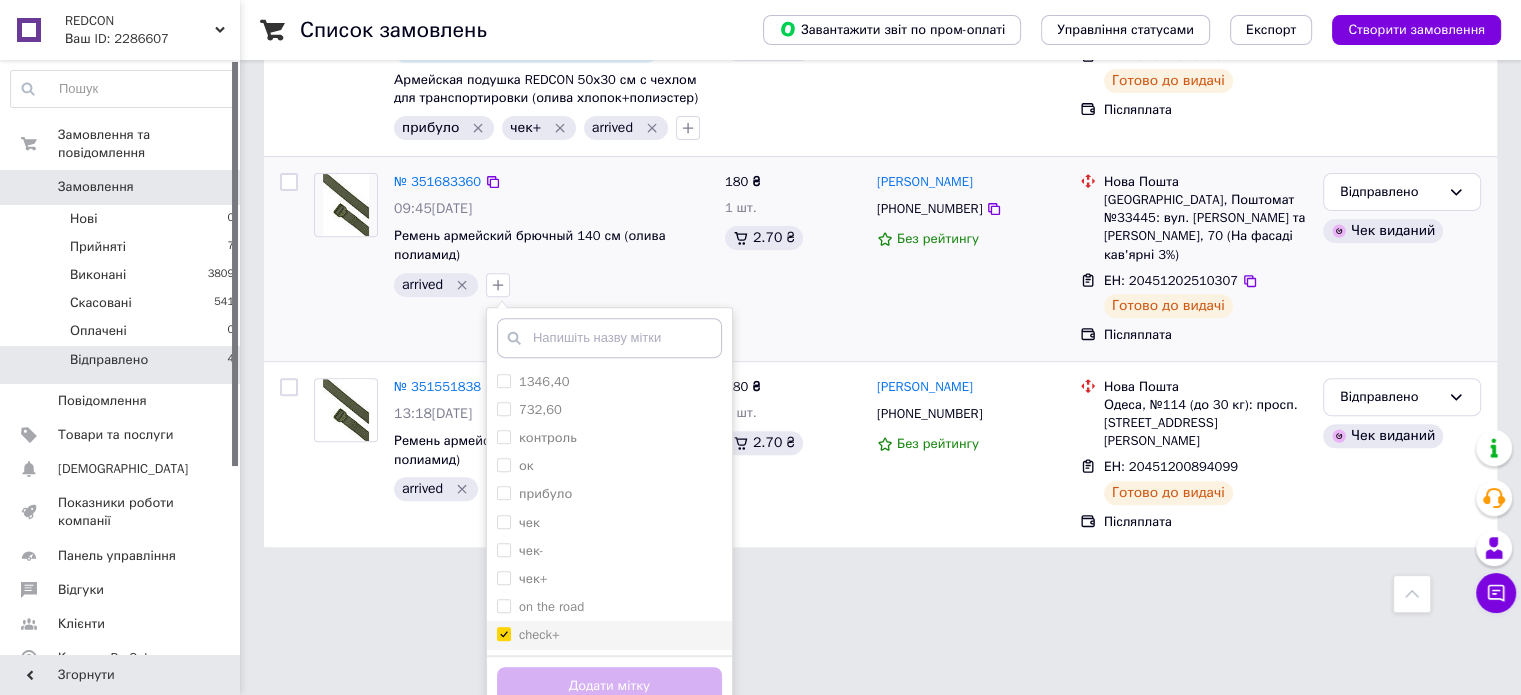 checkbox on "true" 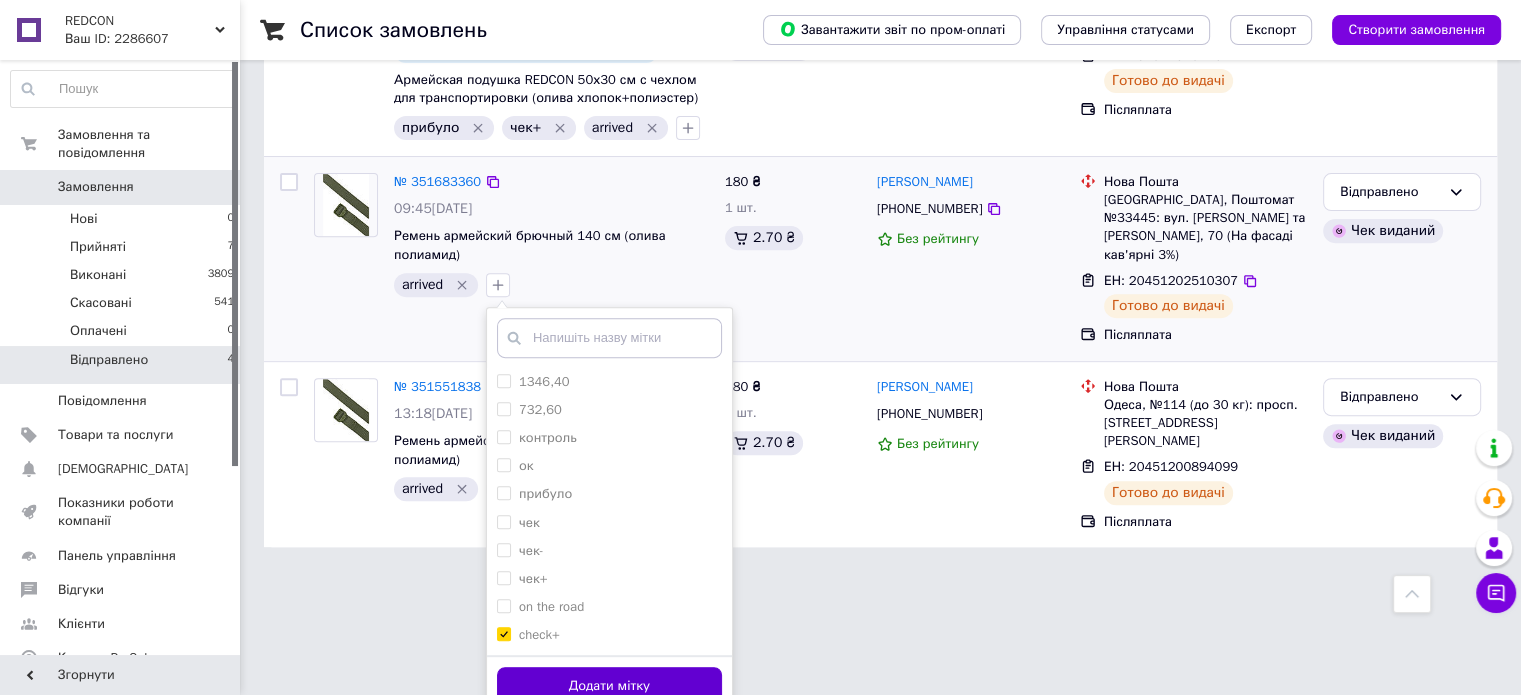 click on "Додати мітку" at bounding box center (609, 686) 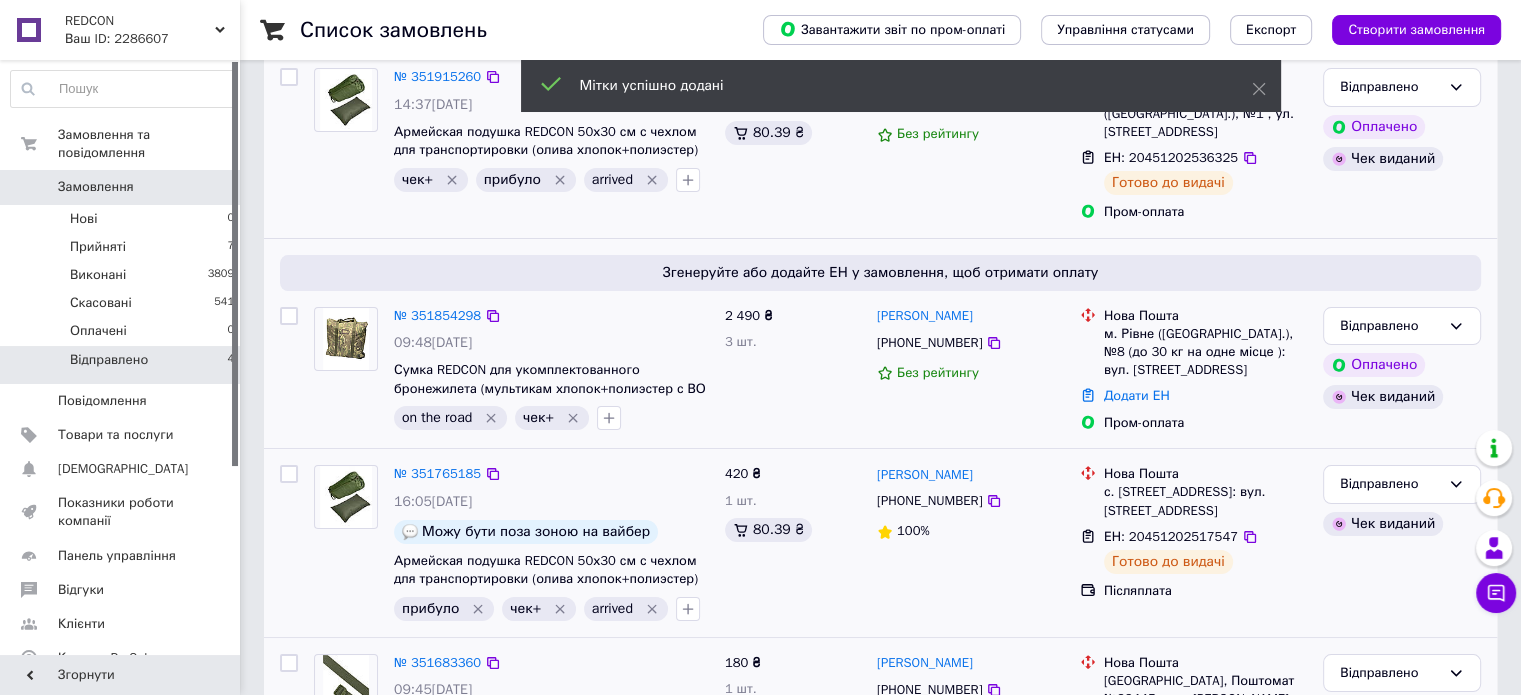scroll, scrollTop: 435, scrollLeft: 0, axis: vertical 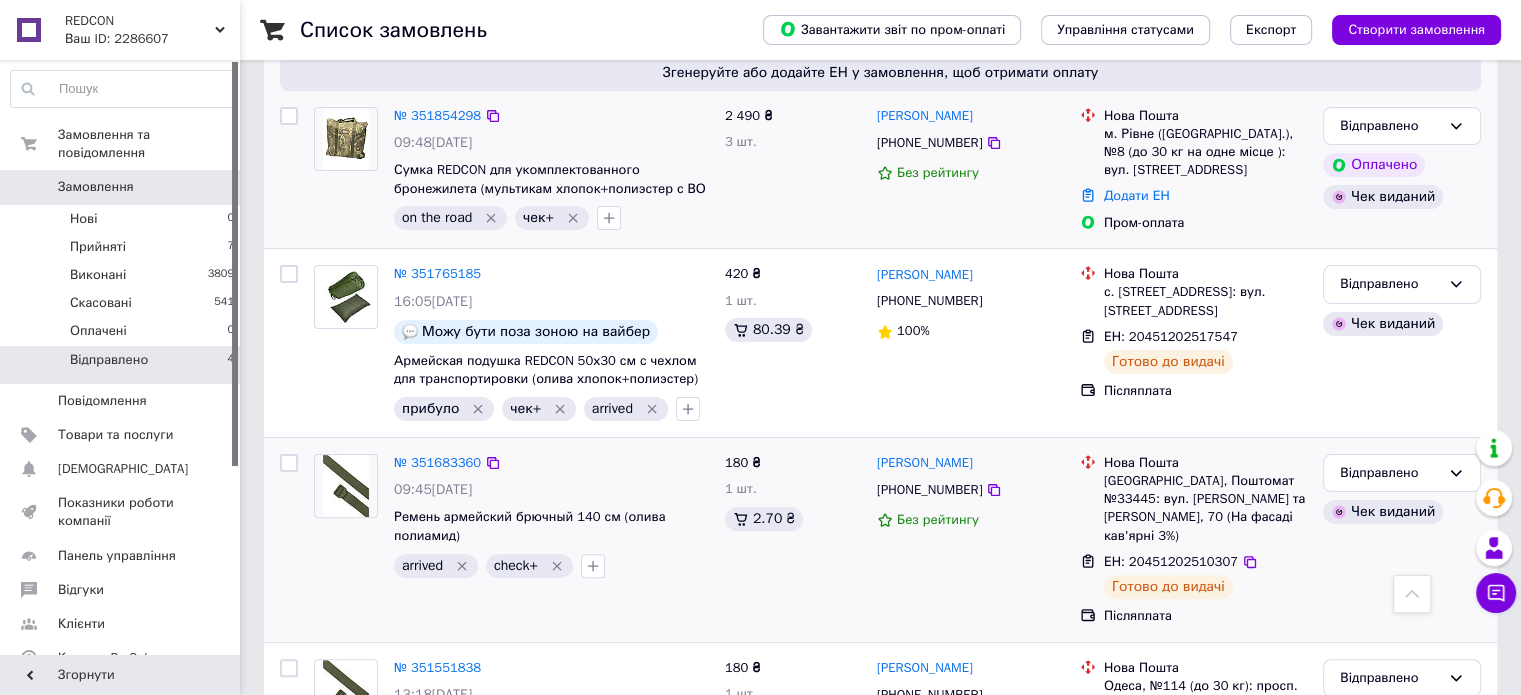 click 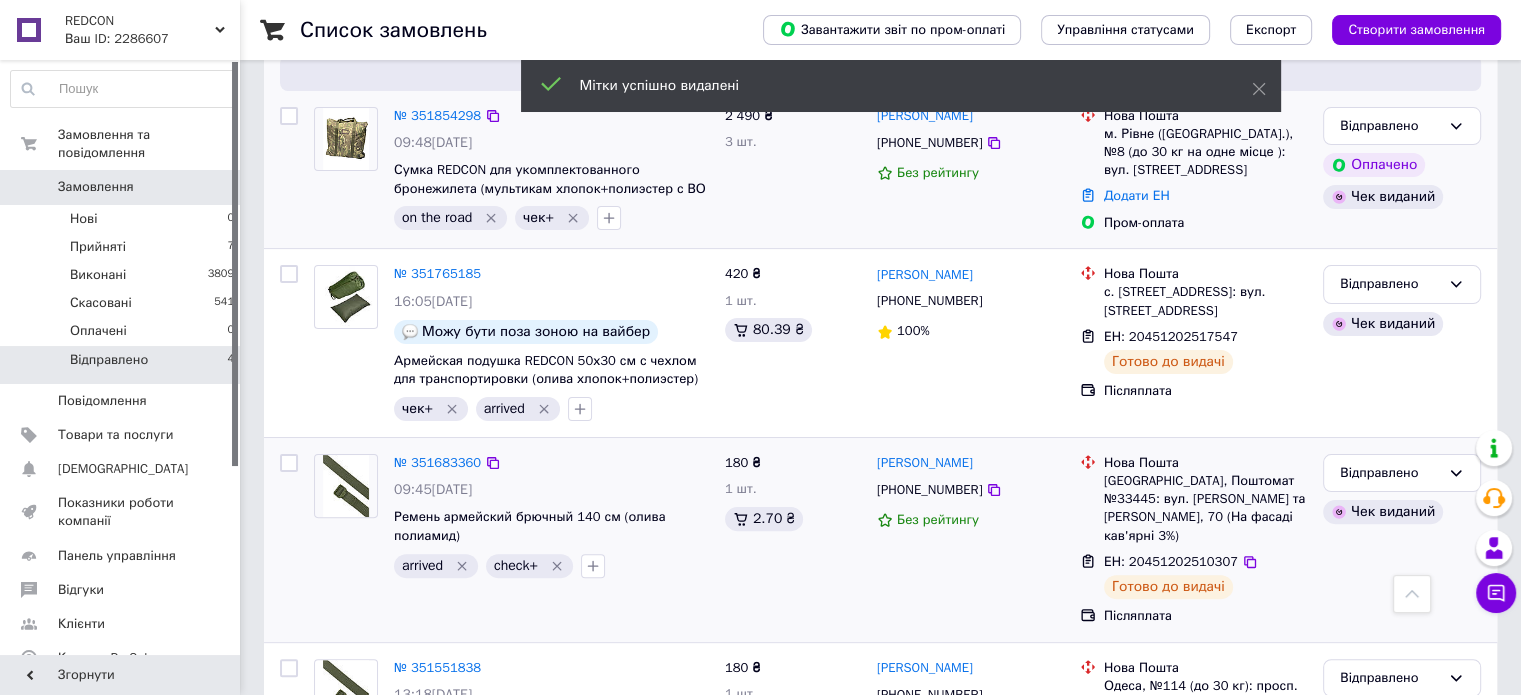 click 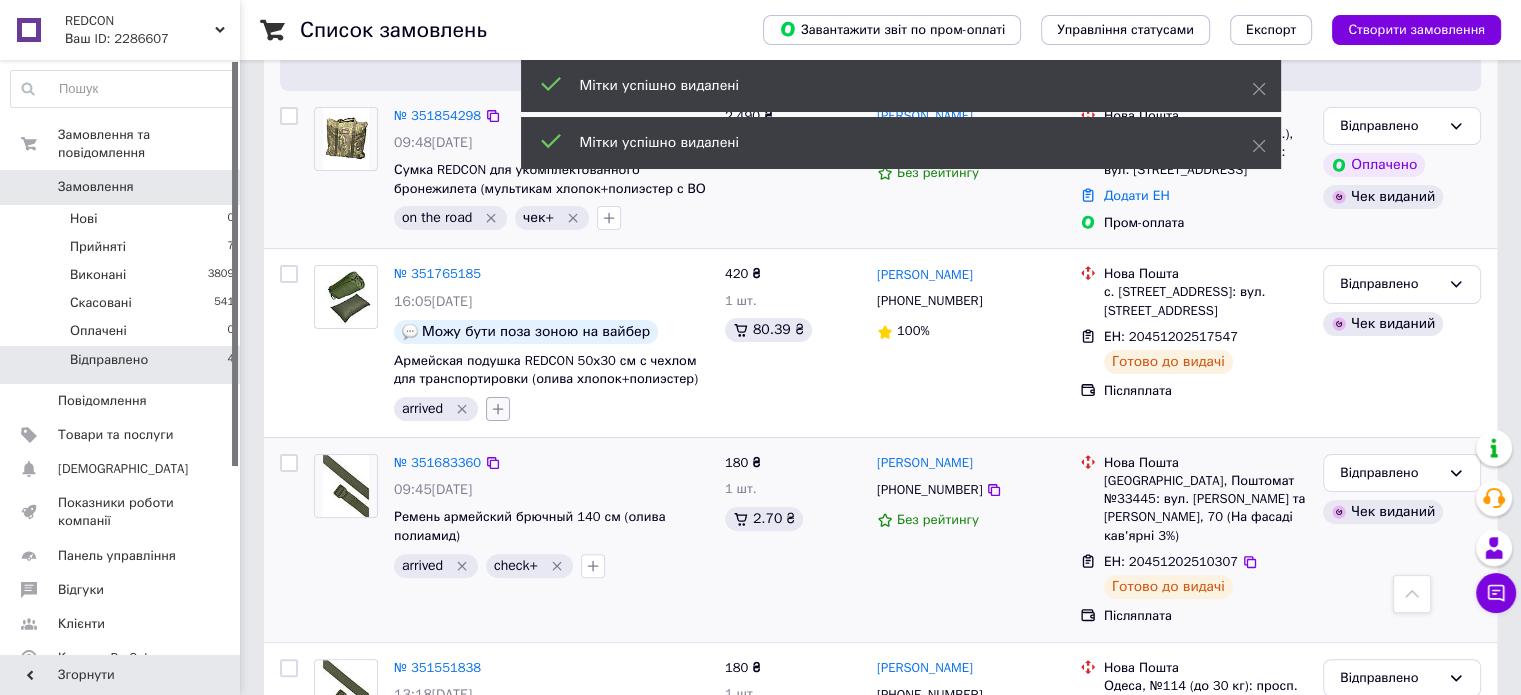click 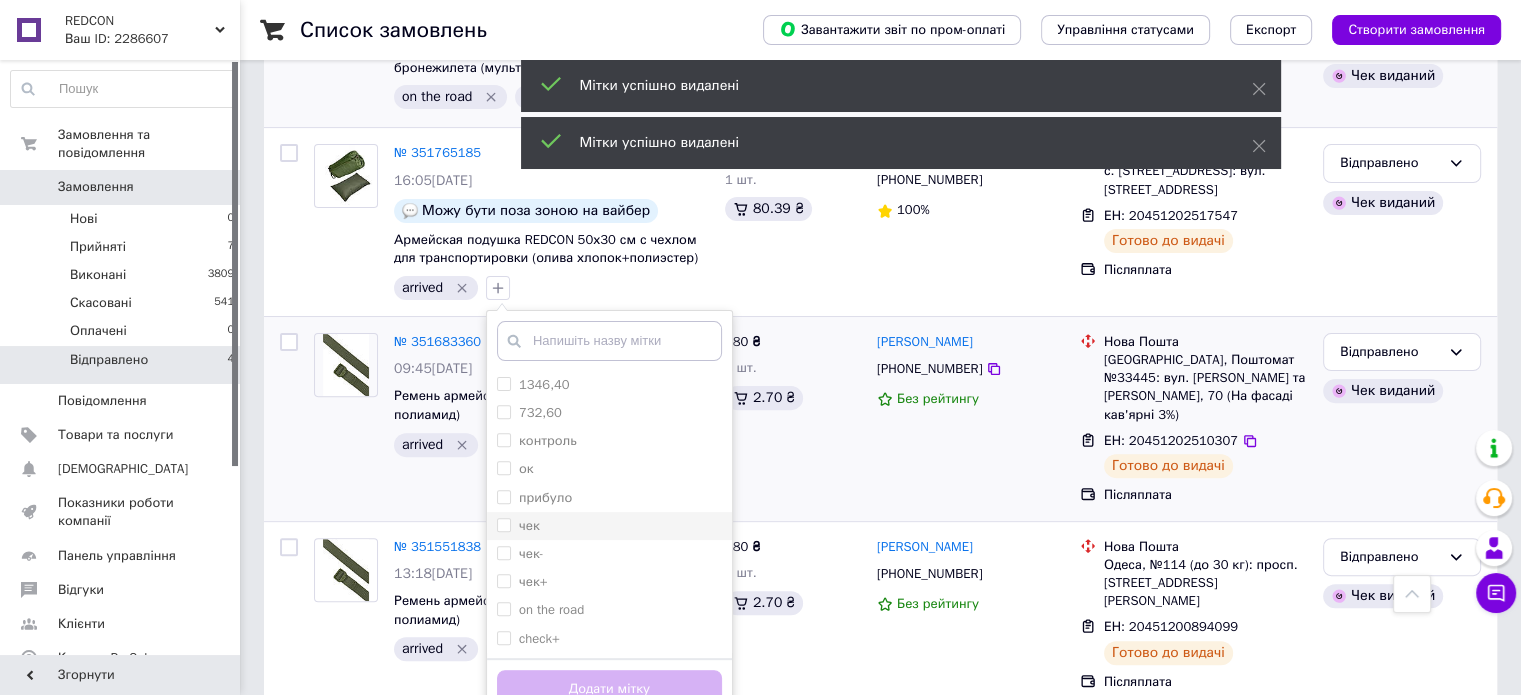 scroll, scrollTop: 559, scrollLeft: 0, axis: vertical 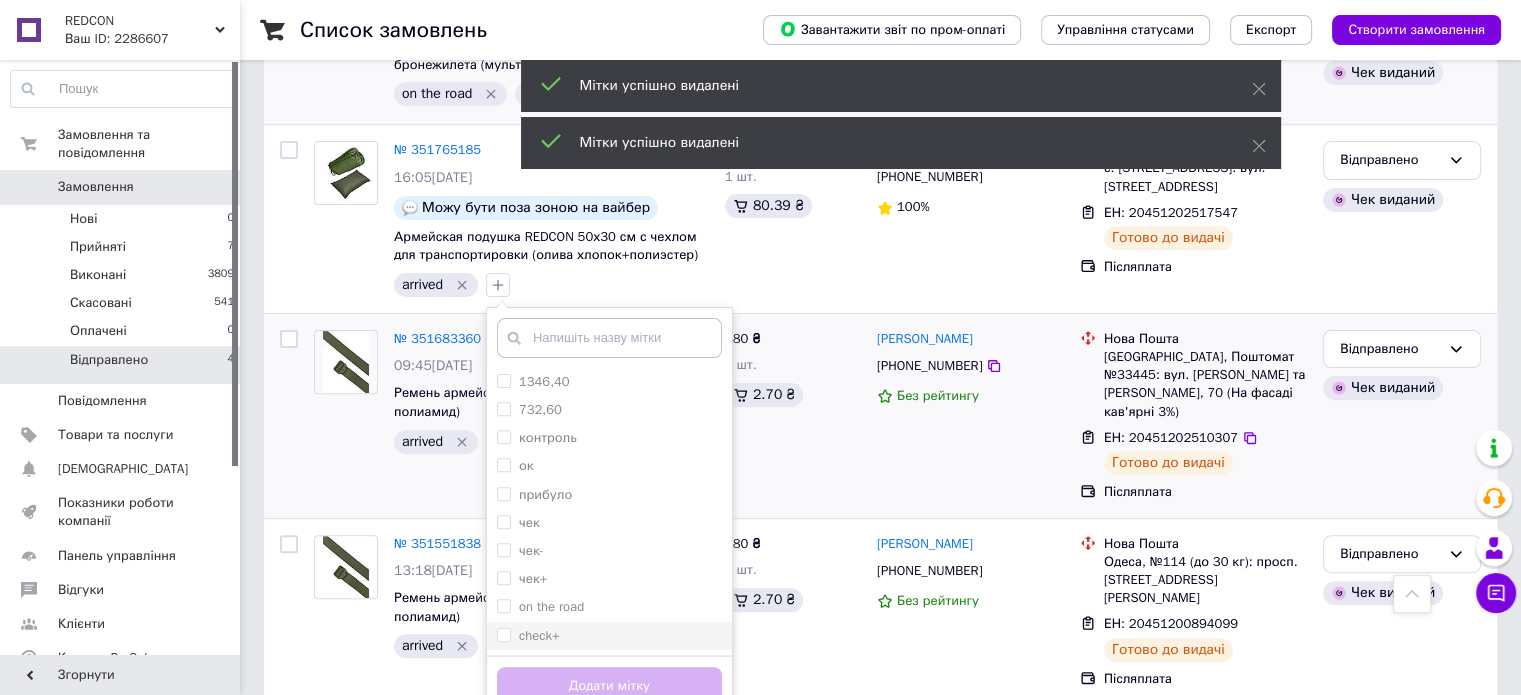 click on "check+" at bounding box center (609, 636) 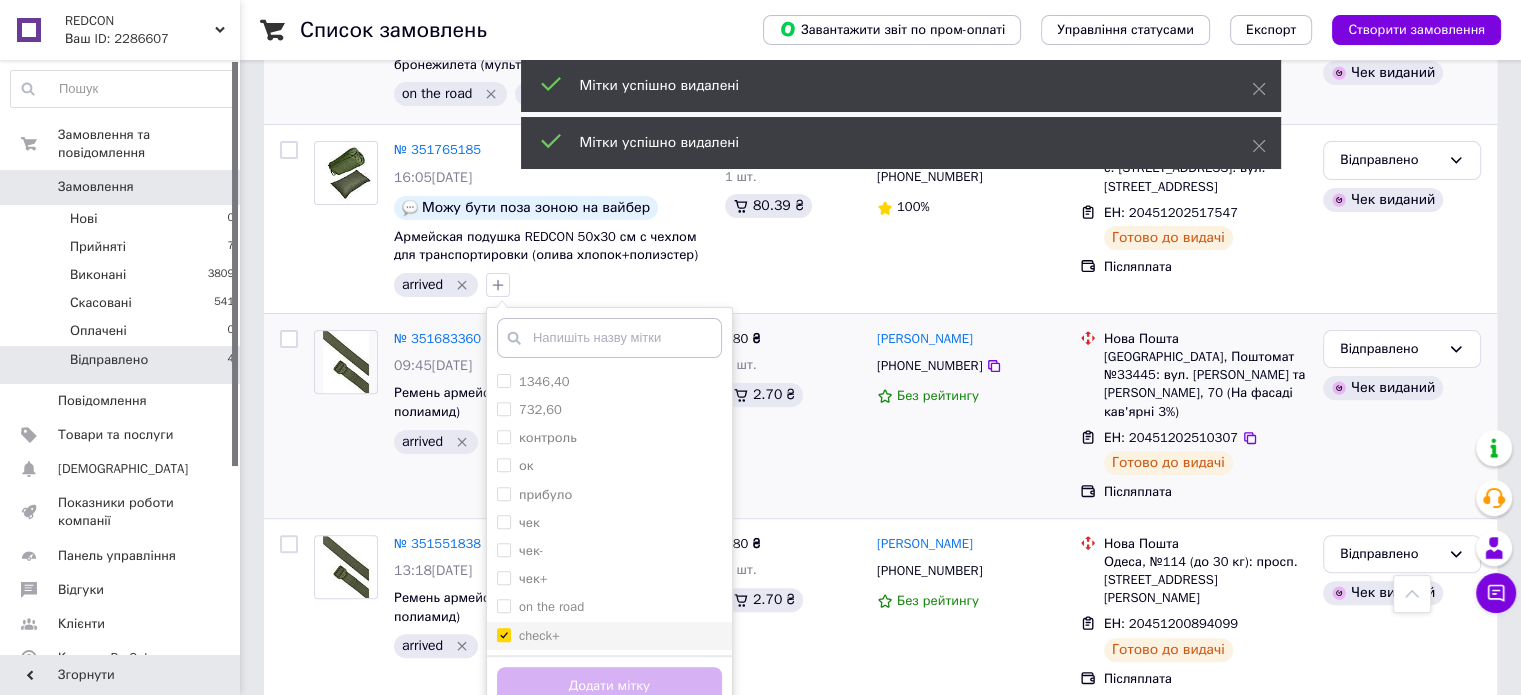 checkbox on "true" 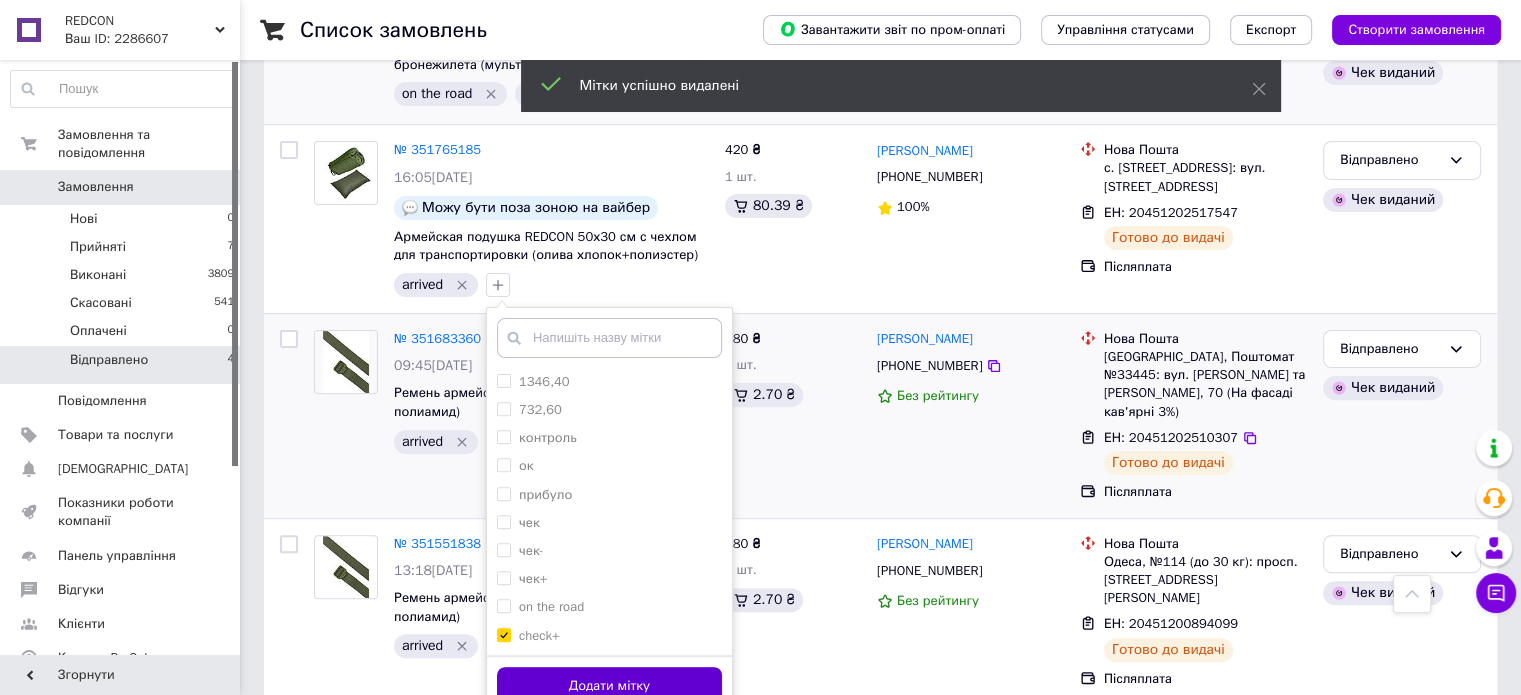click on "Додати мітку" at bounding box center [609, 686] 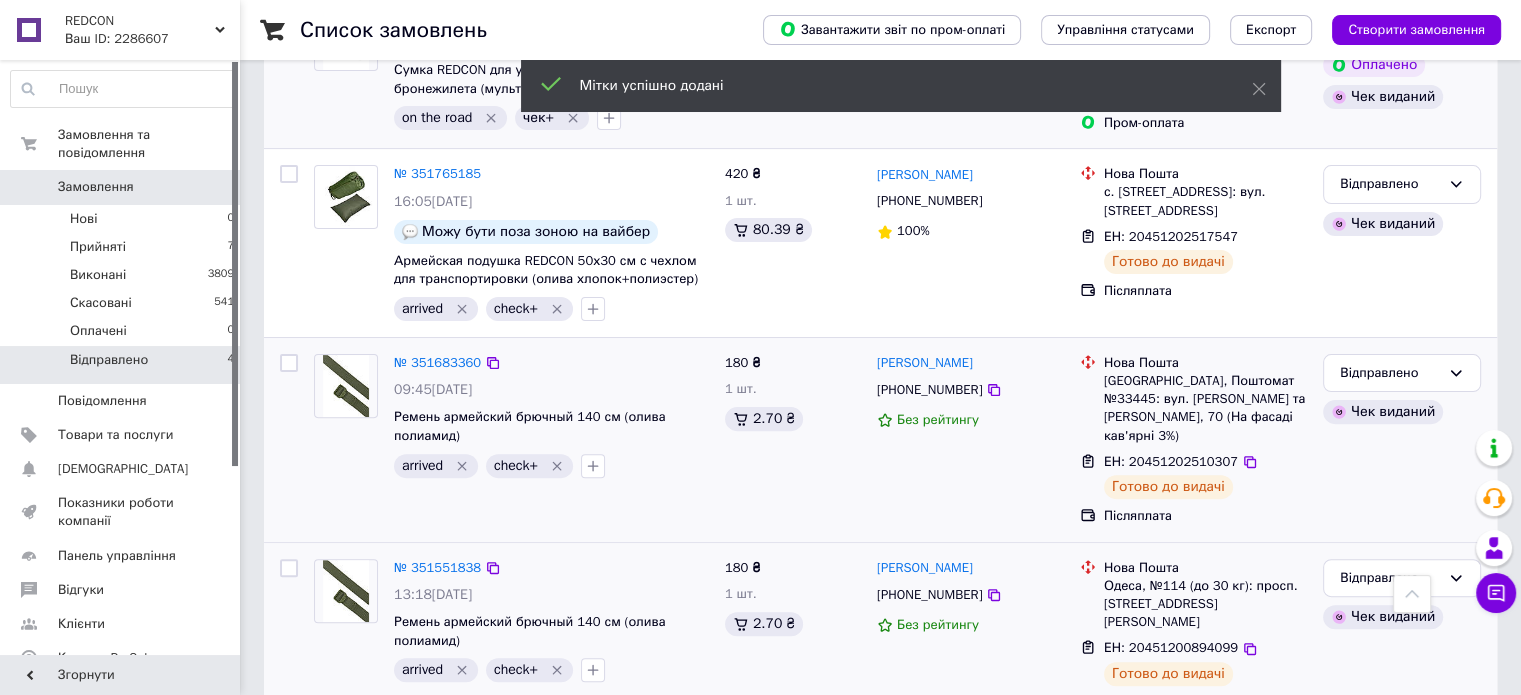 scroll, scrollTop: 235, scrollLeft: 0, axis: vertical 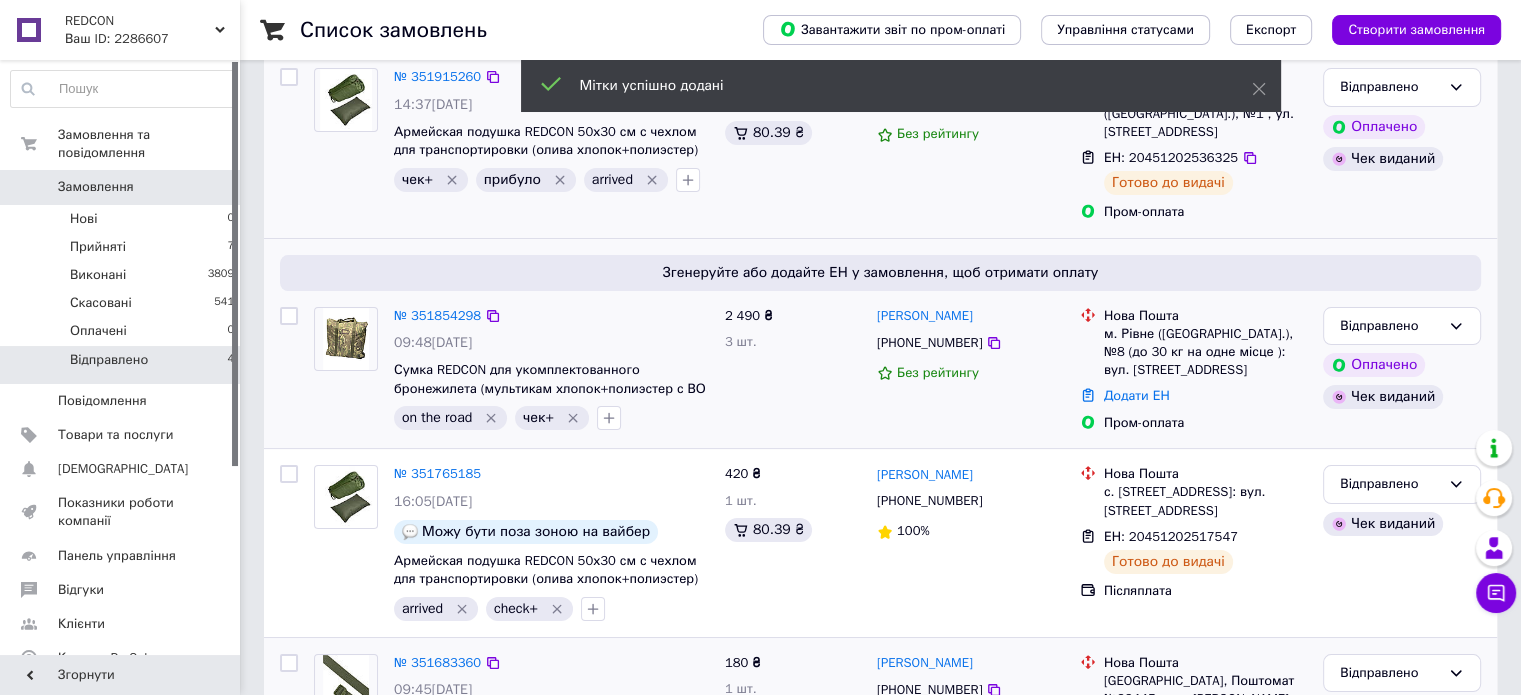 click 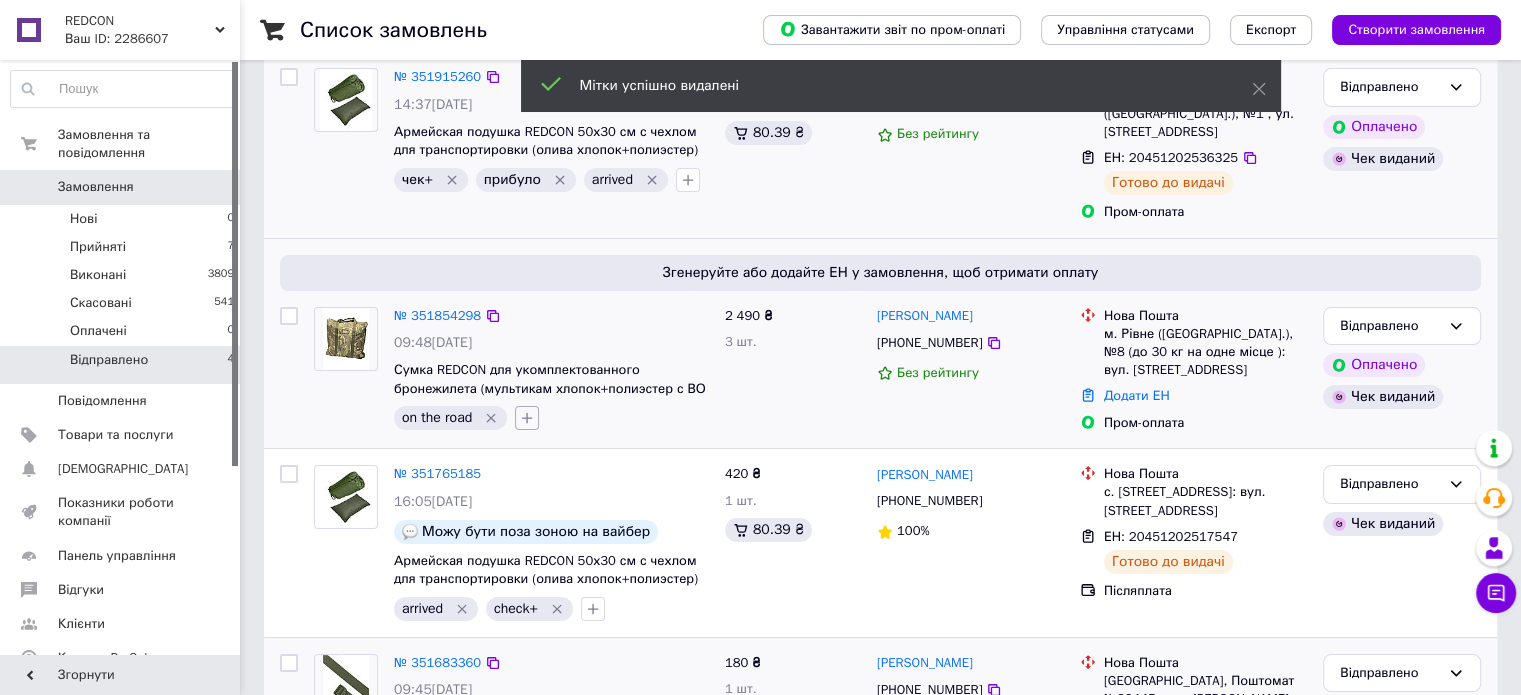 click 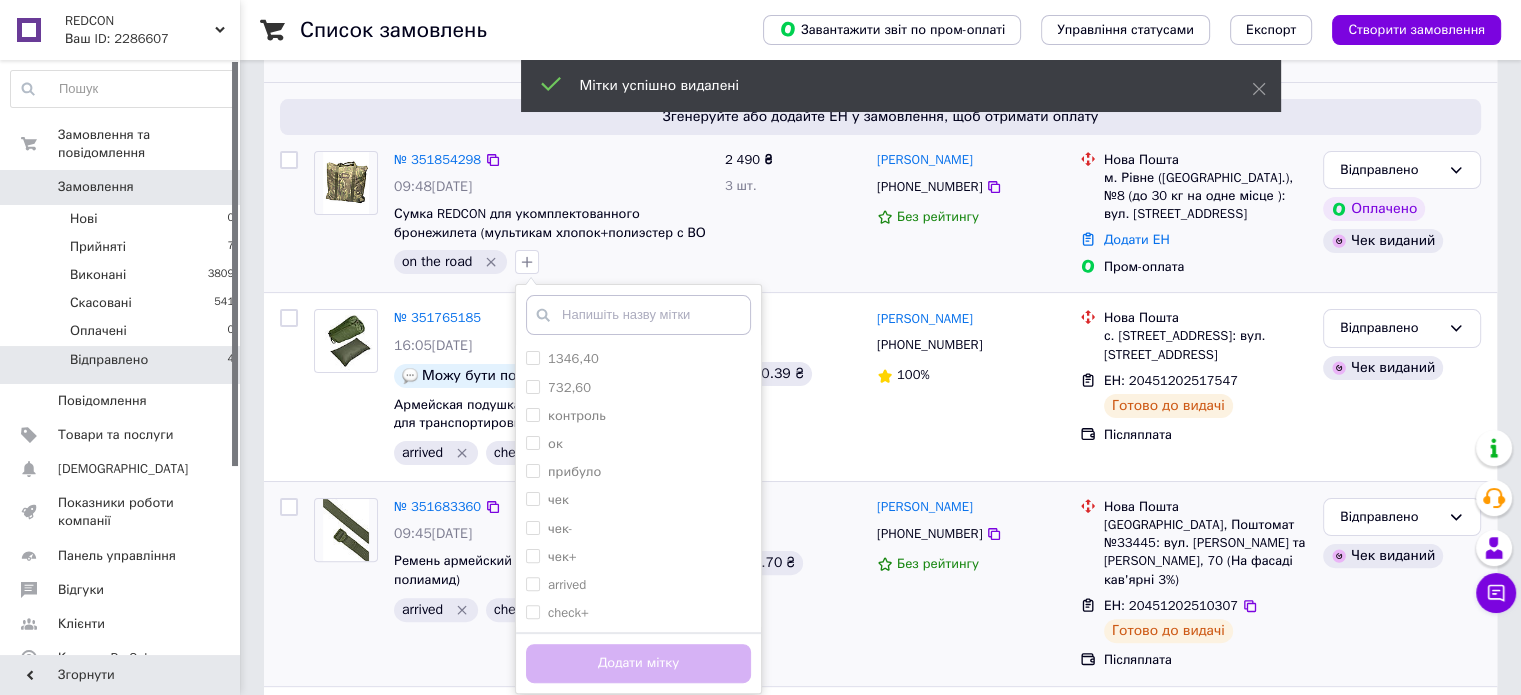 scroll, scrollTop: 535, scrollLeft: 0, axis: vertical 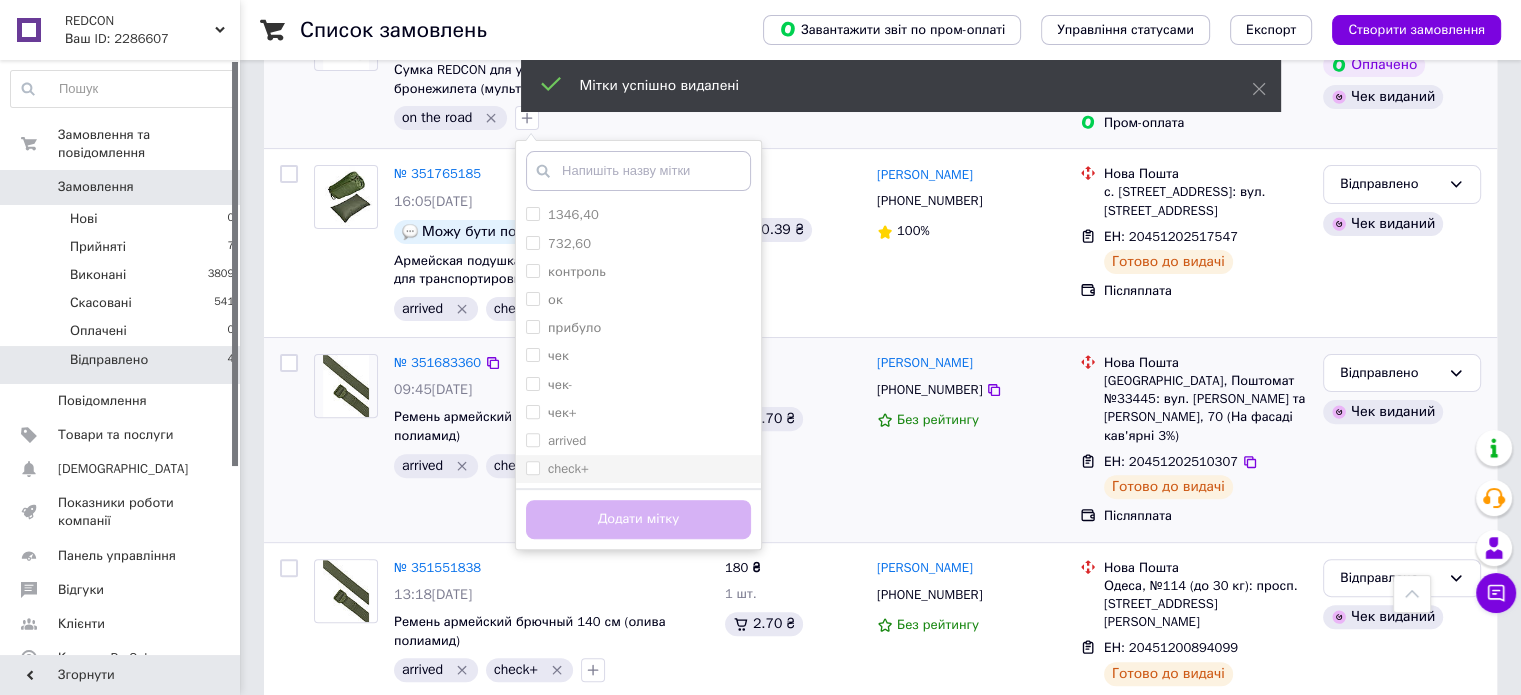 click on "check+" at bounding box center (638, 469) 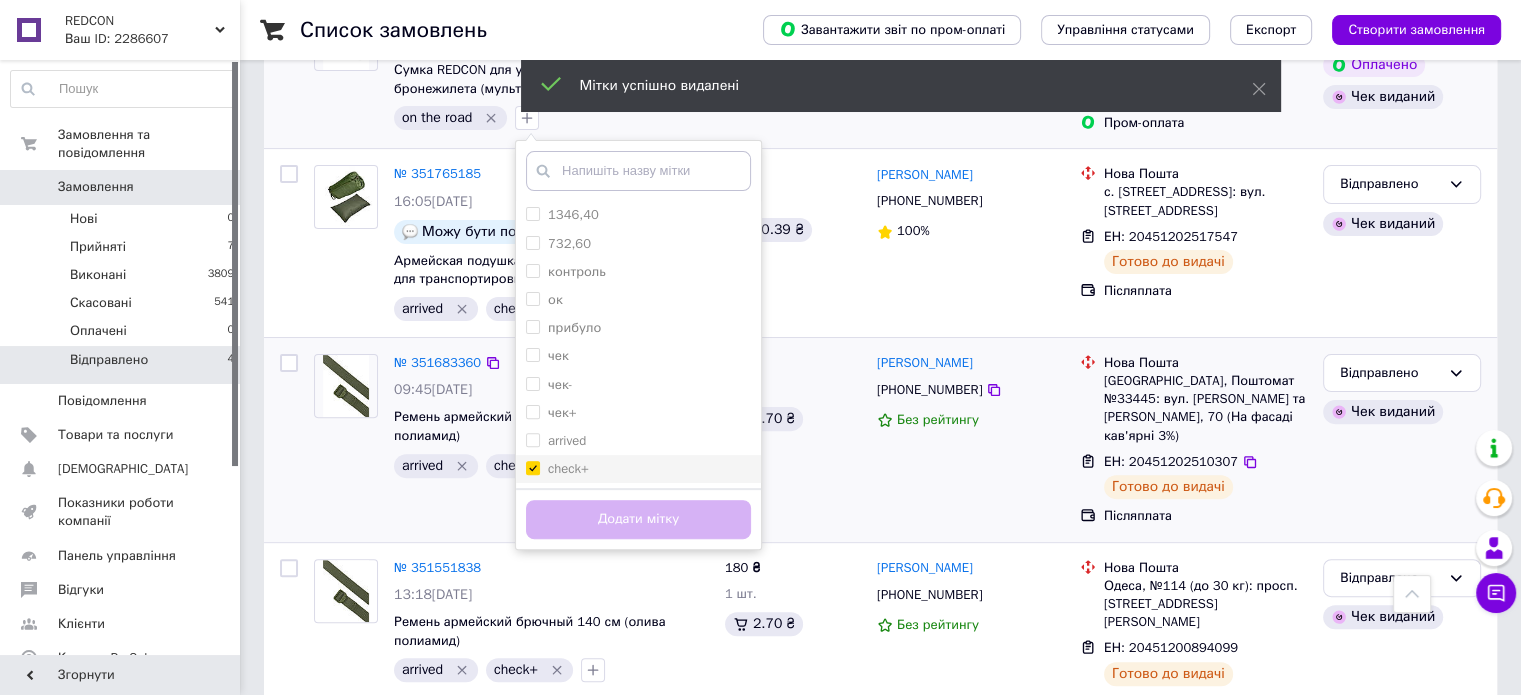 checkbox on "true" 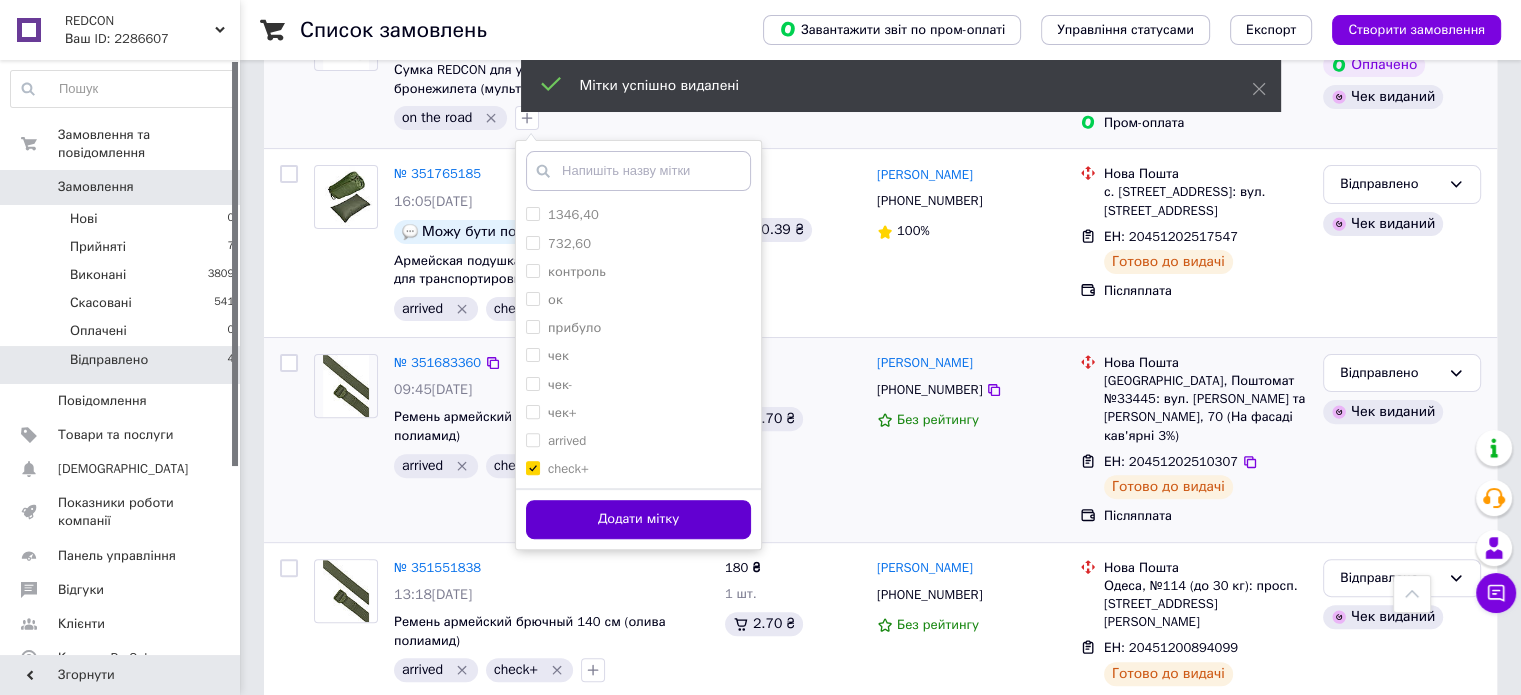 click on "Додати мітку" at bounding box center [638, 519] 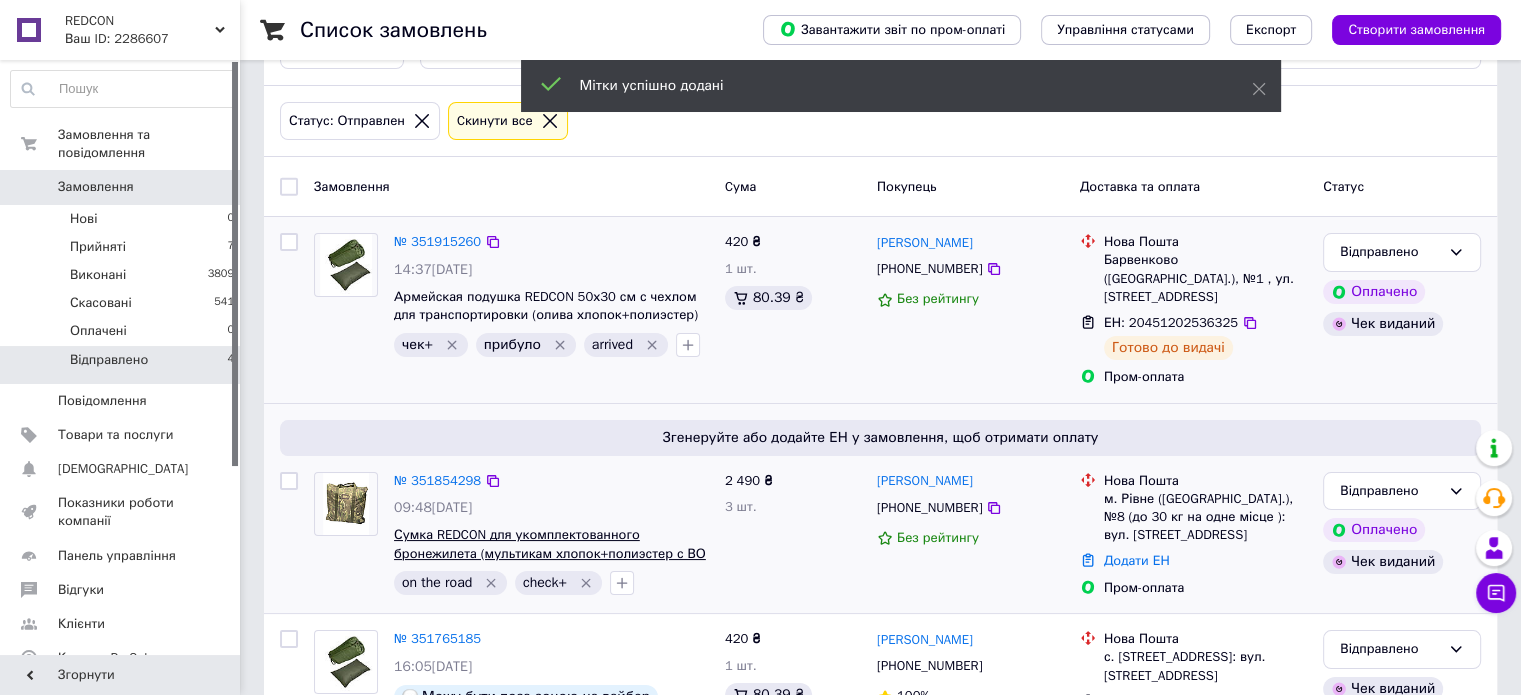 scroll, scrollTop: 35, scrollLeft: 0, axis: vertical 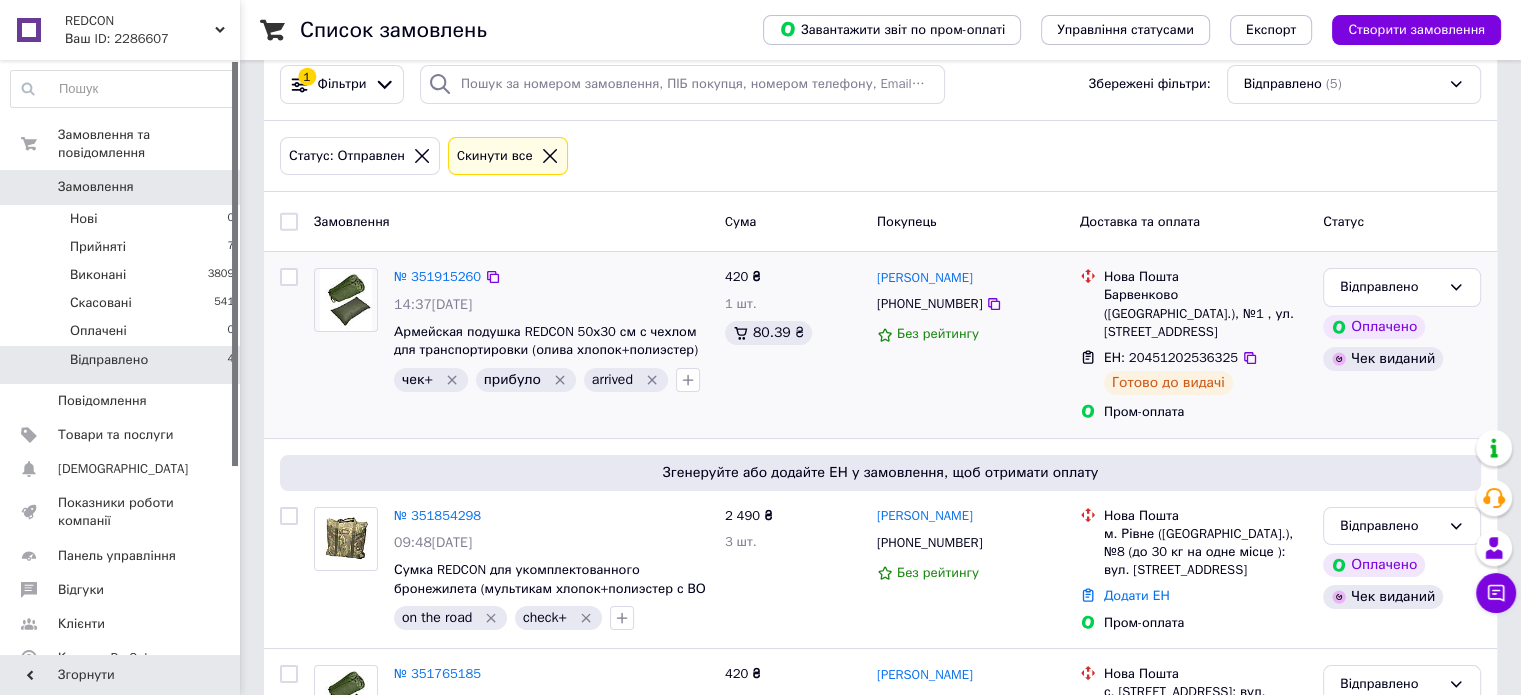 click 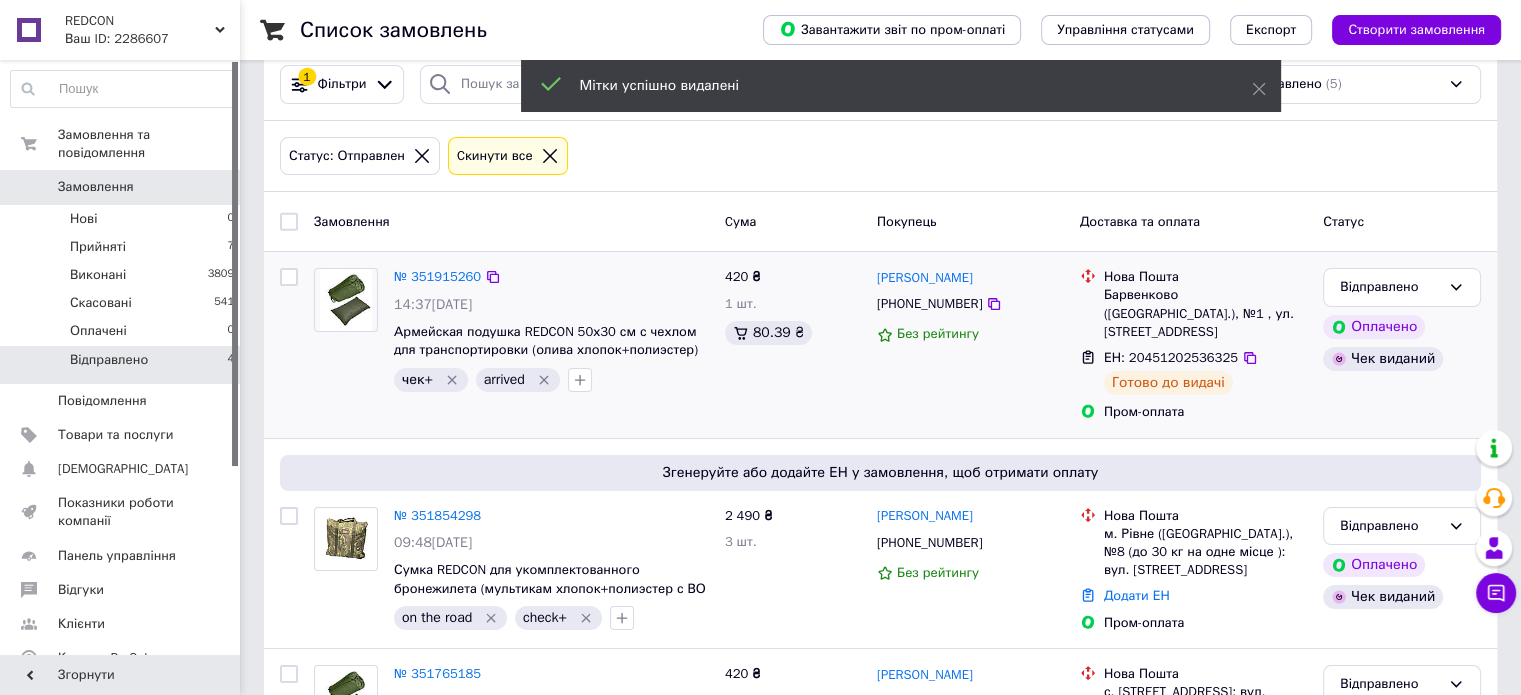 click 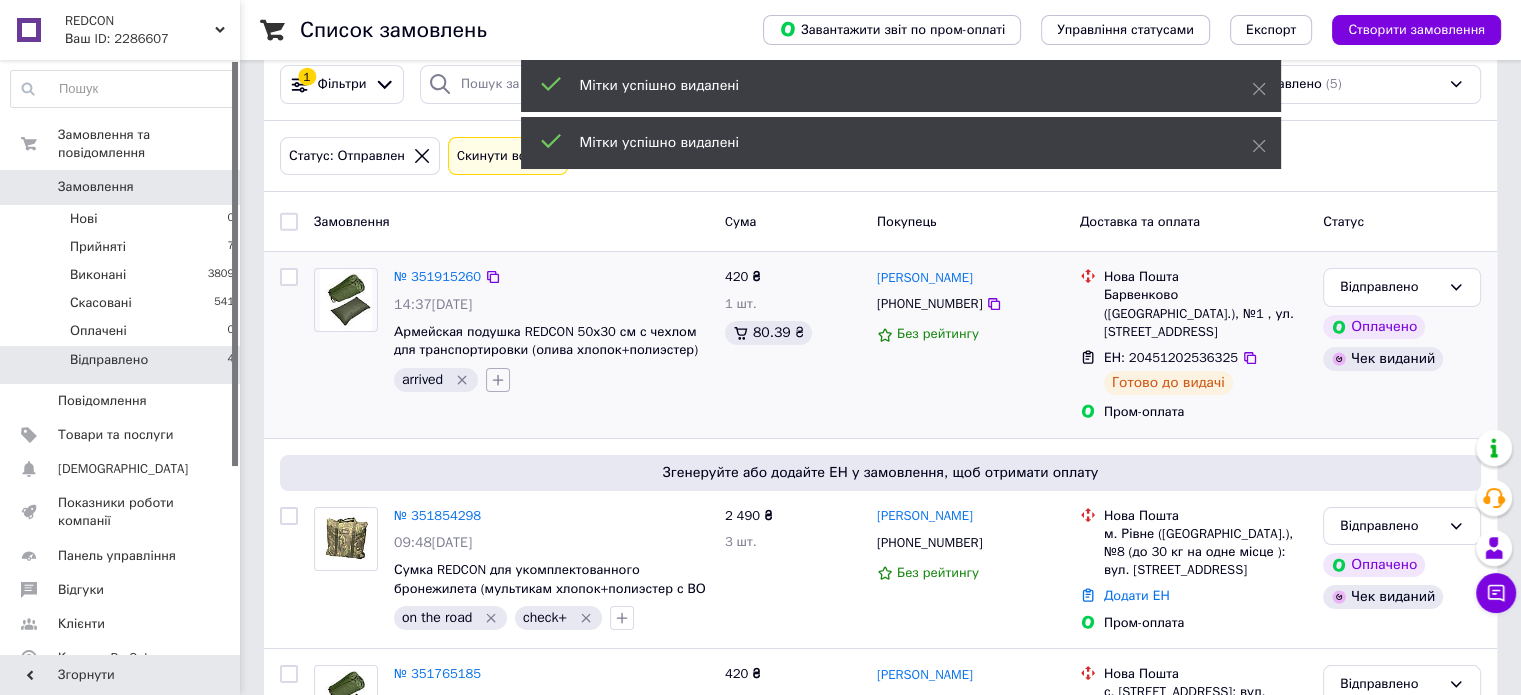 click 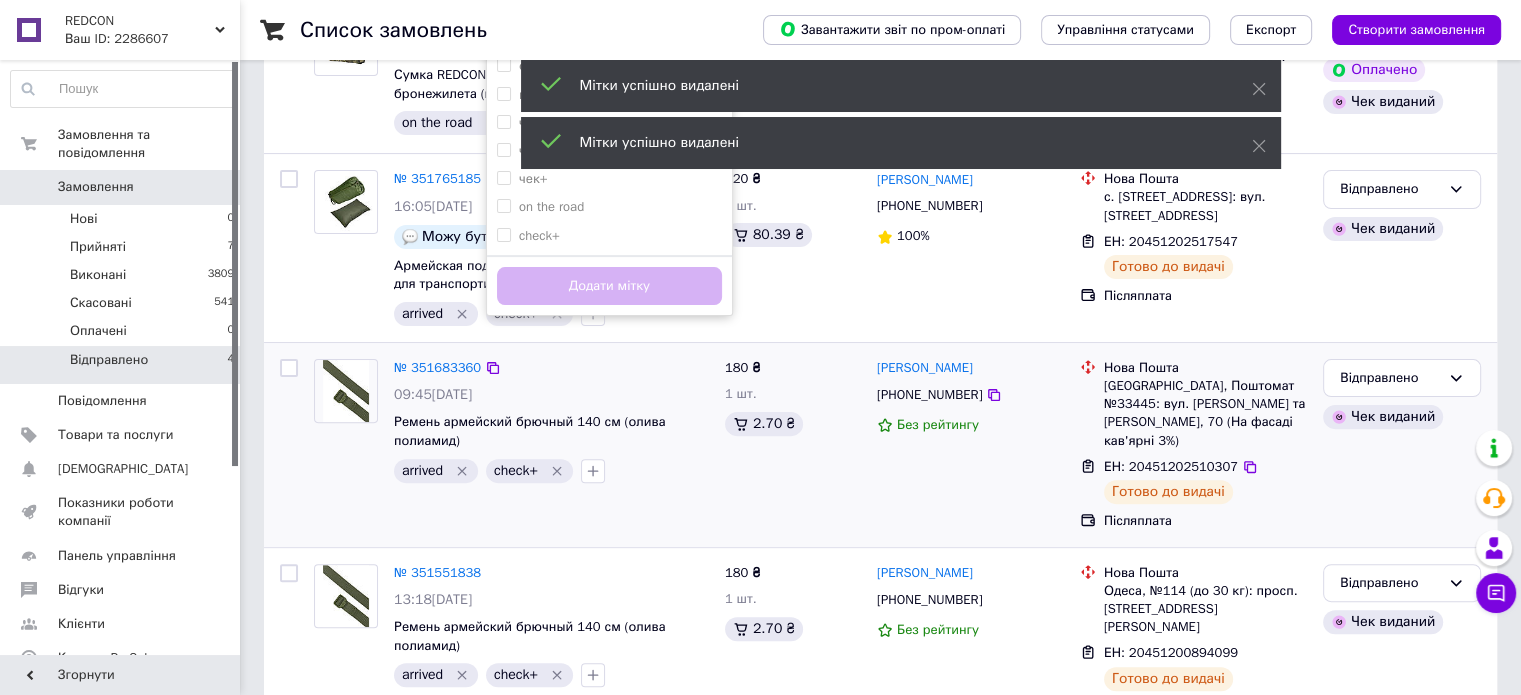 scroll, scrollTop: 535, scrollLeft: 0, axis: vertical 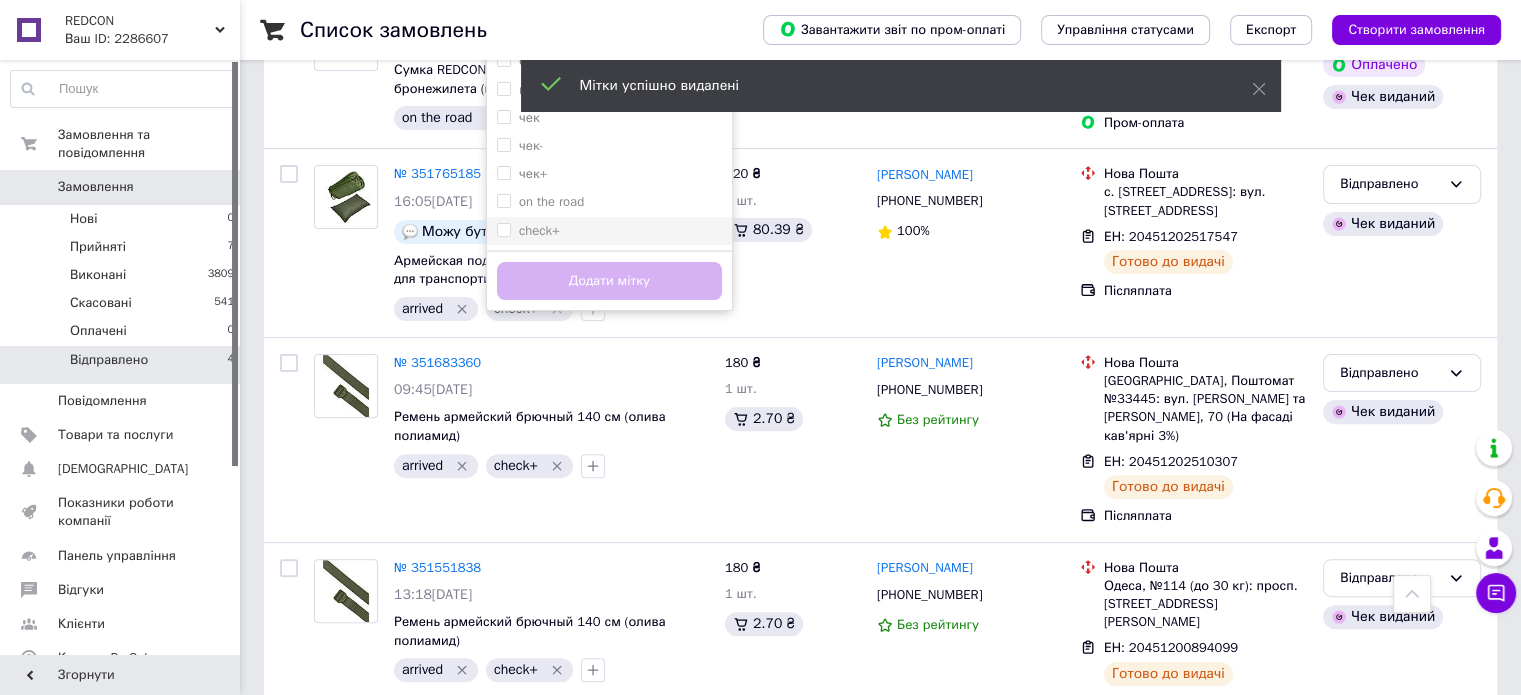 click on "check+" at bounding box center [609, 231] 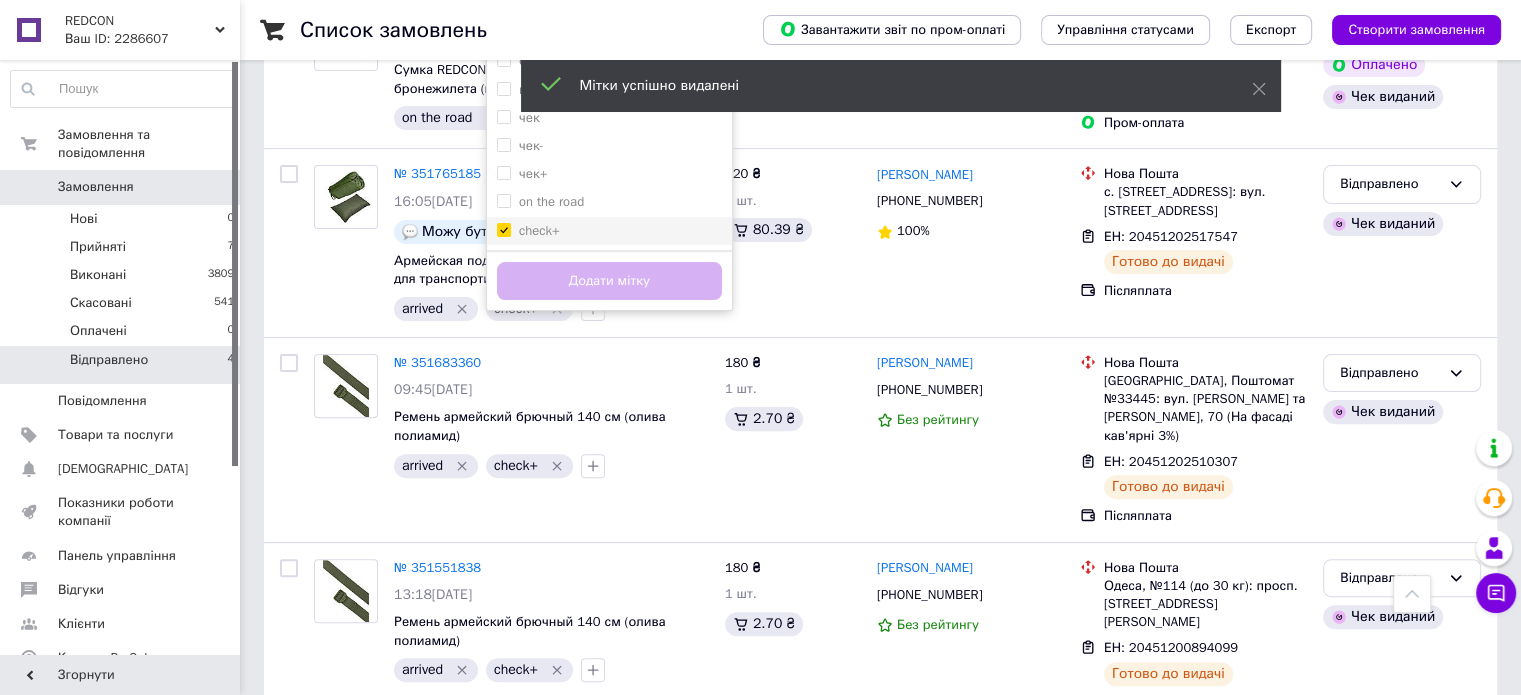 checkbox on "true" 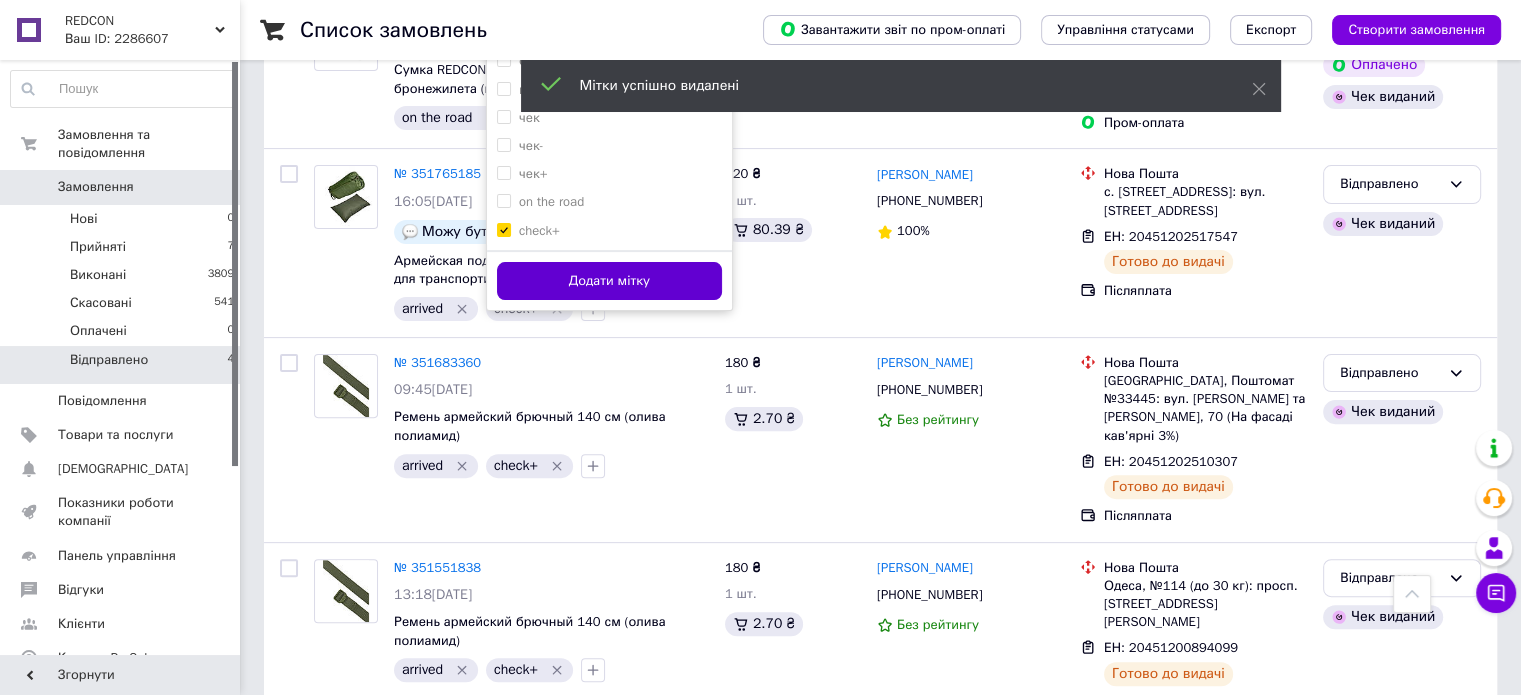 click on "Додати мітку" at bounding box center [609, 281] 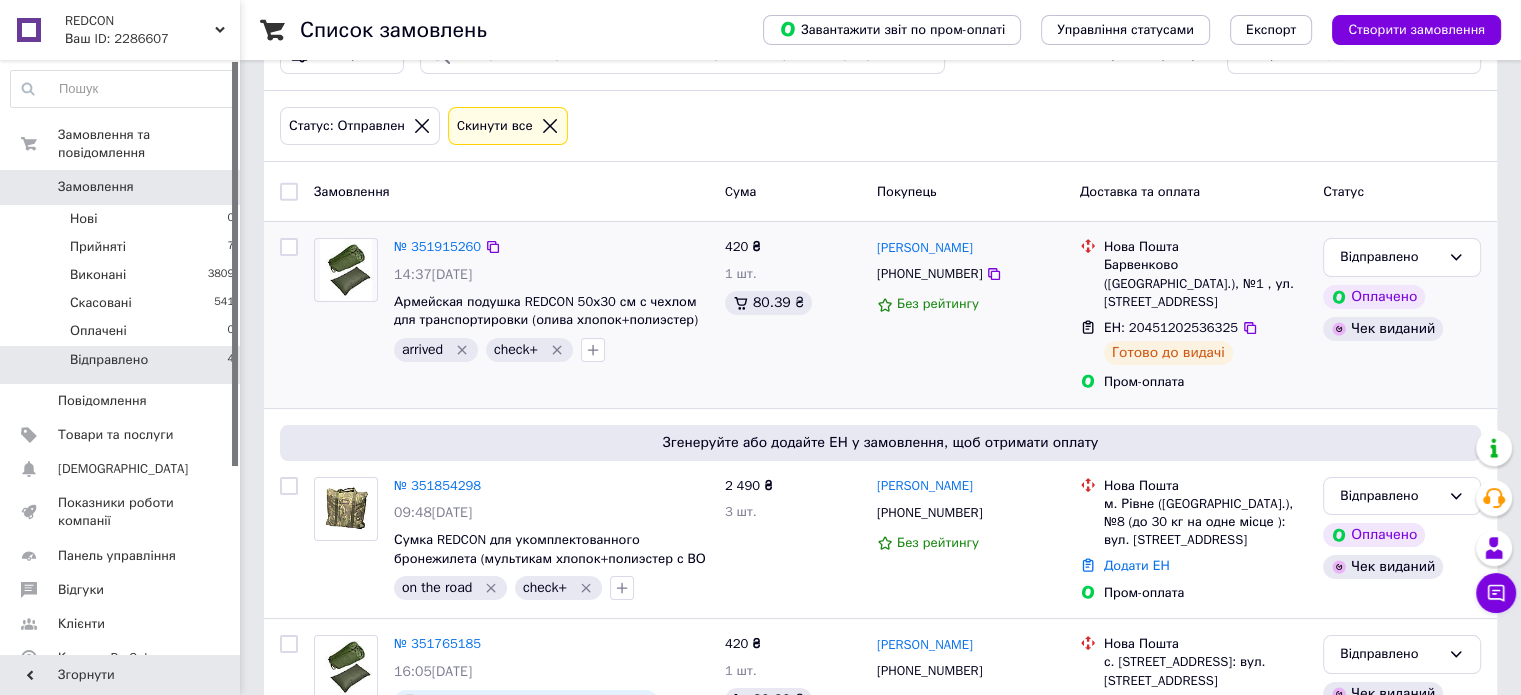 scroll, scrollTop: 100, scrollLeft: 0, axis: vertical 